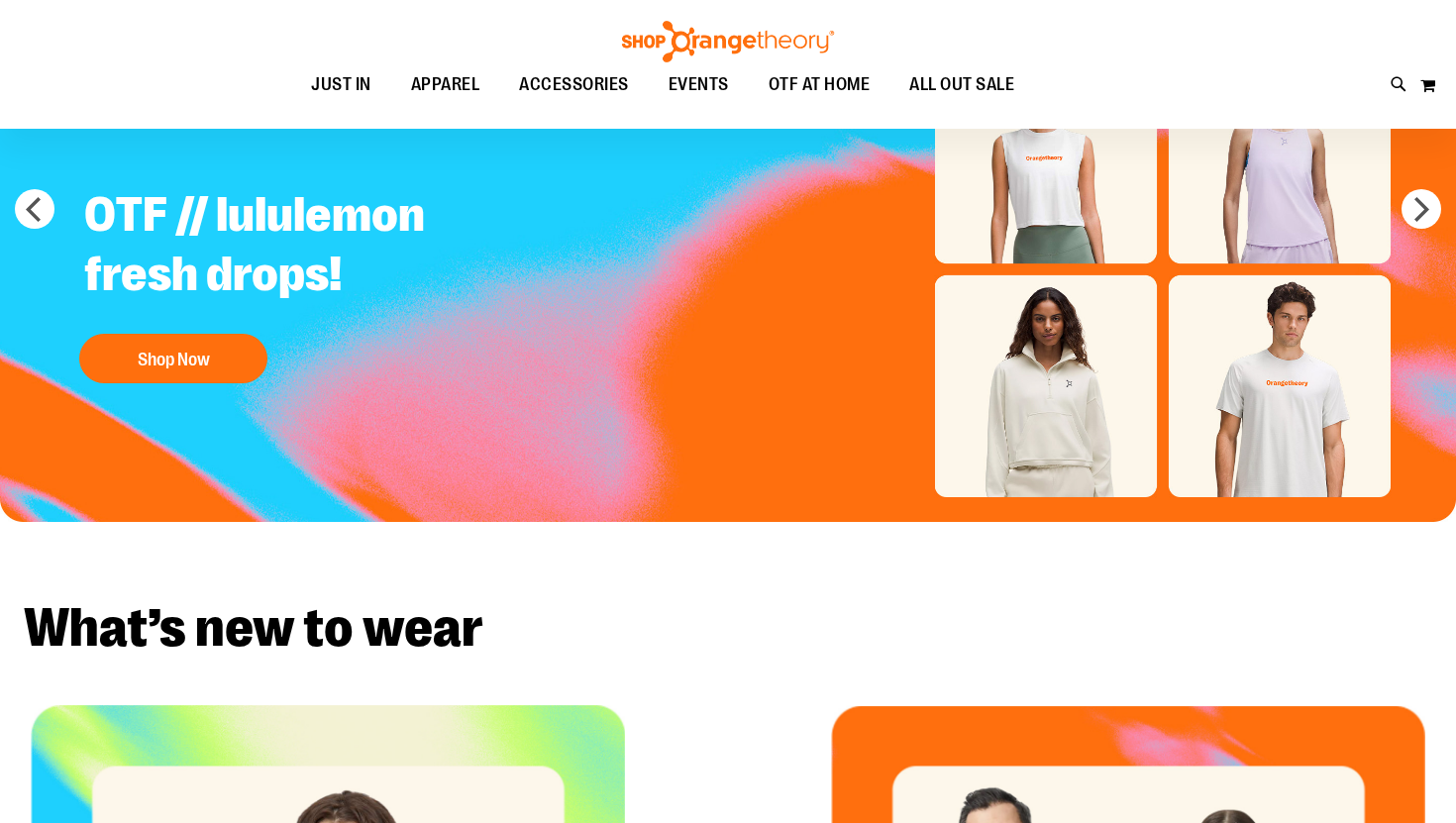 scroll, scrollTop: 78, scrollLeft: 0, axis: vertical 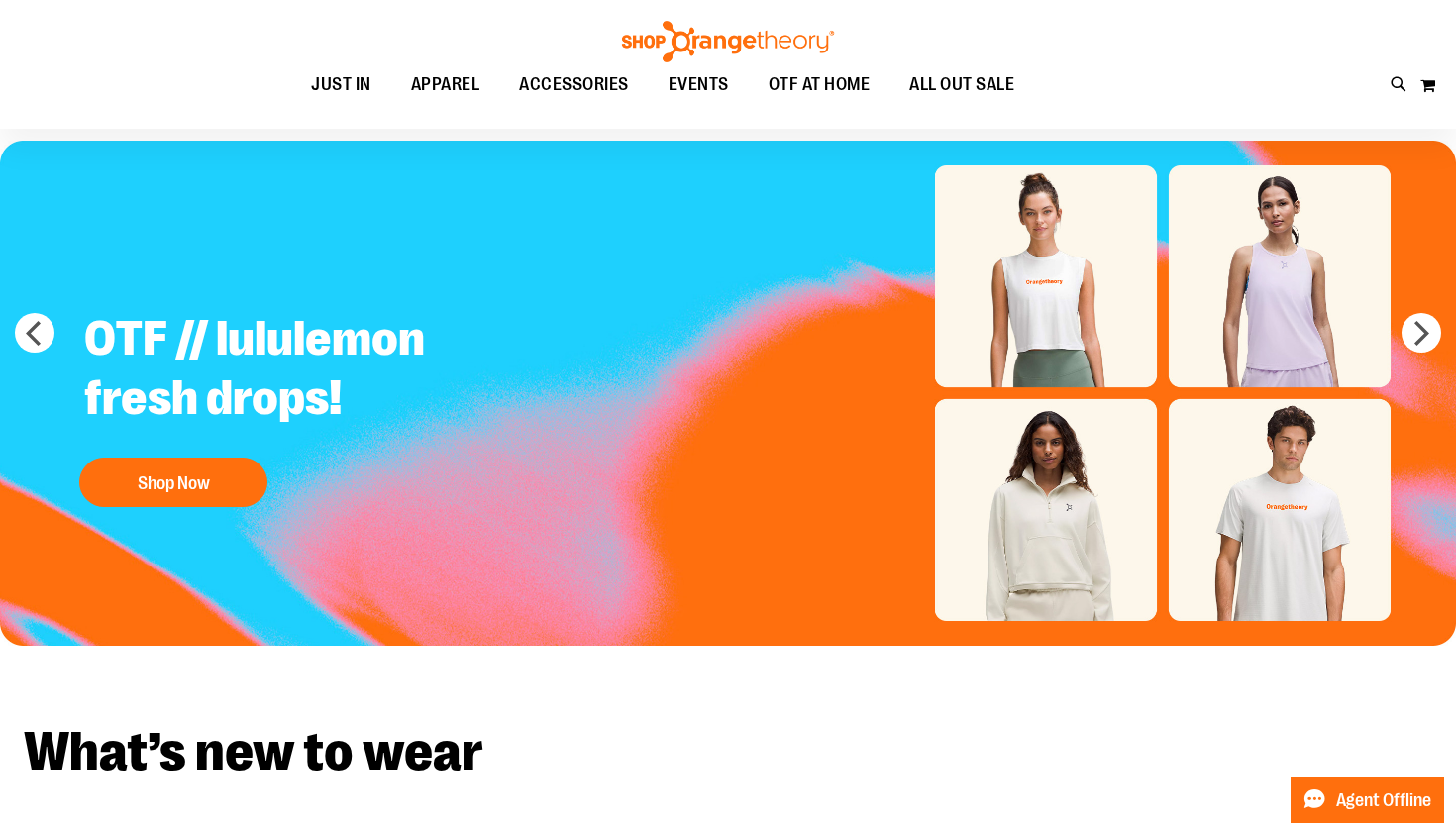 click at bounding box center [728, 393] 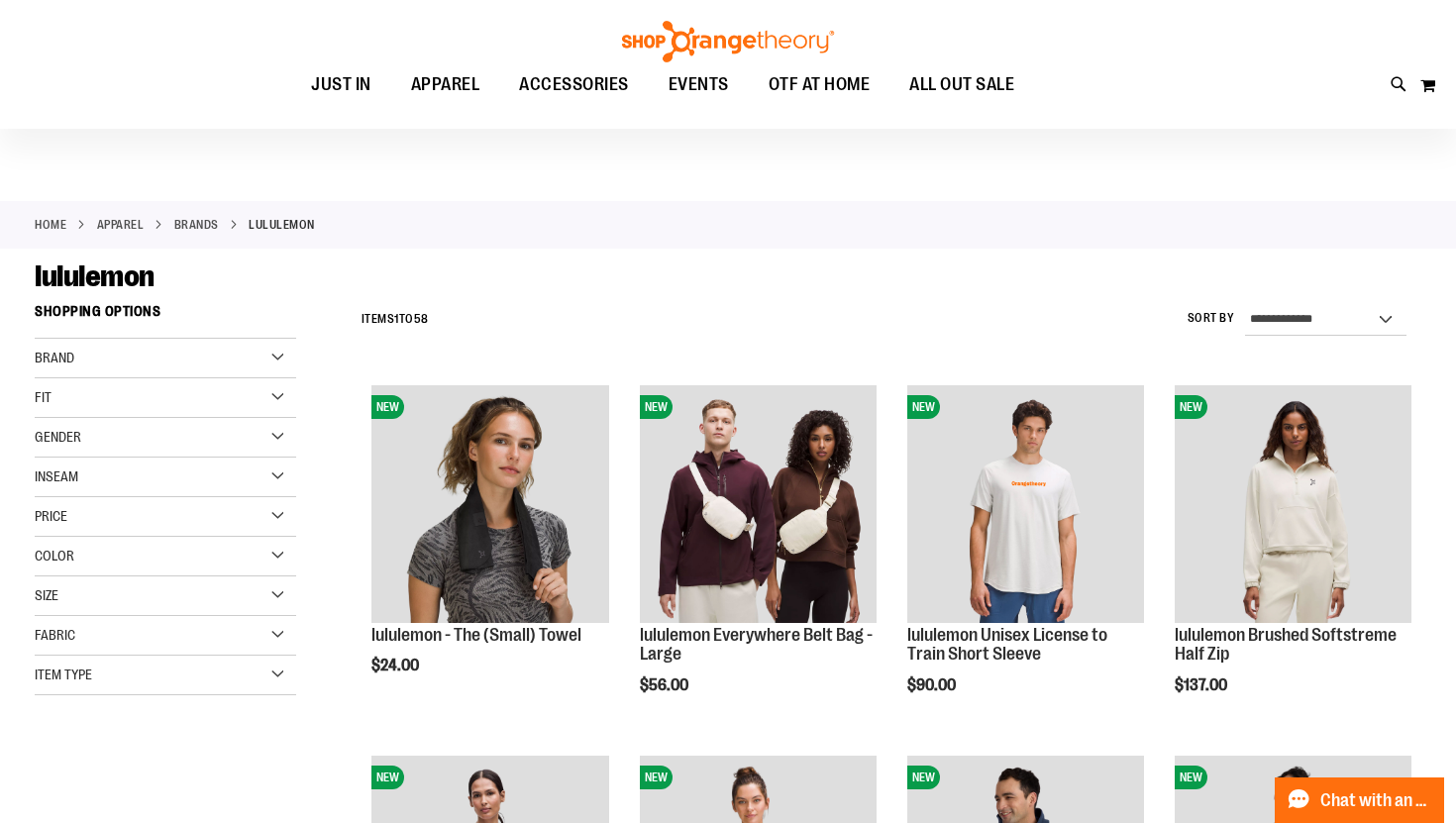 scroll, scrollTop: 139, scrollLeft: 0, axis: vertical 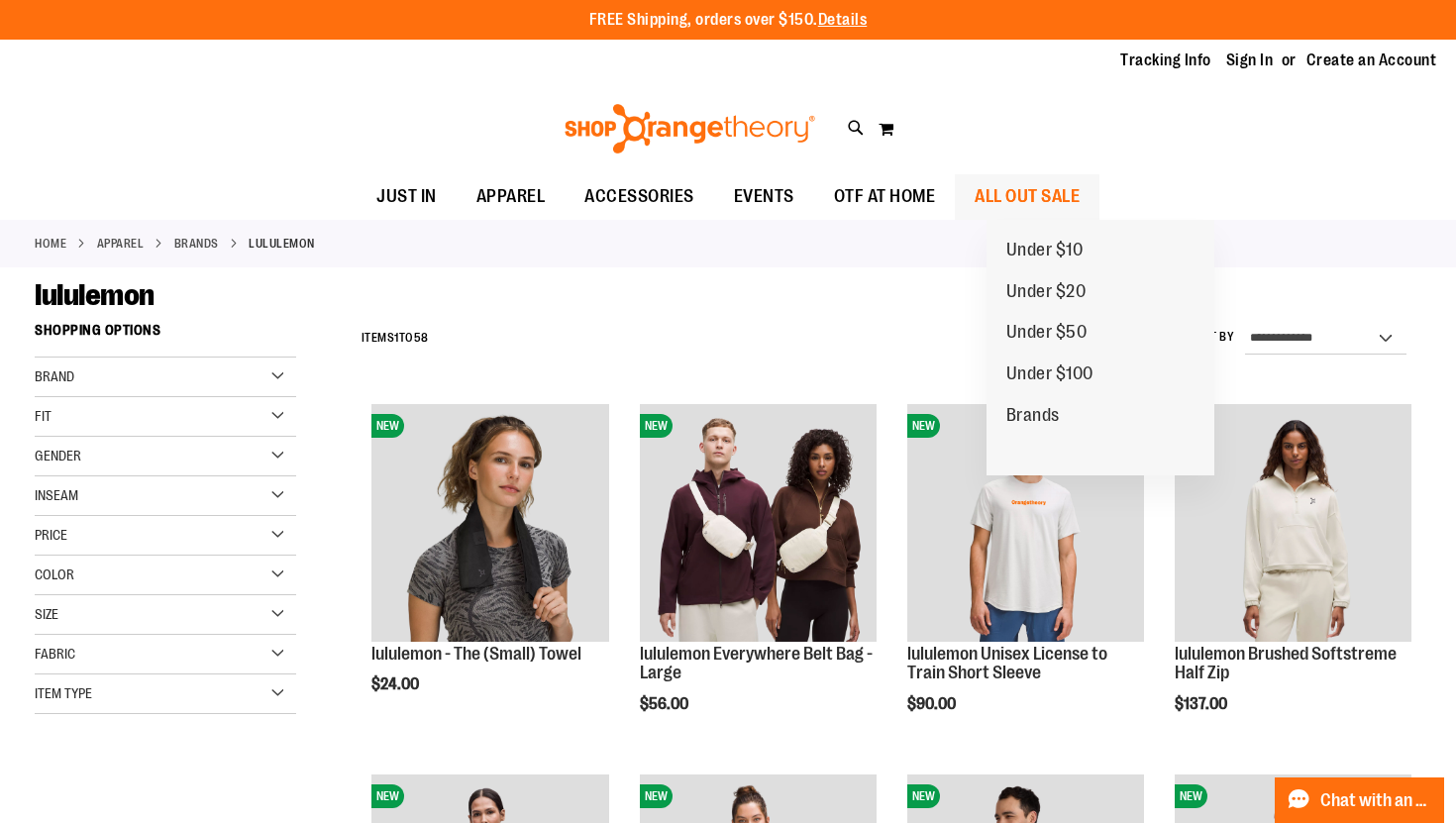 click on "ALL OUT SALE" at bounding box center (1027, 196) 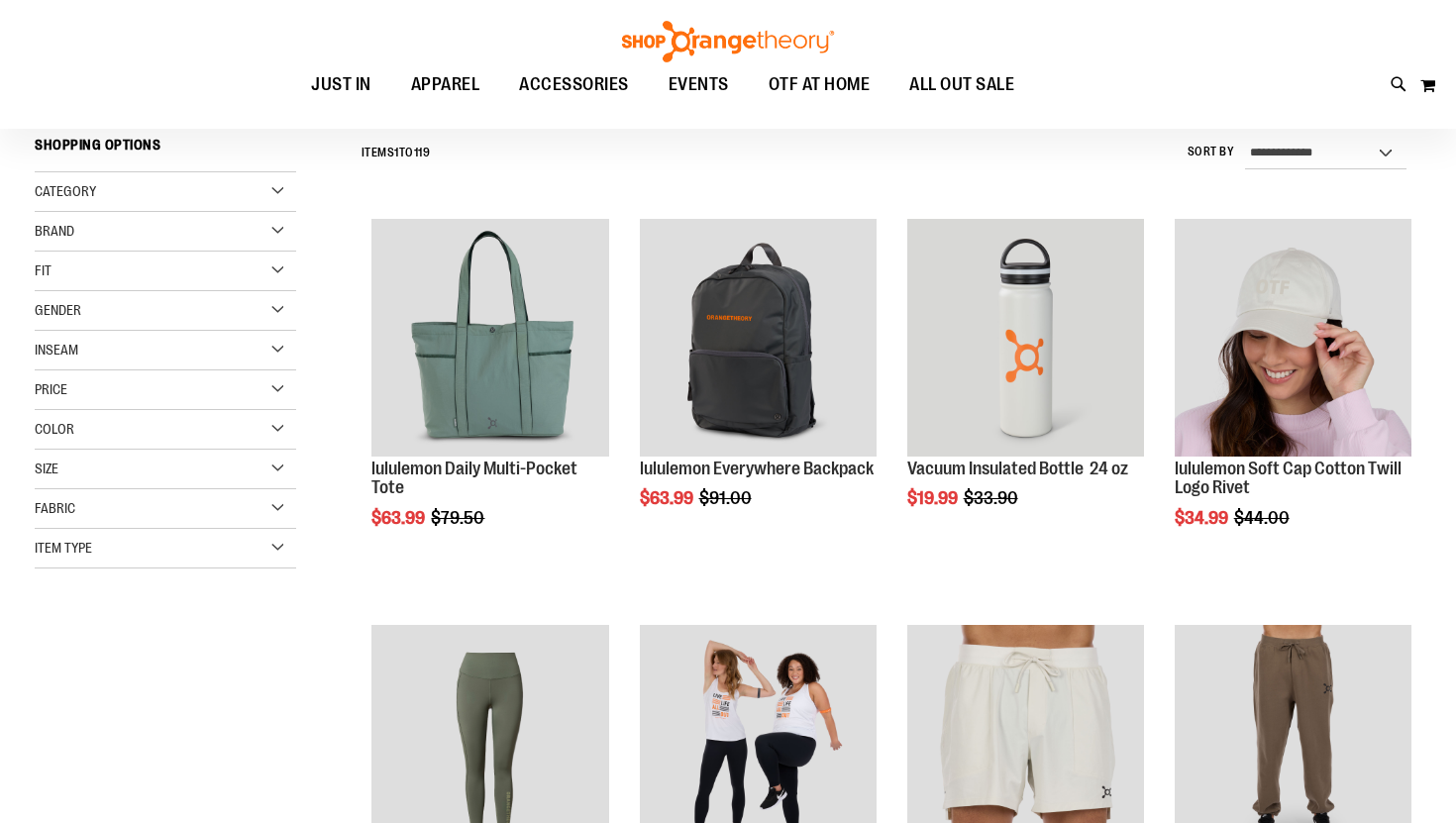 scroll, scrollTop: 186, scrollLeft: 0, axis: vertical 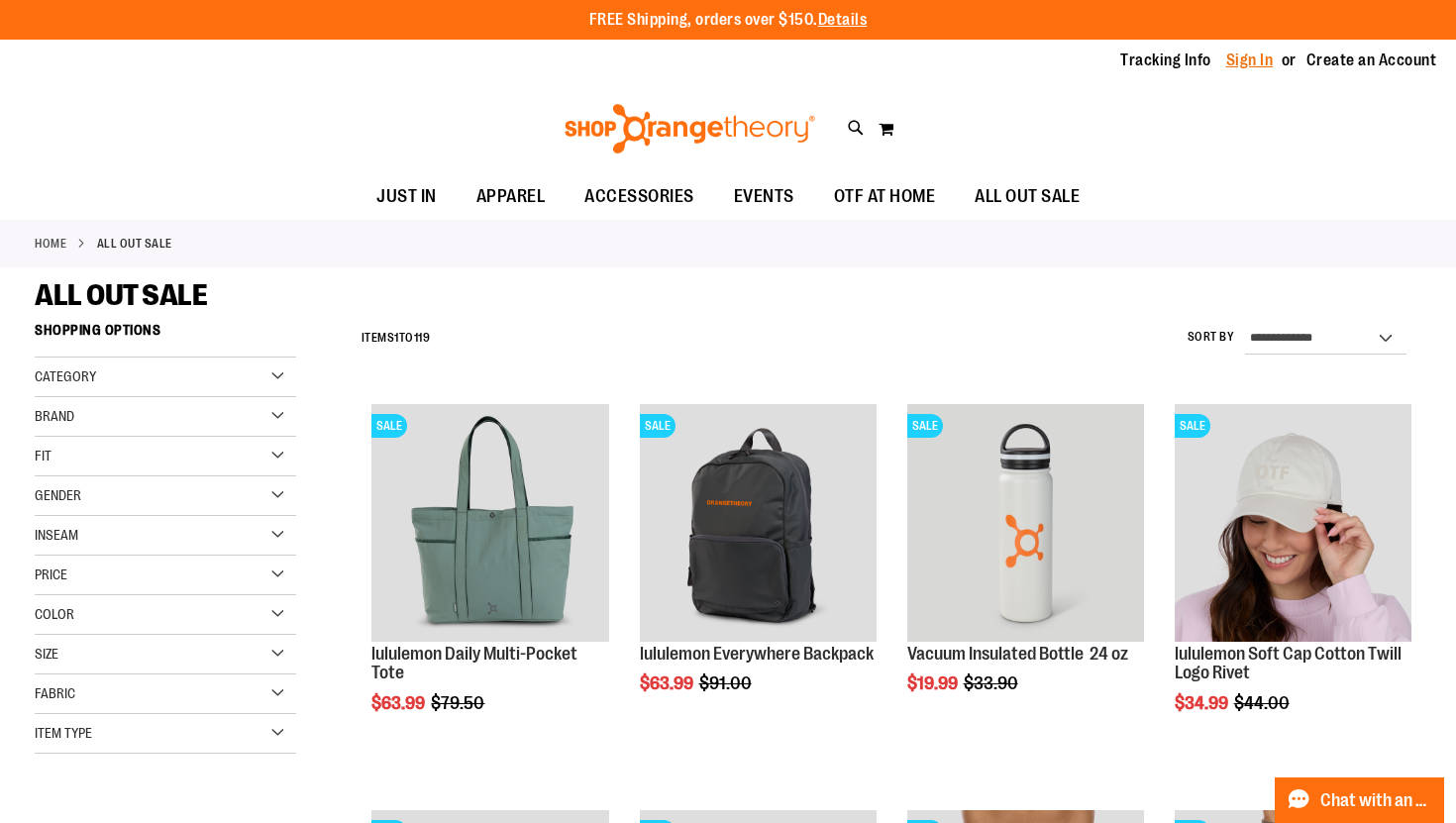 click on "Sign In" at bounding box center (1250, 60) 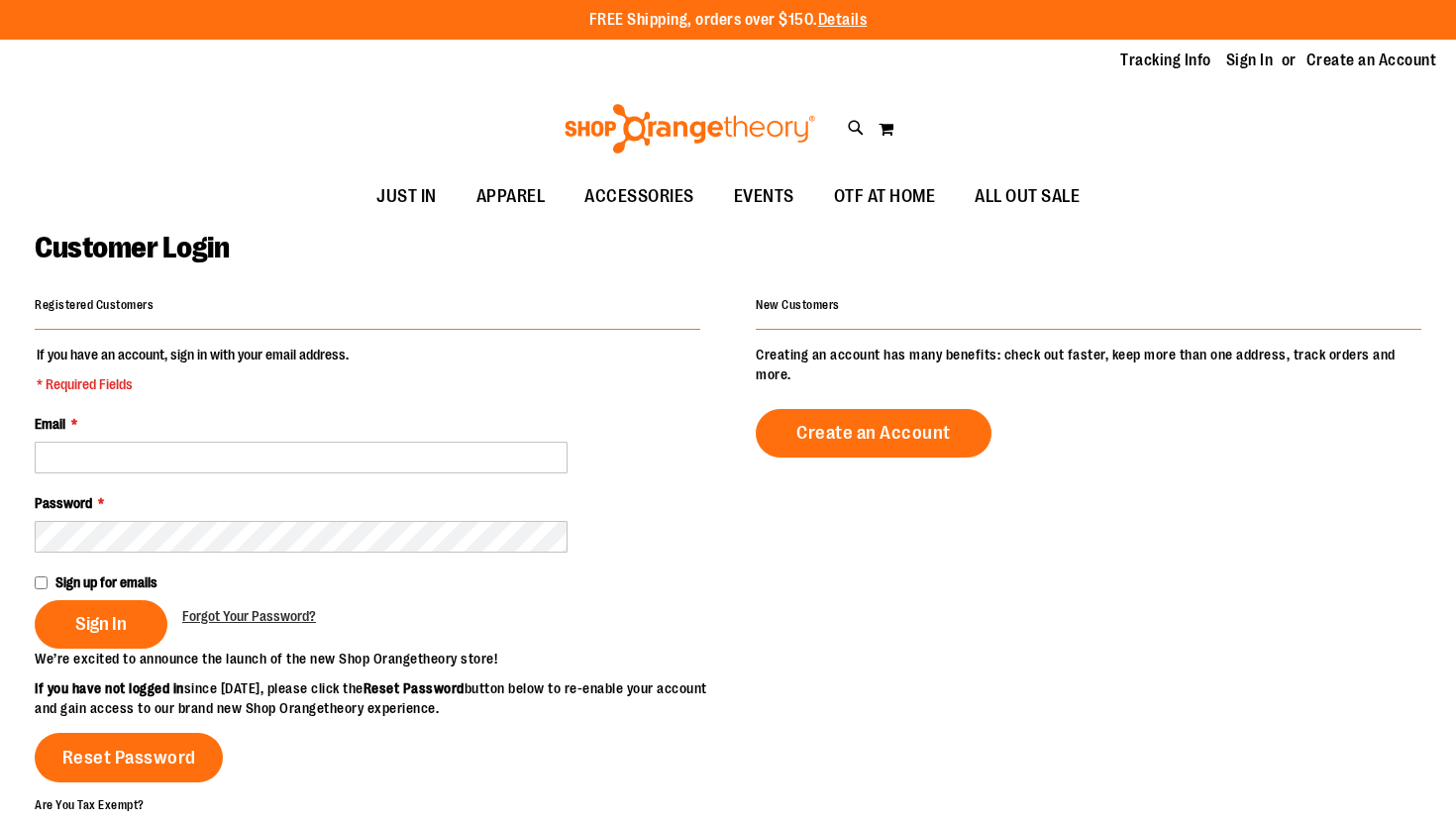 scroll, scrollTop: 0, scrollLeft: 0, axis: both 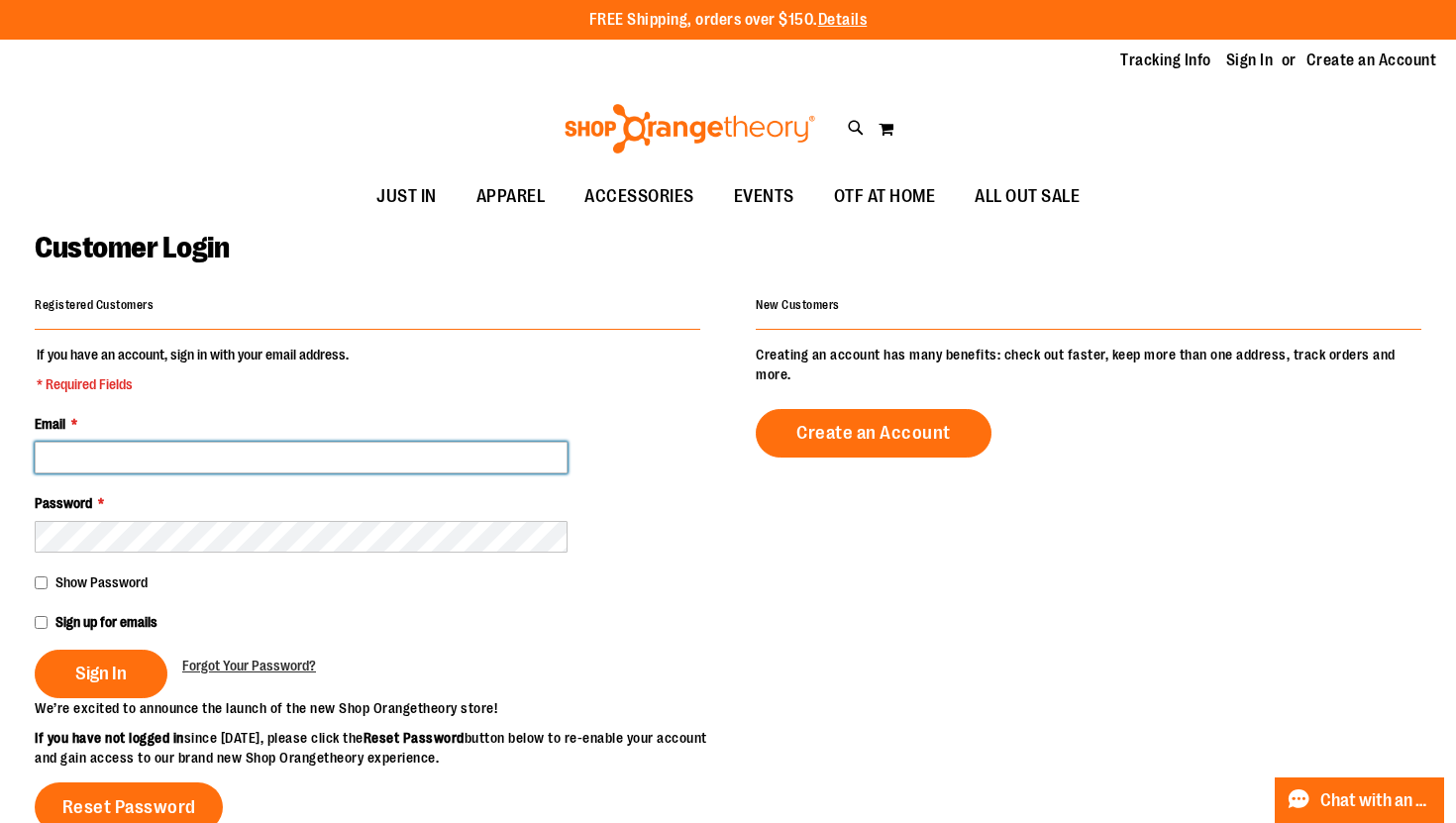 click on "Email *" at bounding box center [301, 458] 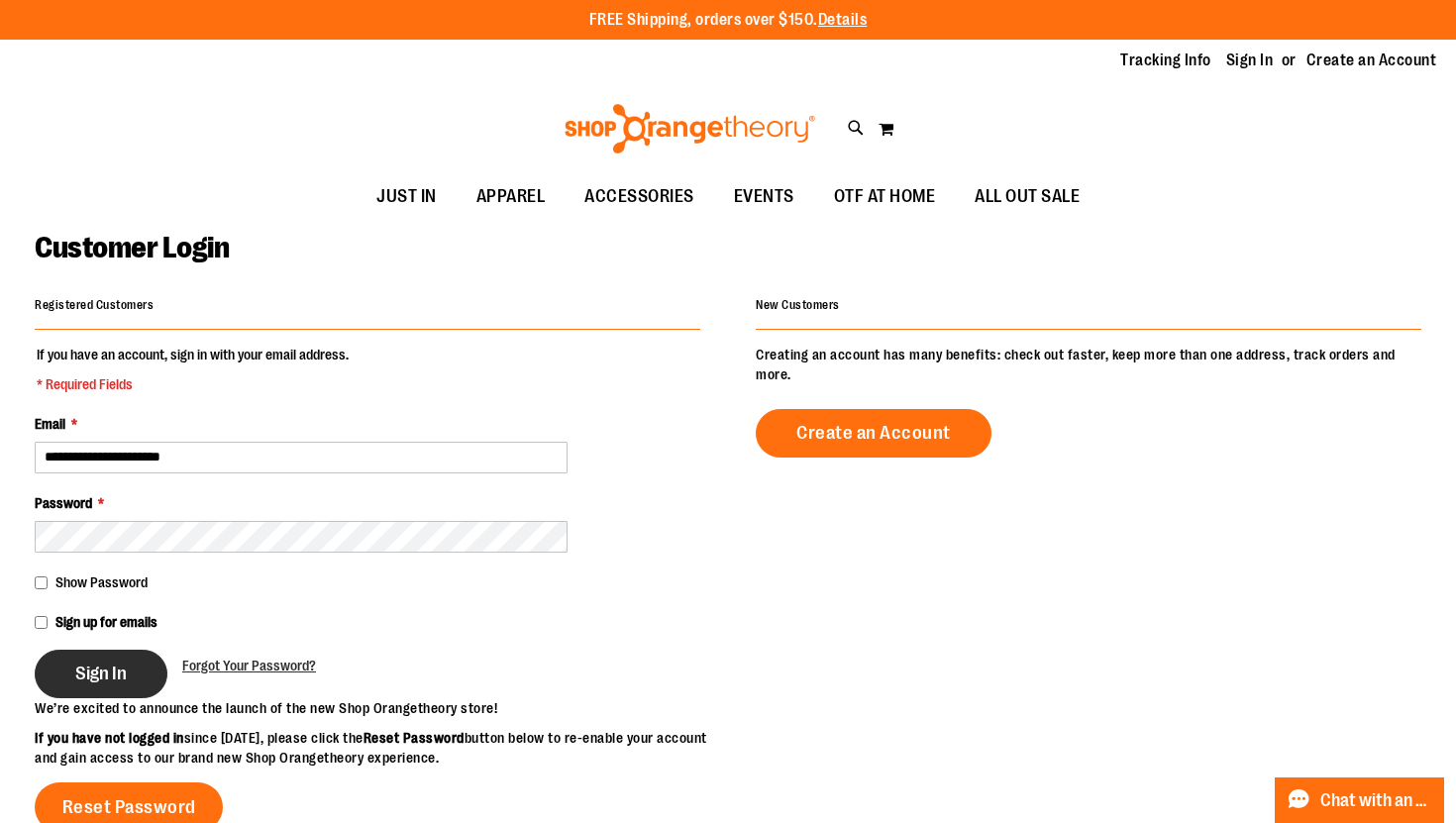 click on "Sign In" at bounding box center [101, 673] 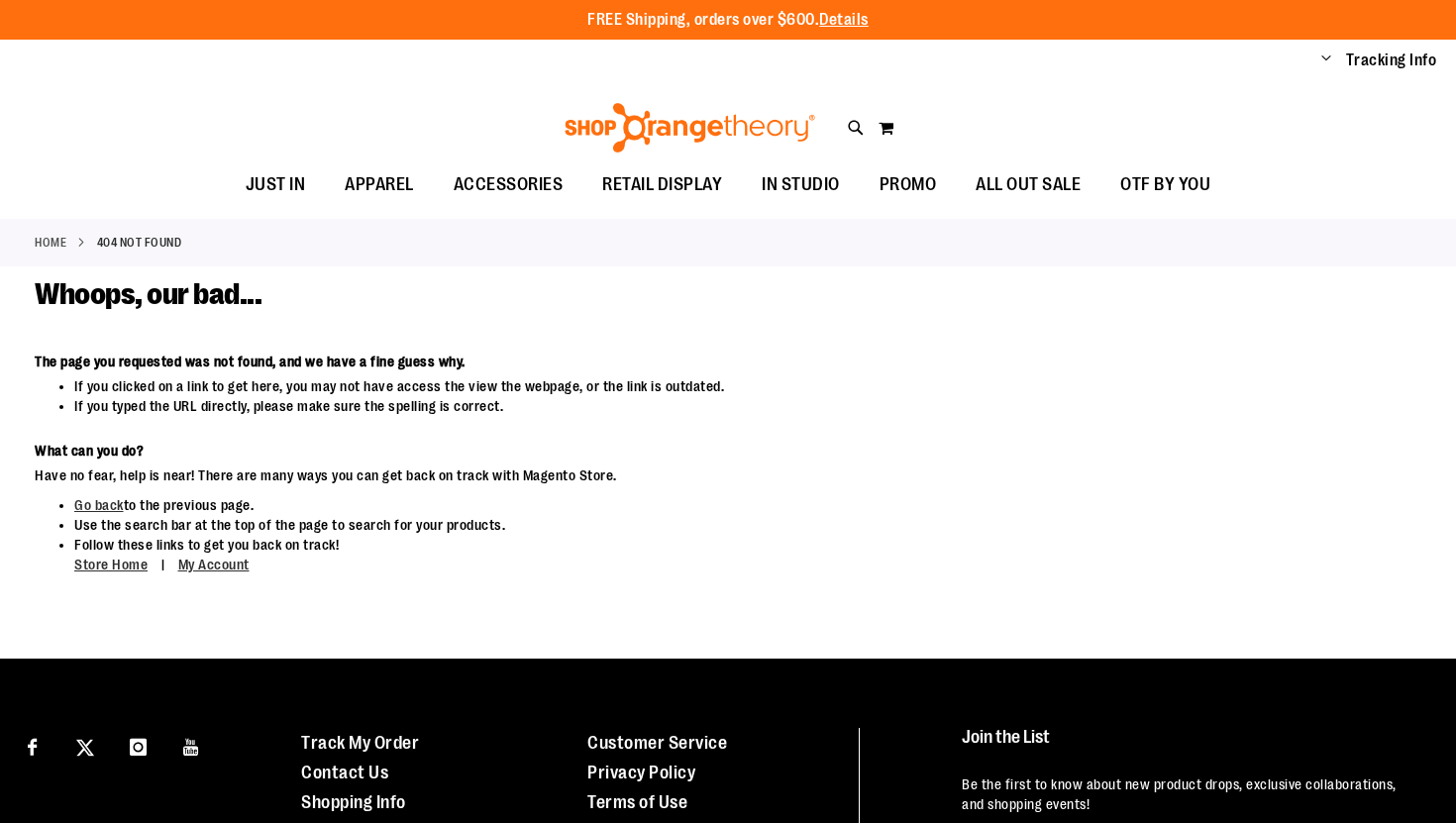 scroll, scrollTop: 0, scrollLeft: 0, axis: both 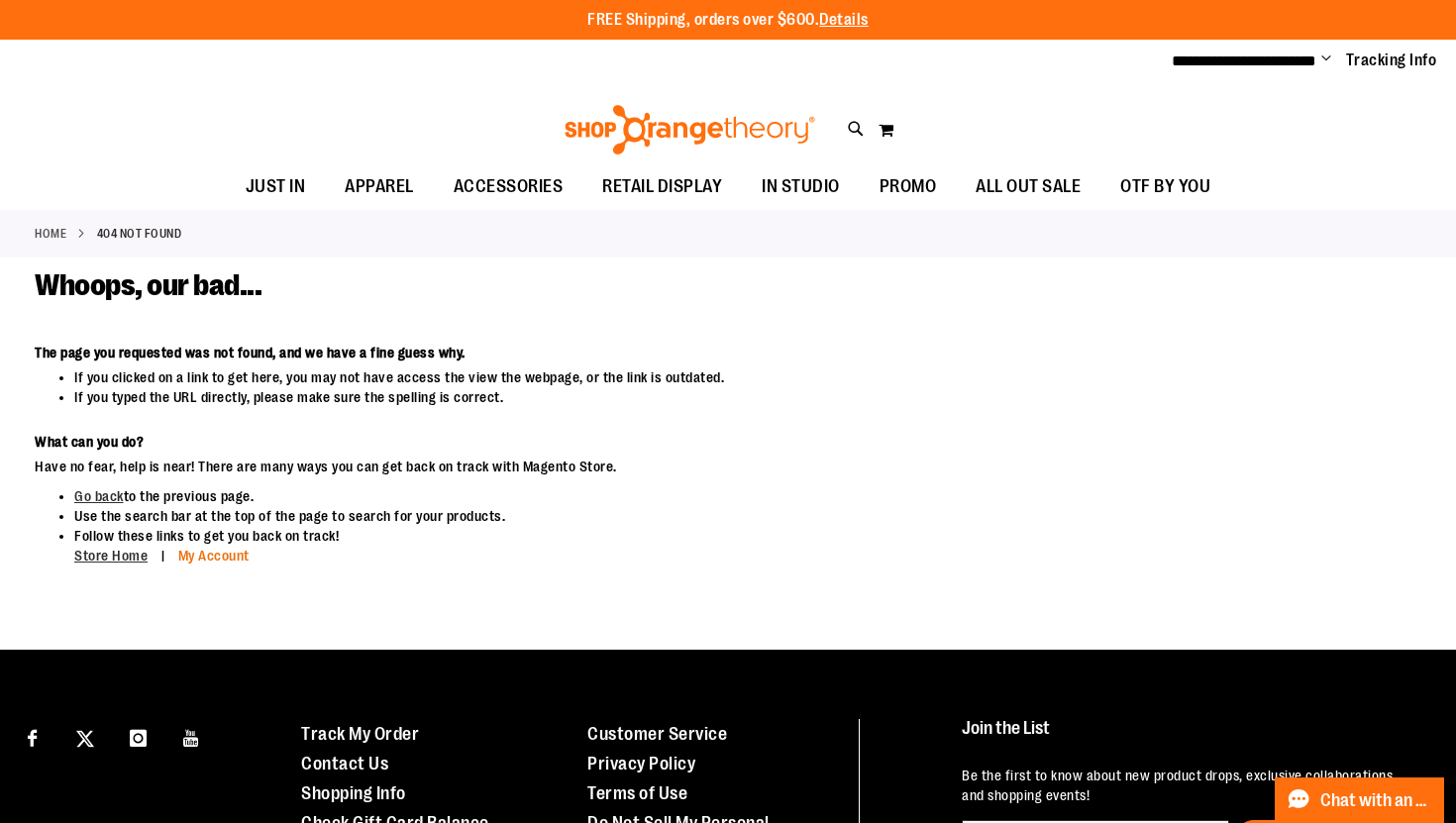 click on "My Account" at bounding box center [214, 556] 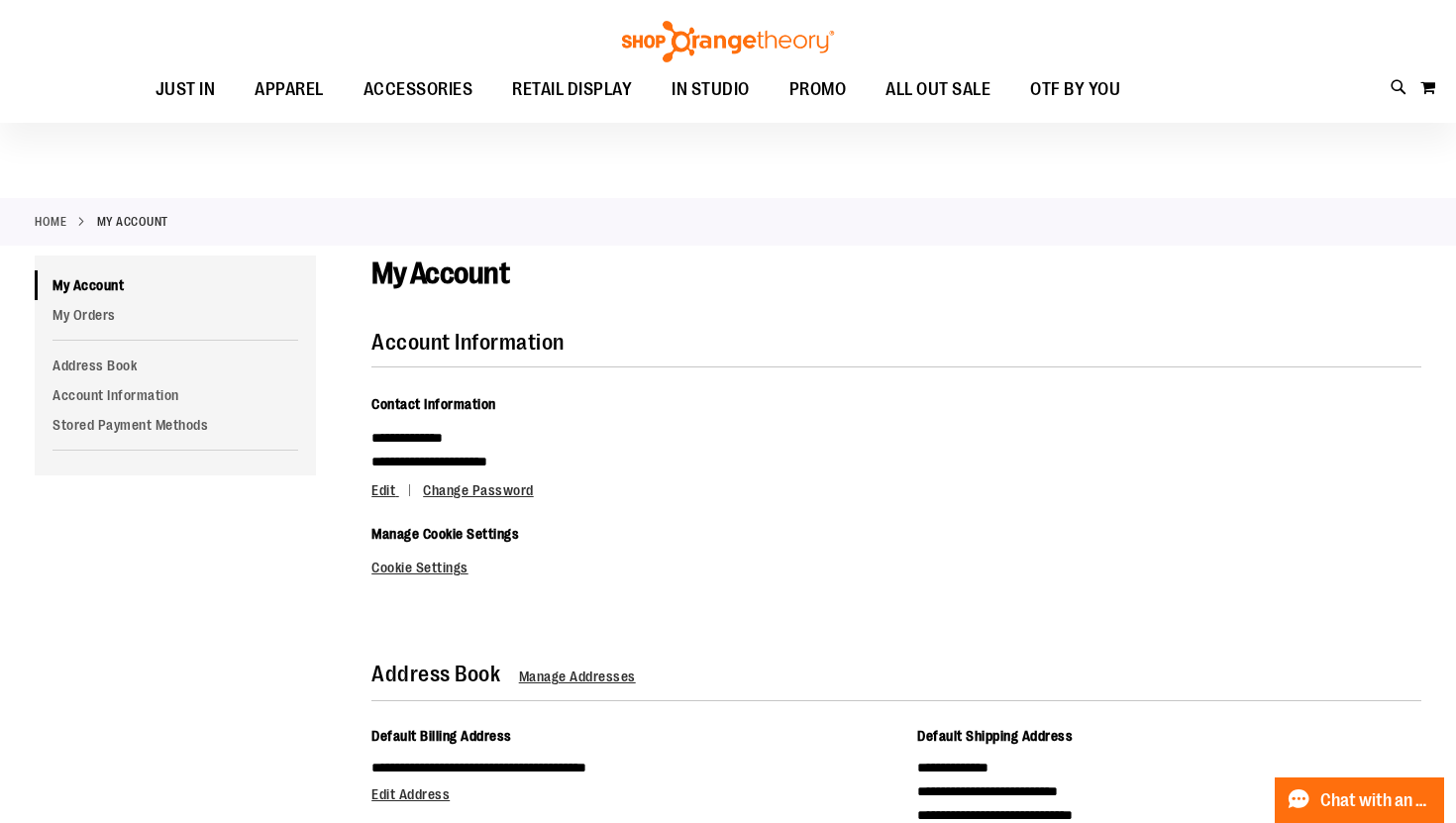 scroll, scrollTop: 0, scrollLeft: 0, axis: both 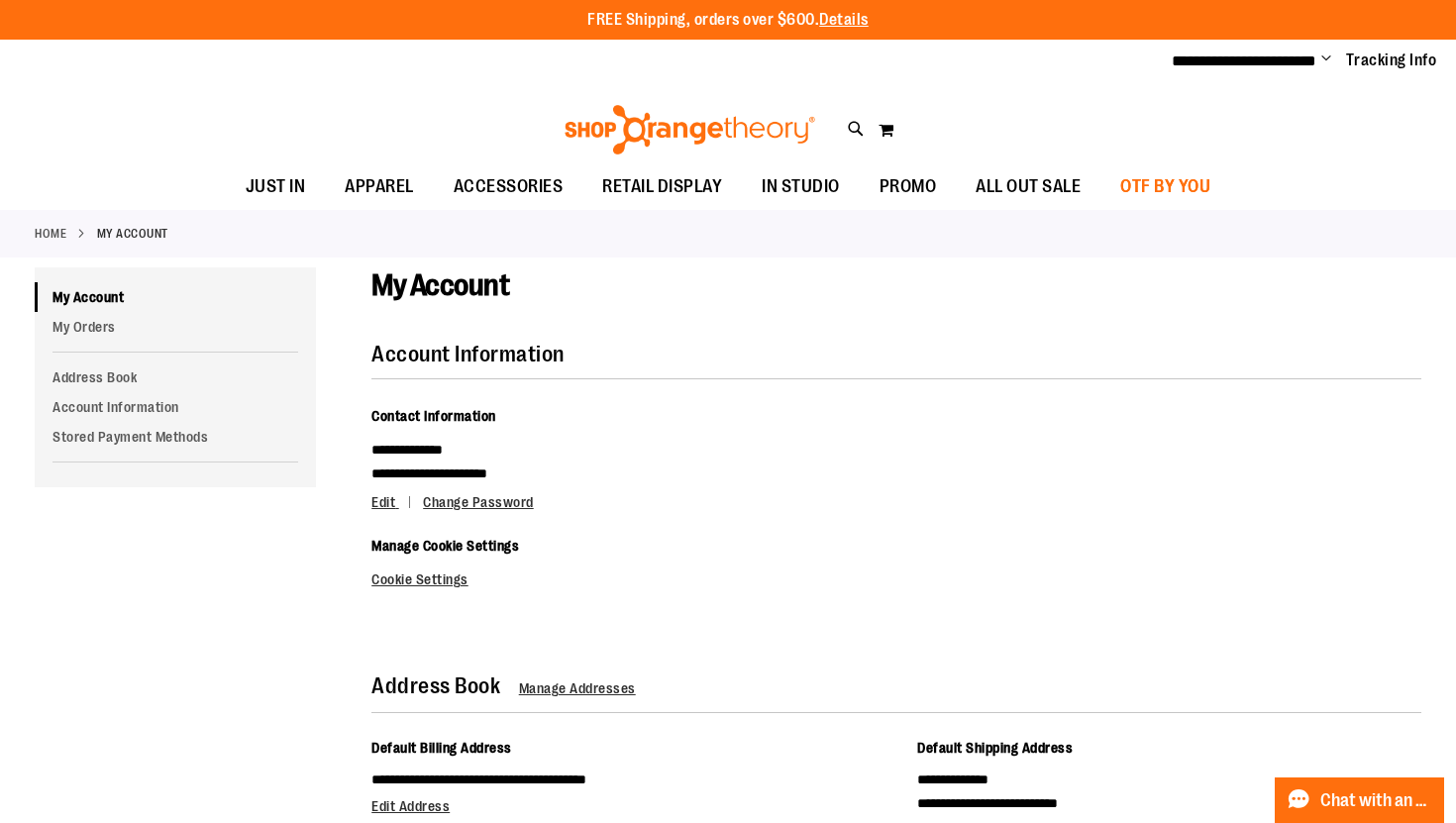 click on "OTF BY YOU" at bounding box center (1165, 186) 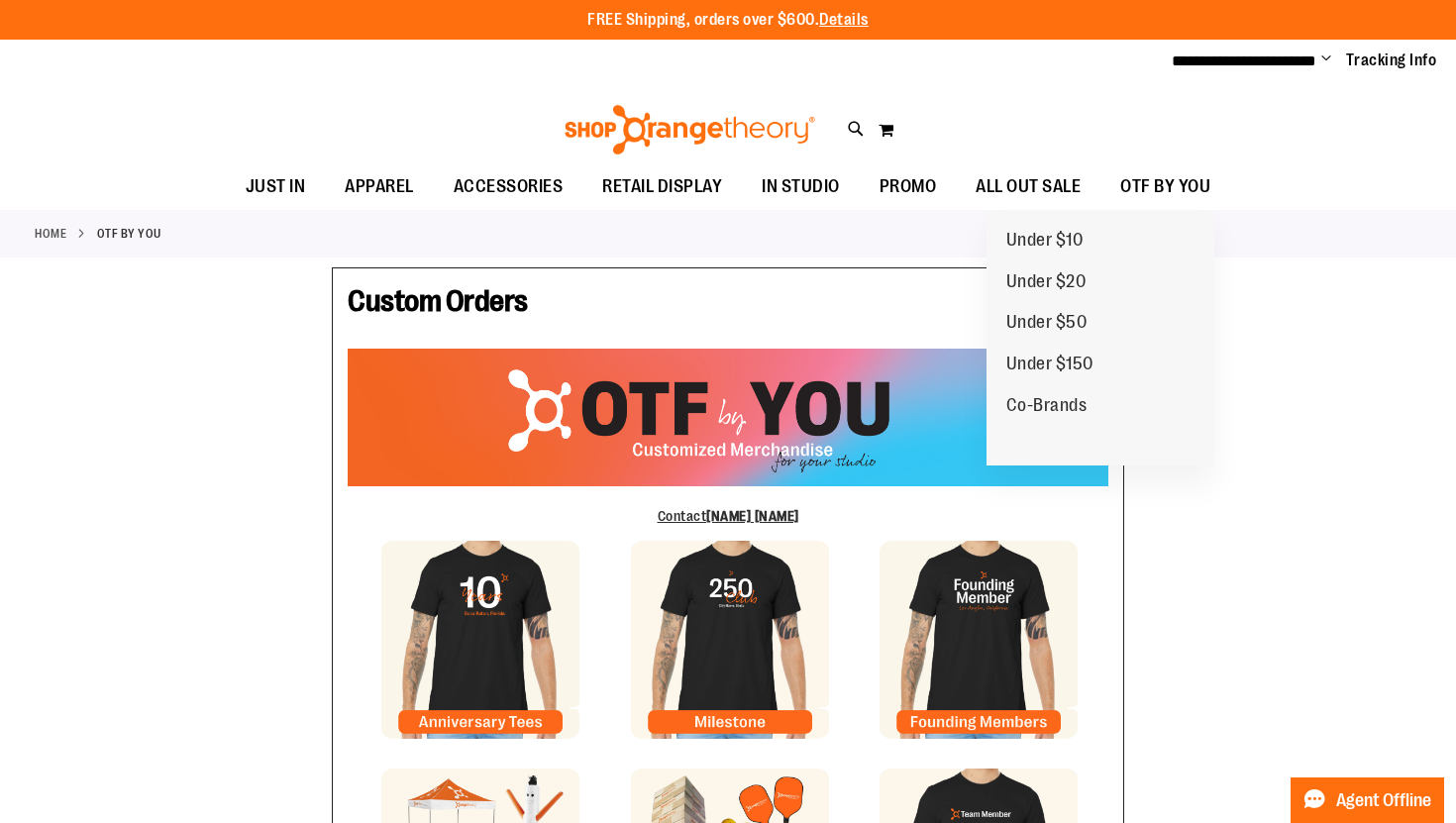 scroll, scrollTop: 0, scrollLeft: 0, axis: both 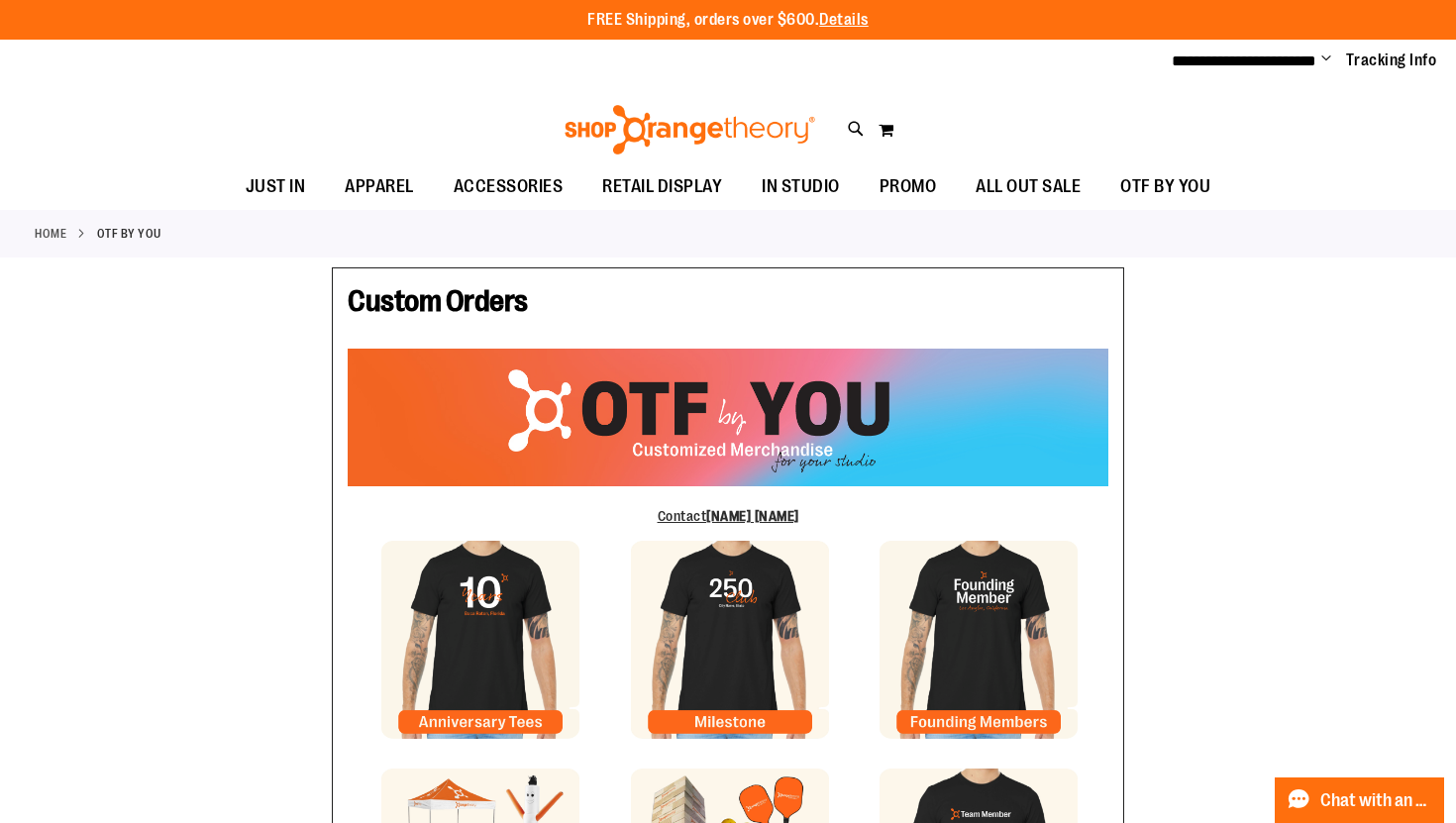 type on "*******" 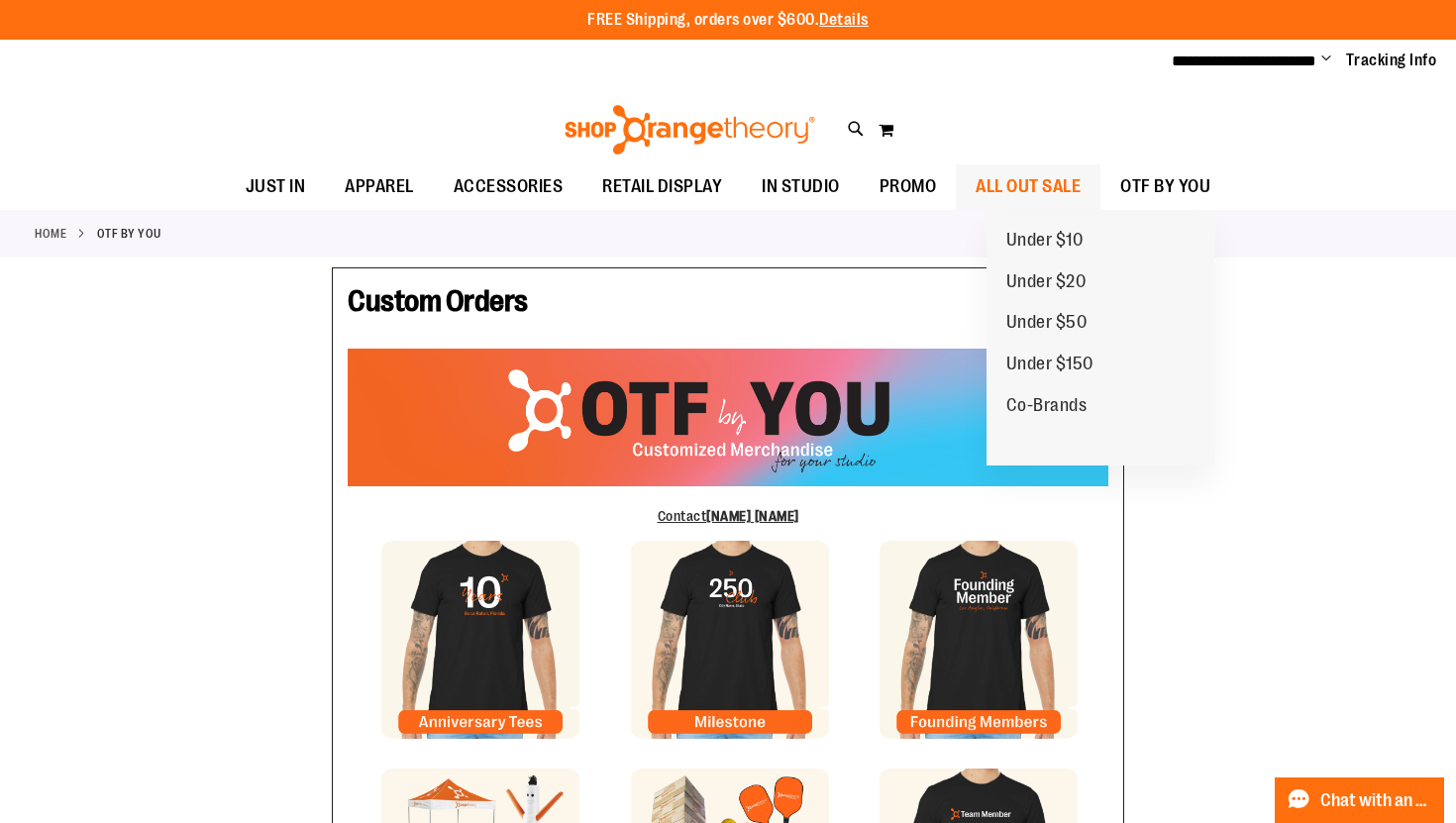 click on "ALL OUT SALE" at bounding box center [1028, 186] 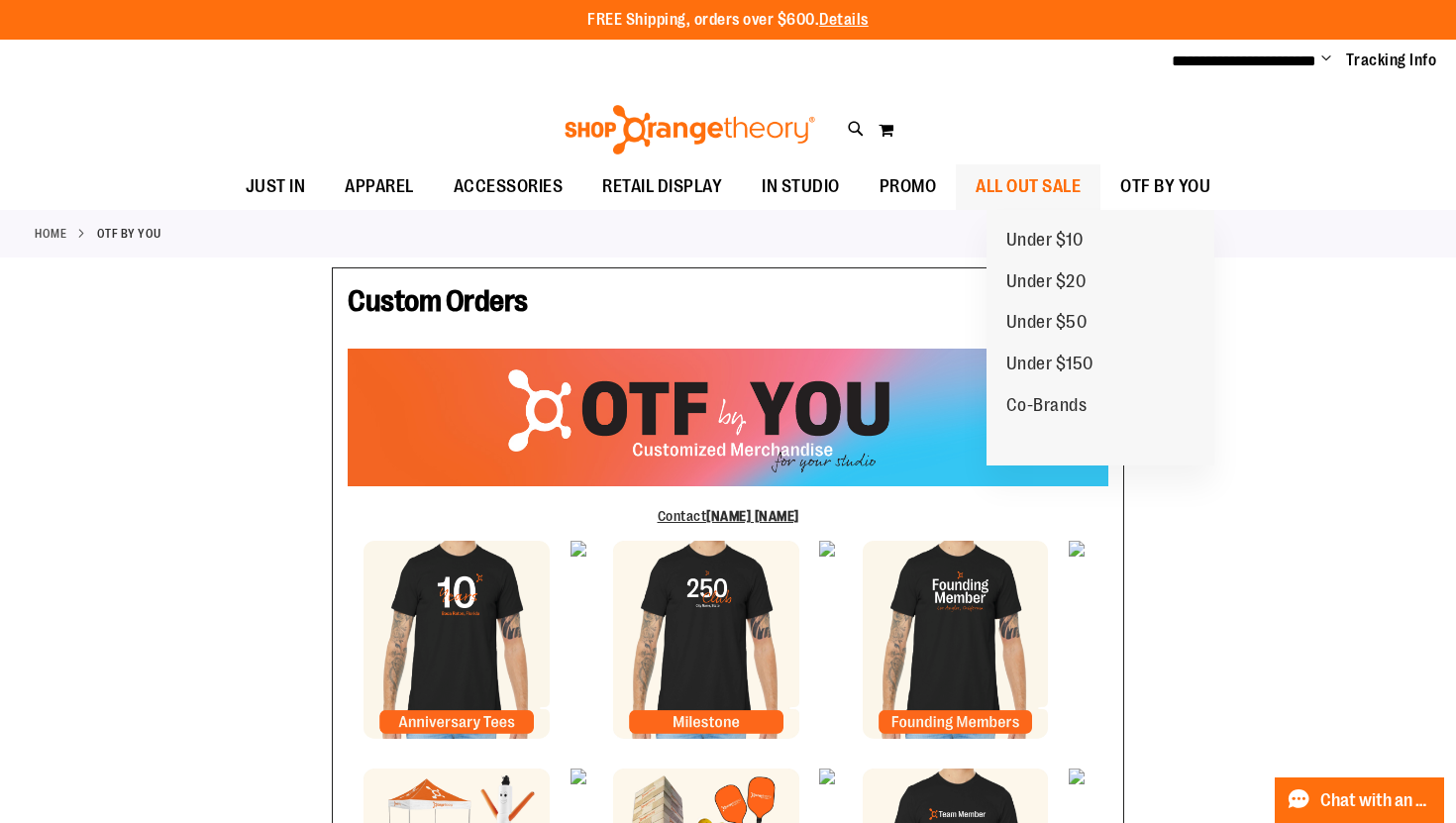 click on "ALL OUT SALE" at bounding box center [1028, 186] 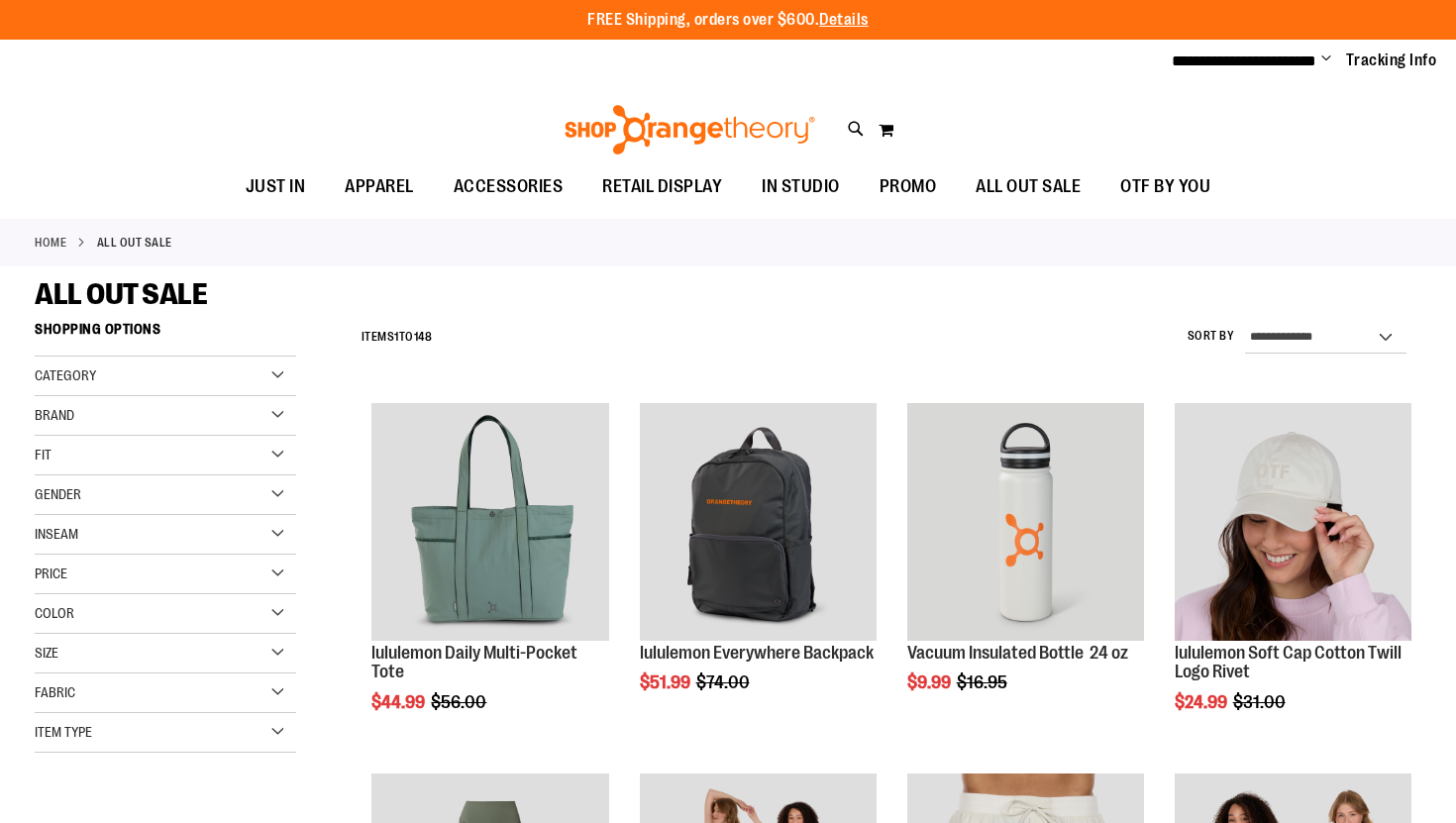 scroll, scrollTop: 0, scrollLeft: 0, axis: both 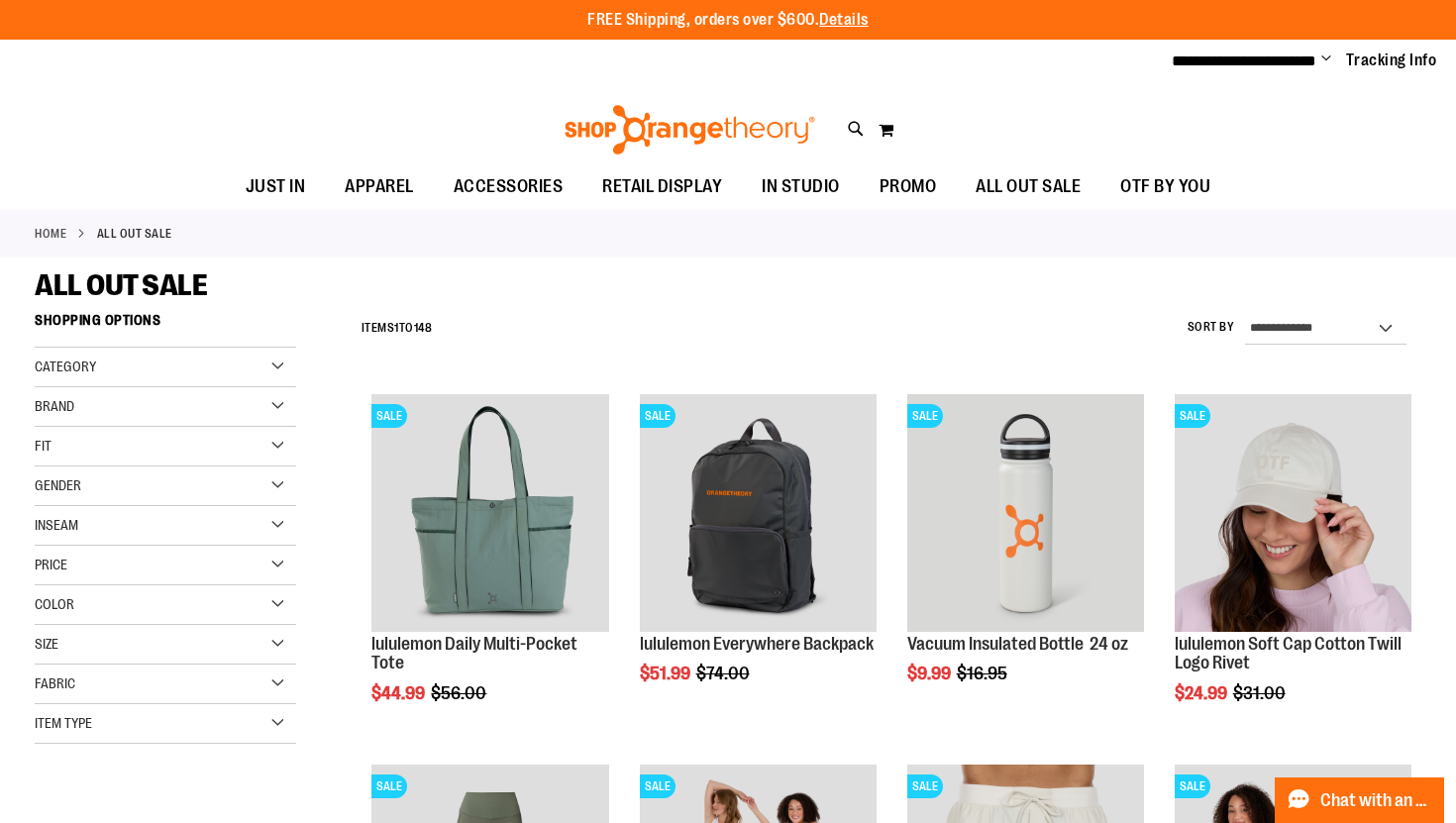 click on "PROMO" at bounding box center (908, 186) 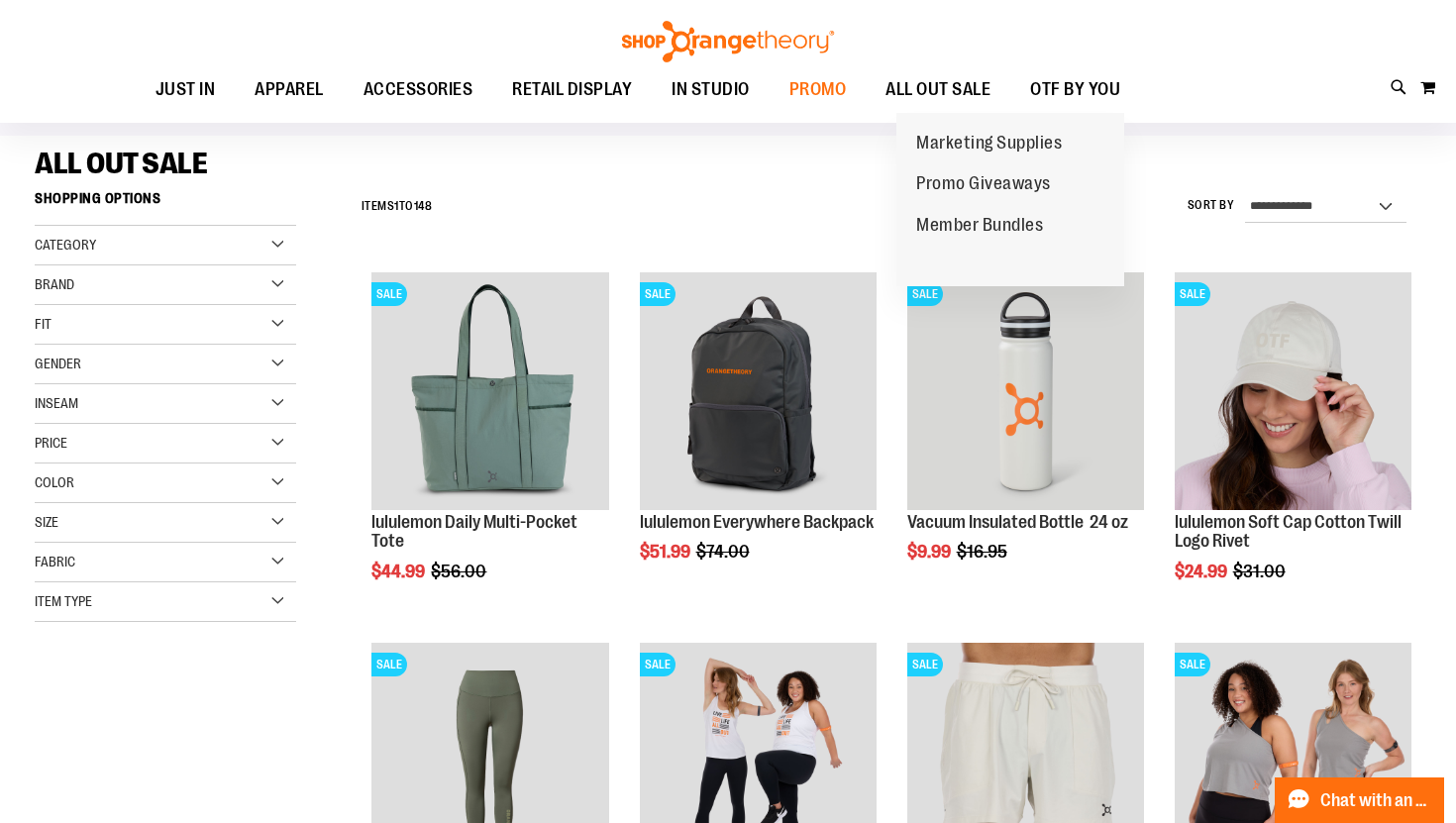 scroll, scrollTop: 128, scrollLeft: 0, axis: vertical 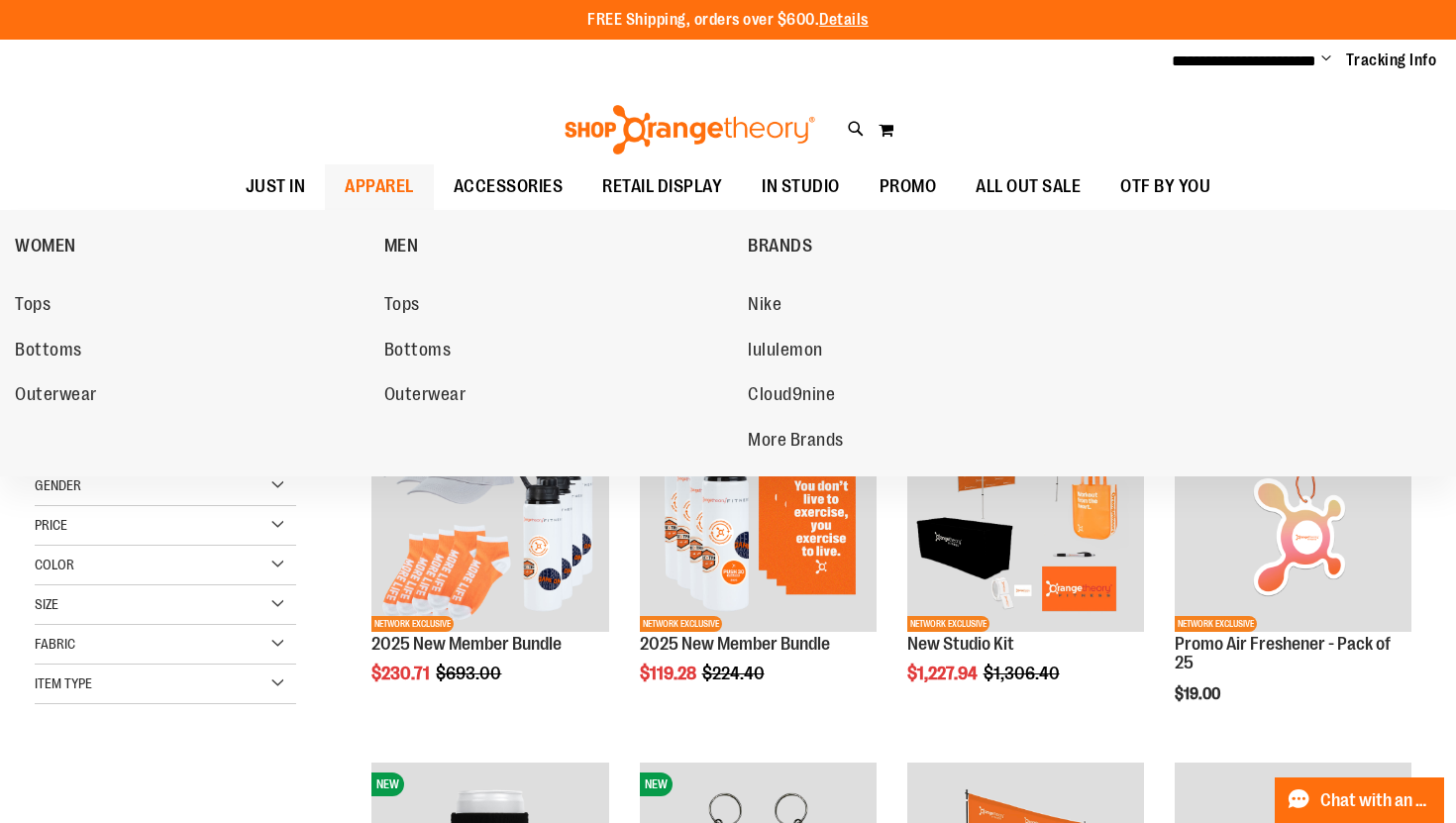 click on "APPAREL" at bounding box center [379, 186] 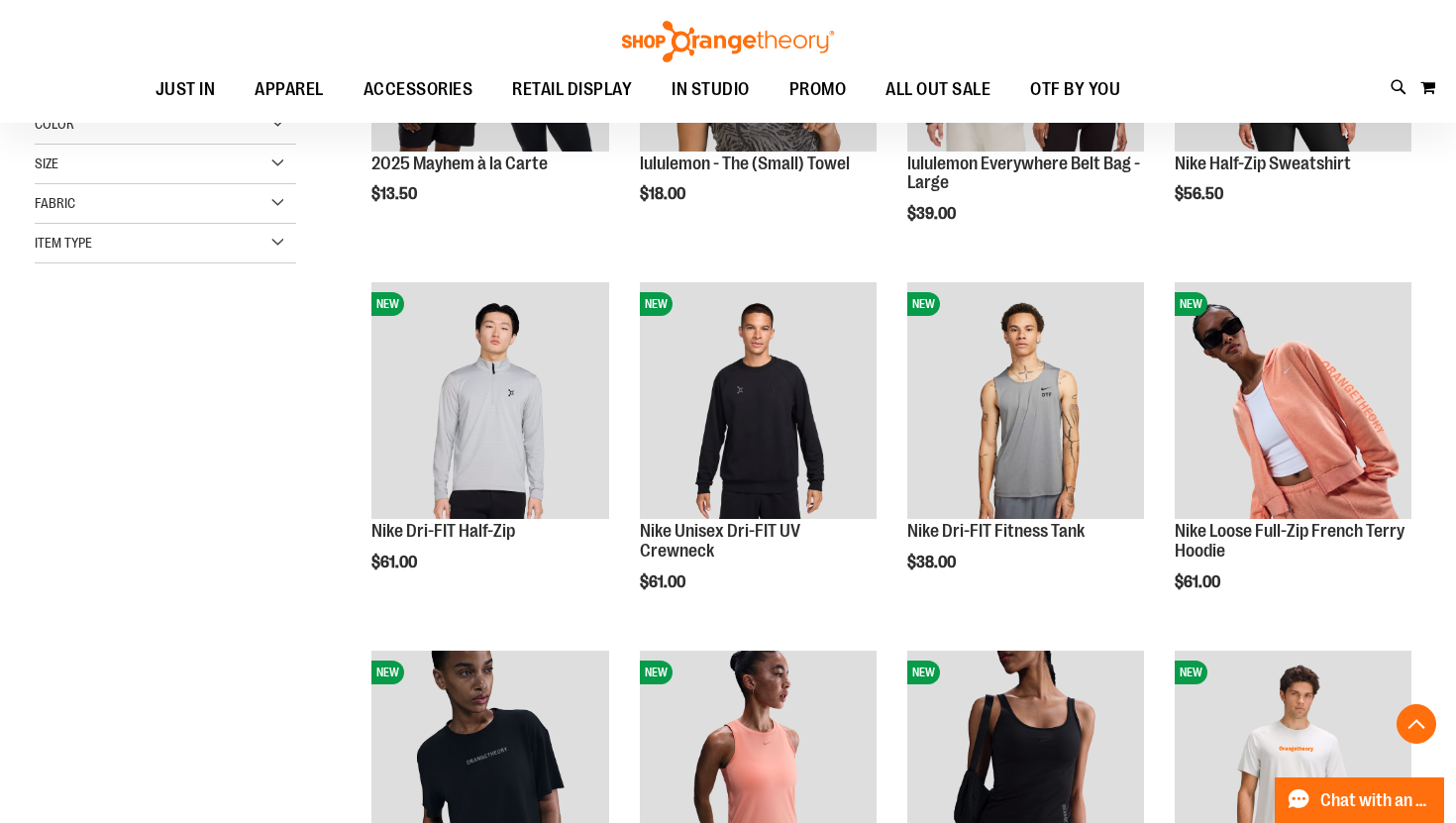 scroll, scrollTop: 489, scrollLeft: 0, axis: vertical 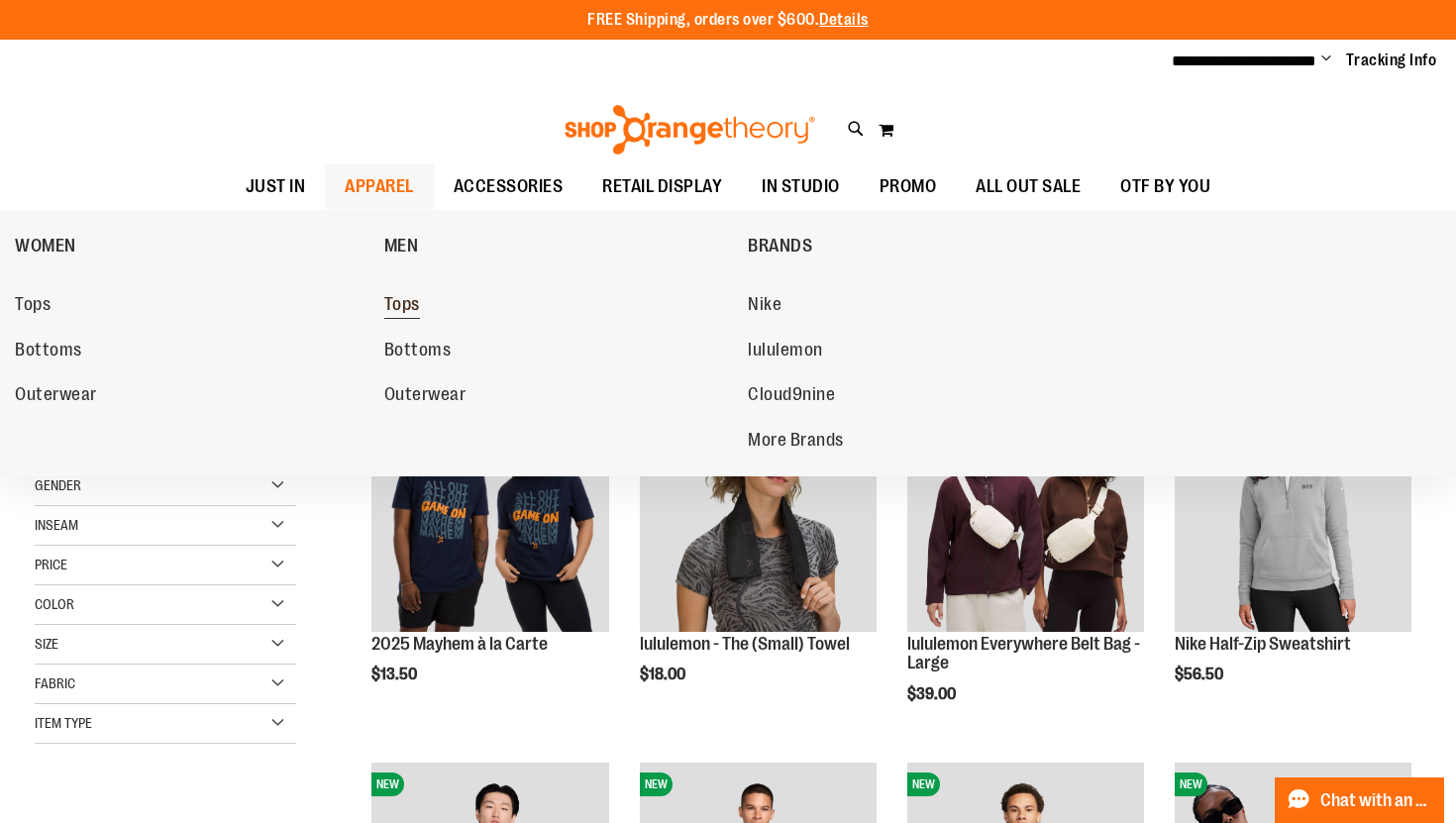 click on "Tops" at bounding box center [402, 306] 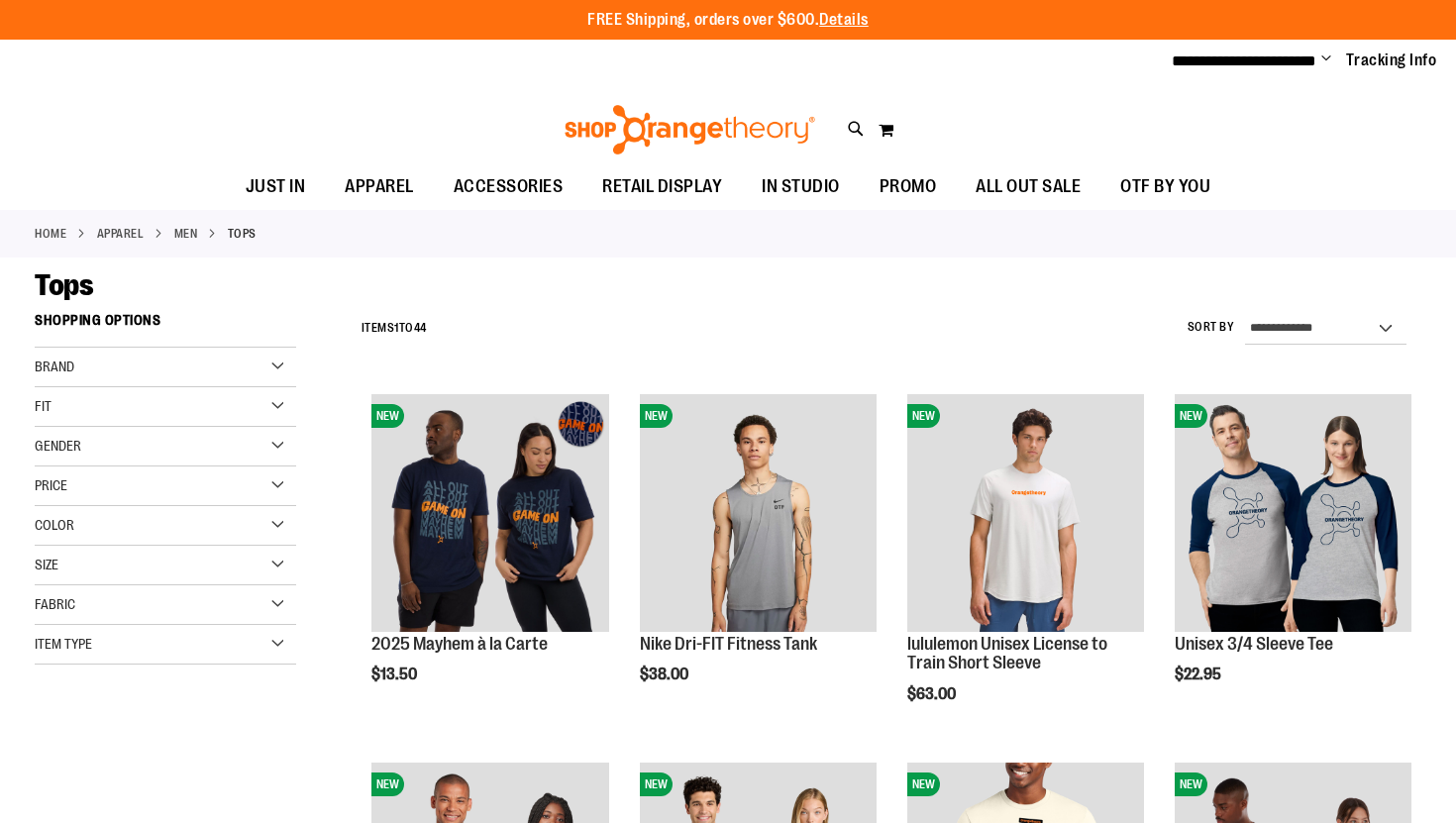 scroll, scrollTop: 0, scrollLeft: 0, axis: both 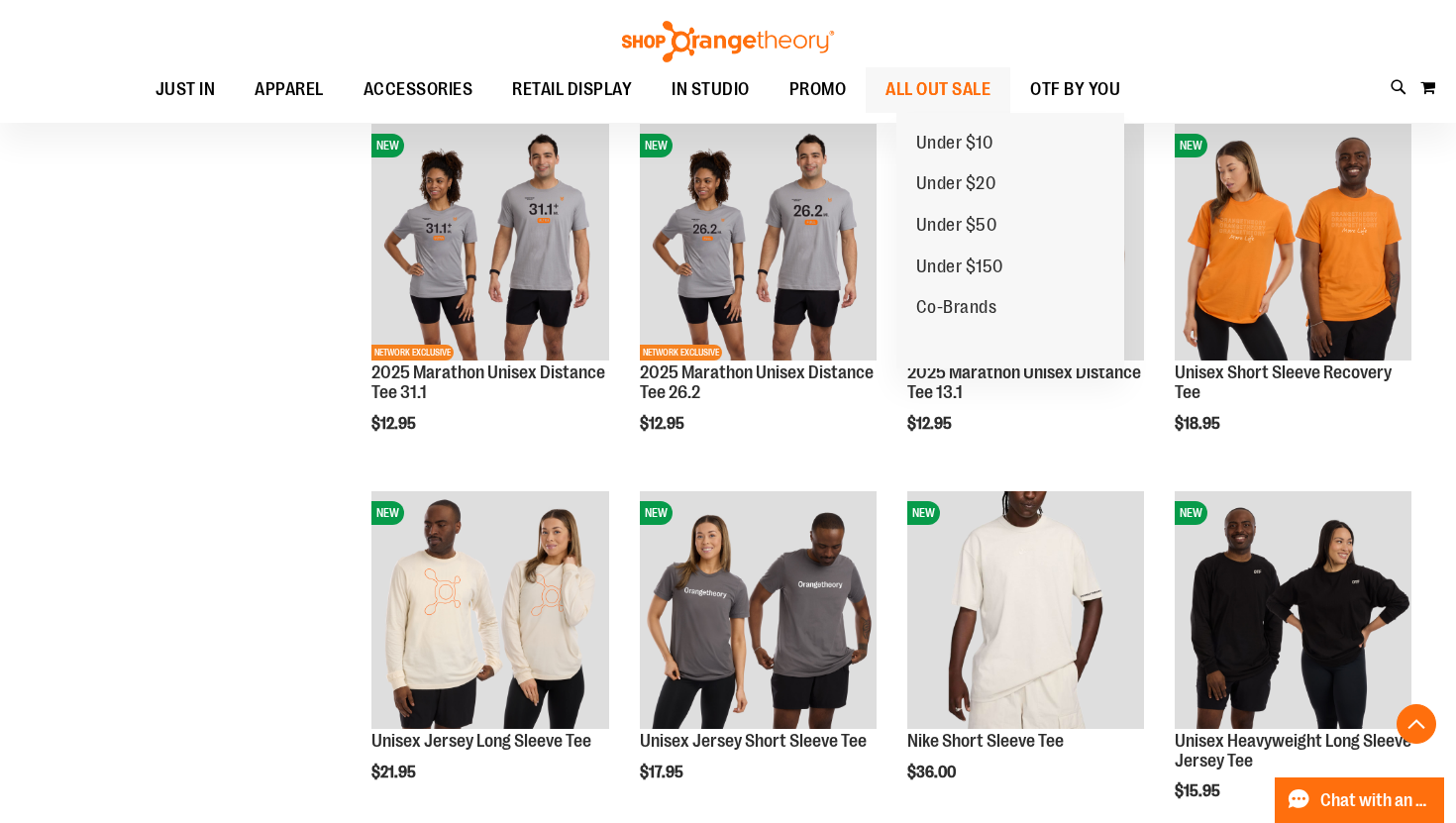 click on "ALL OUT SALE" at bounding box center (938, 89) 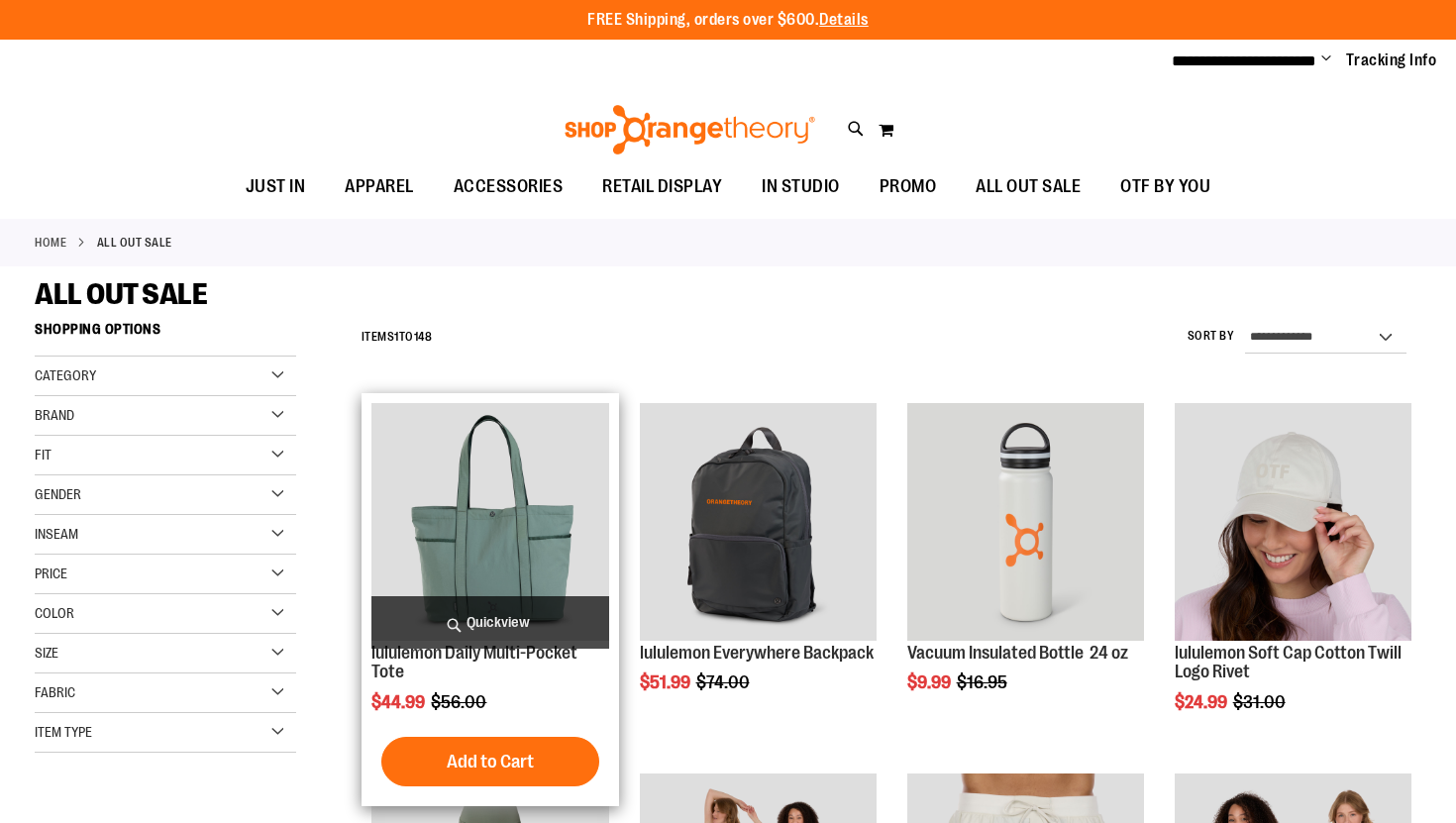 scroll, scrollTop: 0, scrollLeft: 0, axis: both 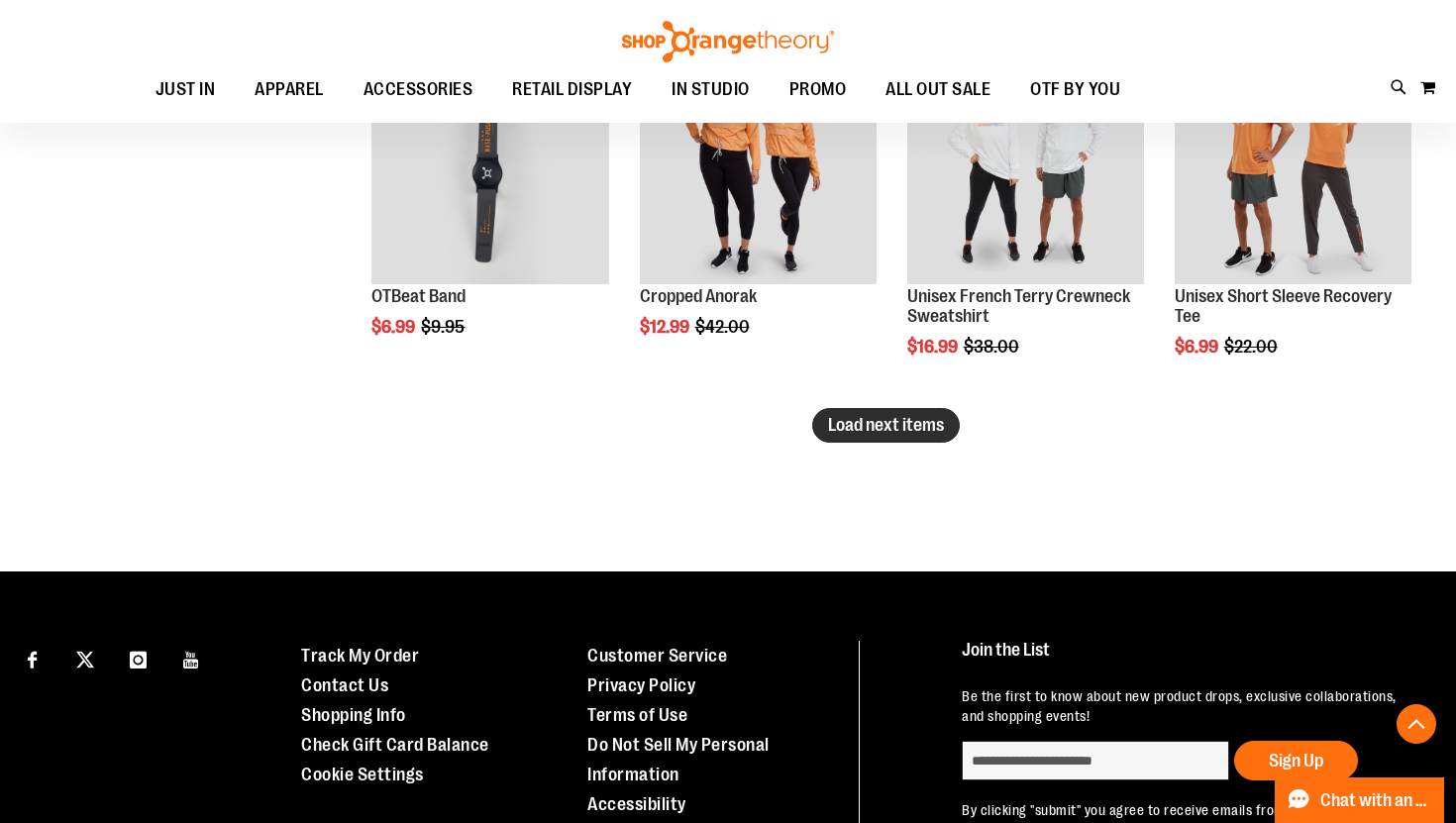 click on "Load next items" at bounding box center [885, 425] 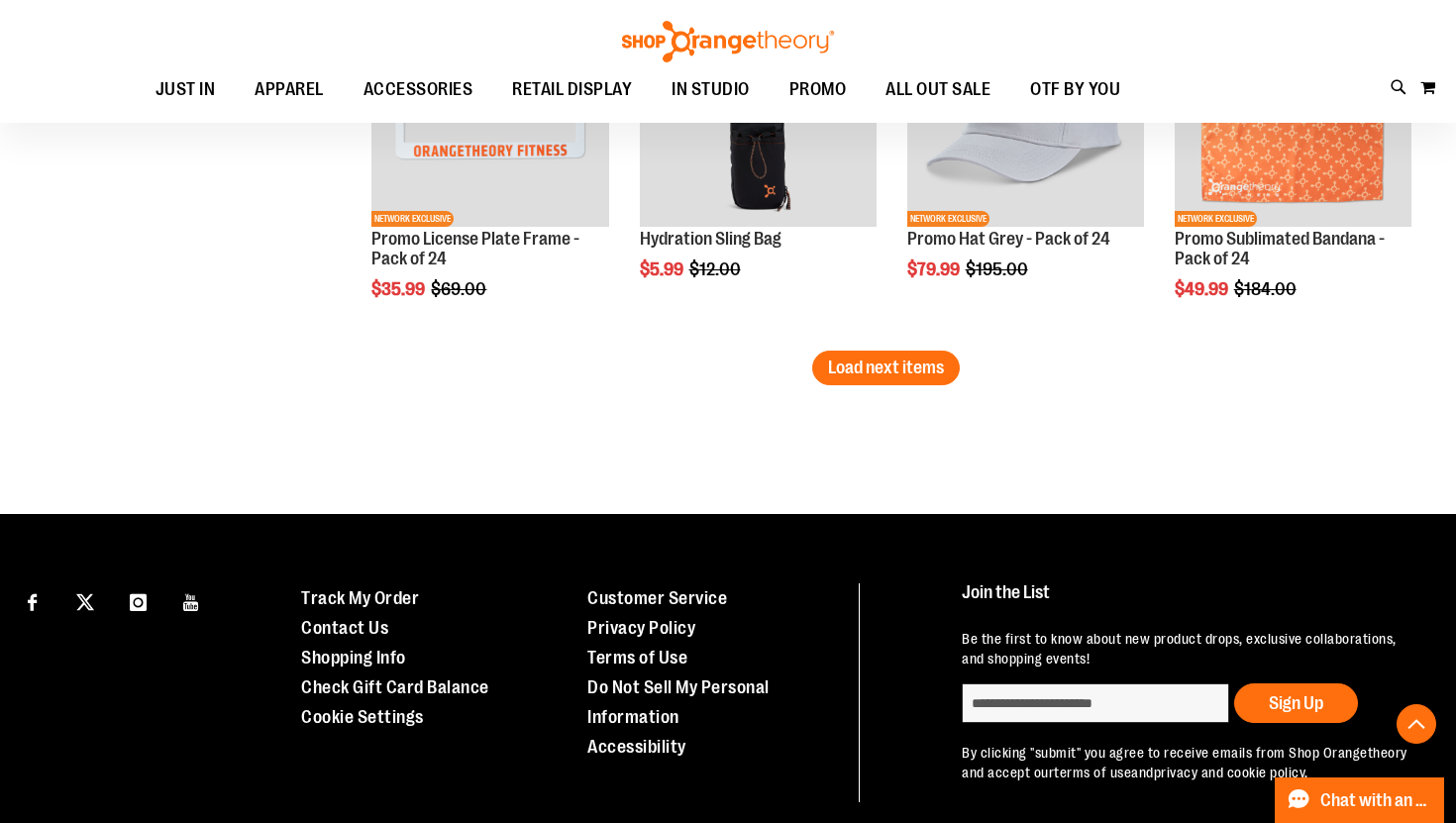 scroll, scrollTop: 4284, scrollLeft: 0, axis: vertical 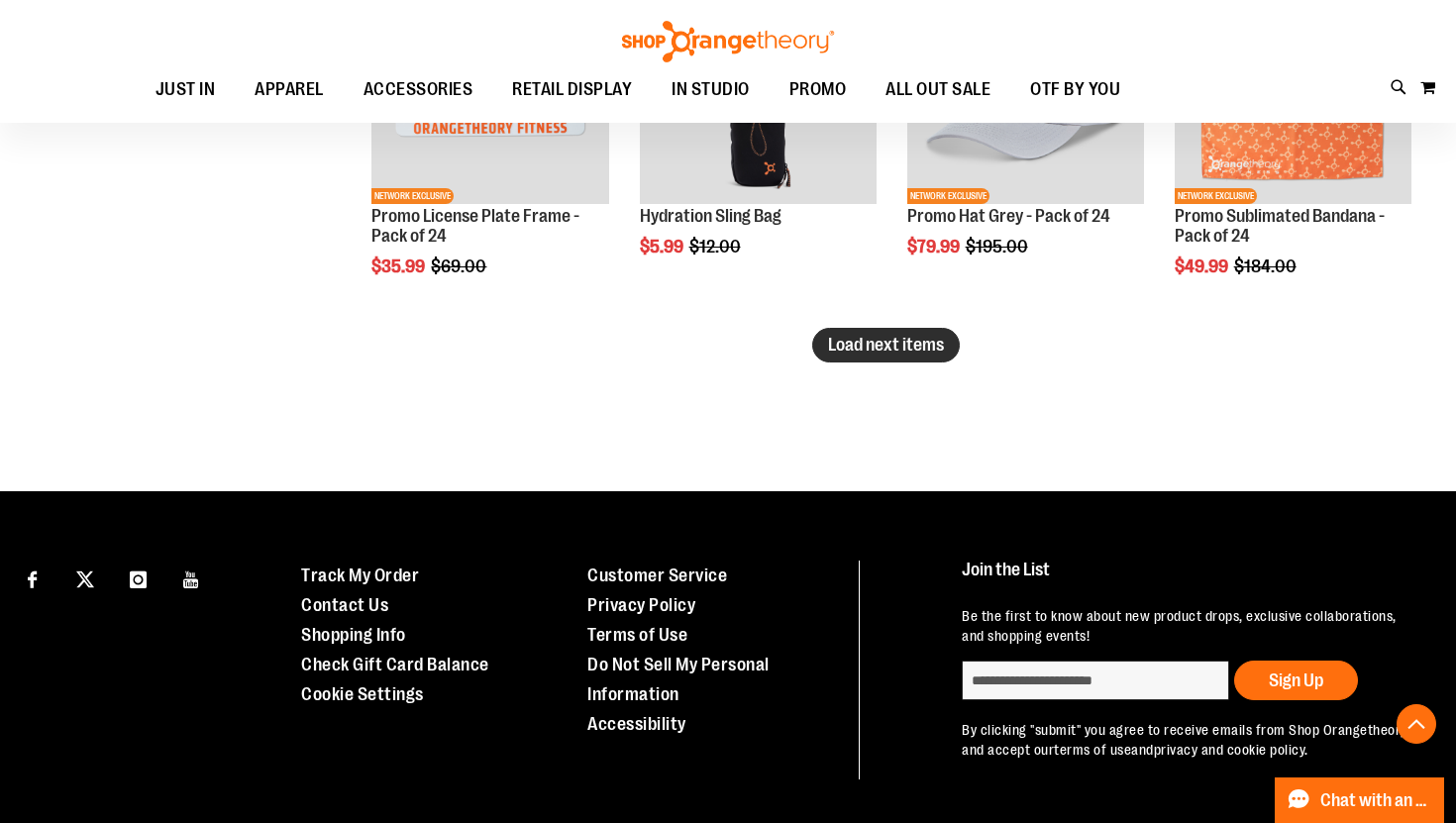 click on "Load next items" at bounding box center [885, 345] 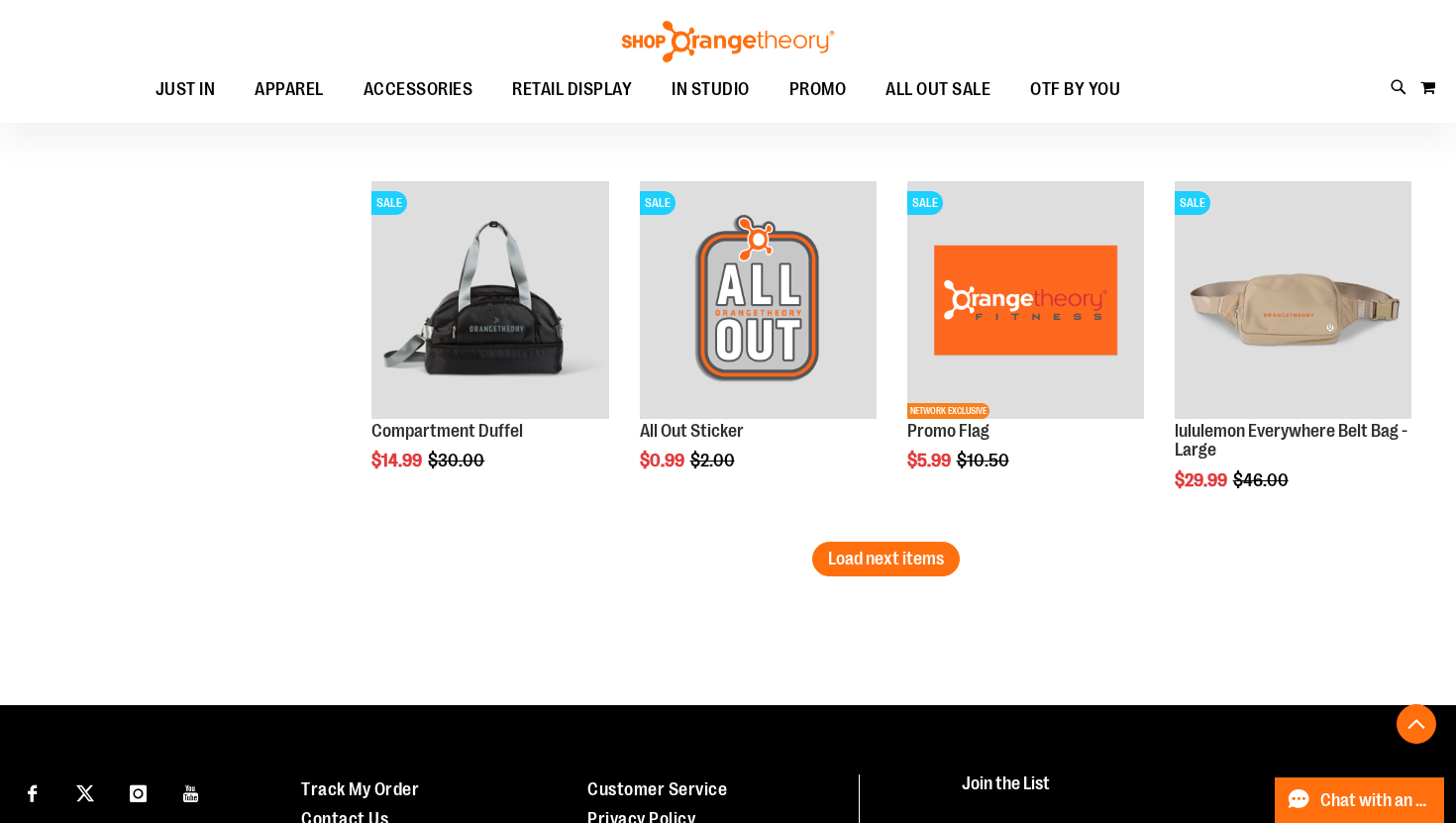 scroll, scrollTop: 5190, scrollLeft: 0, axis: vertical 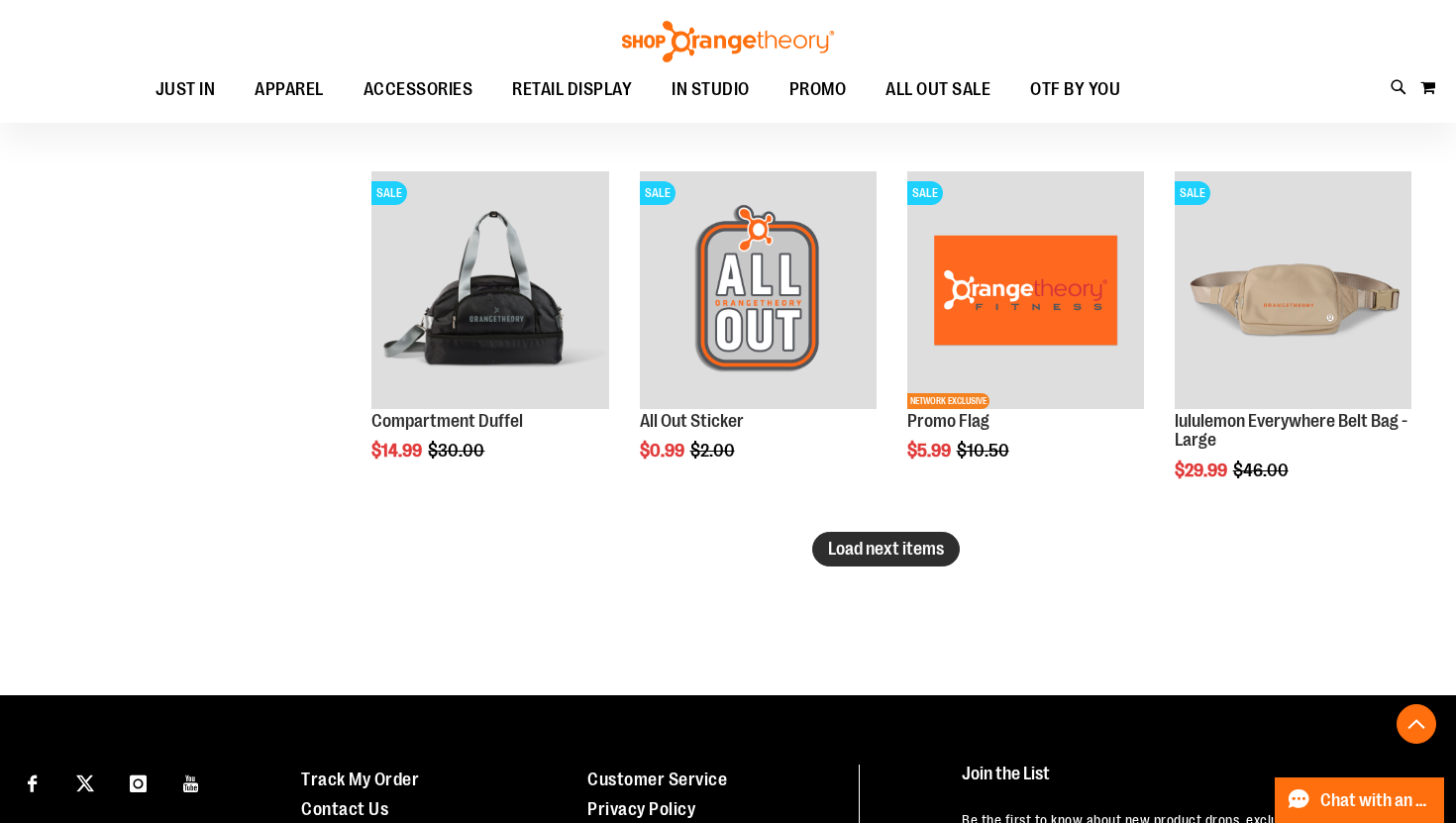 click on "Load next items" at bounding box center (885, 549) 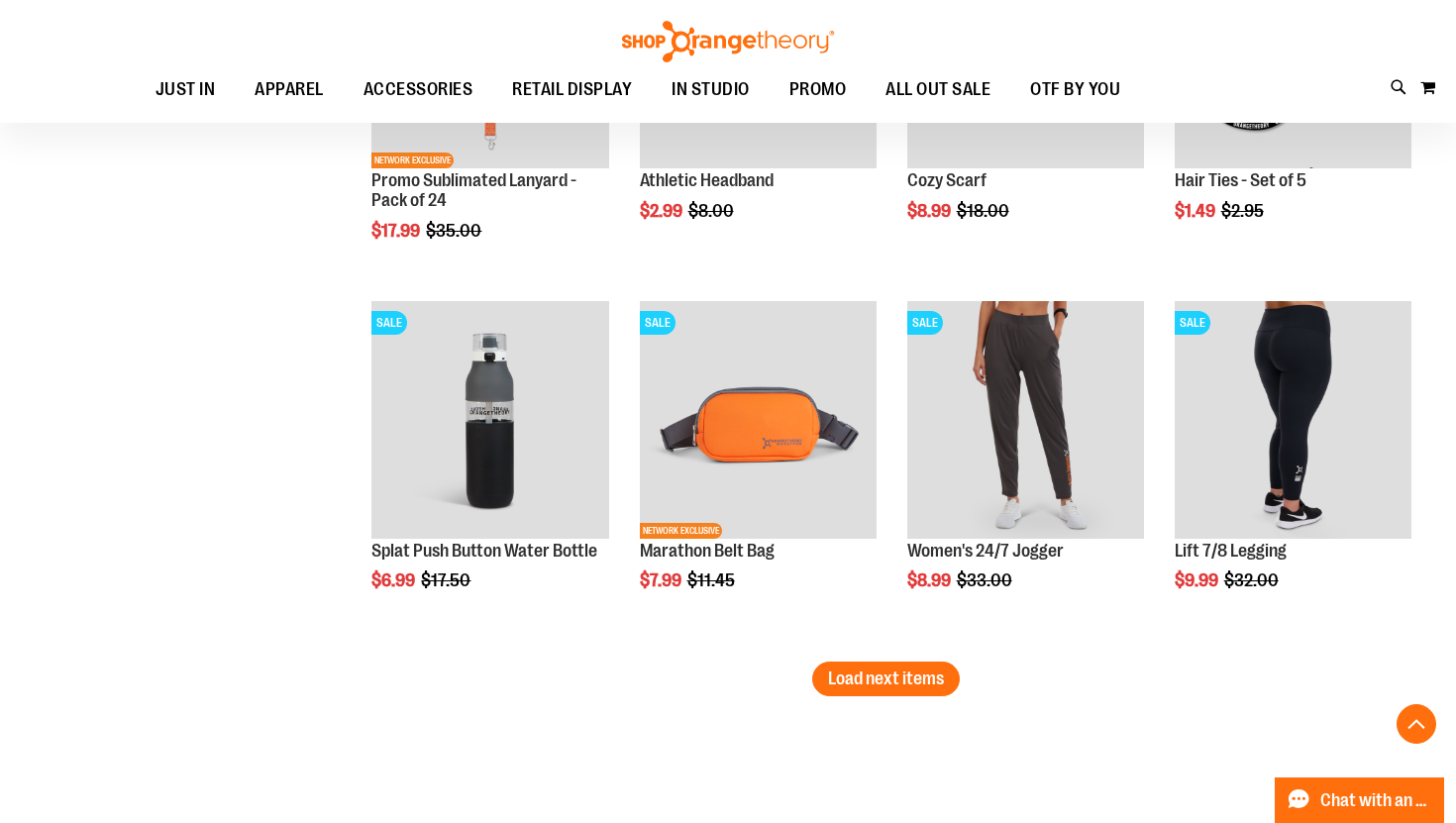 scroll, scrollTop: 6460, scrollLeft: 0, axis: vertical 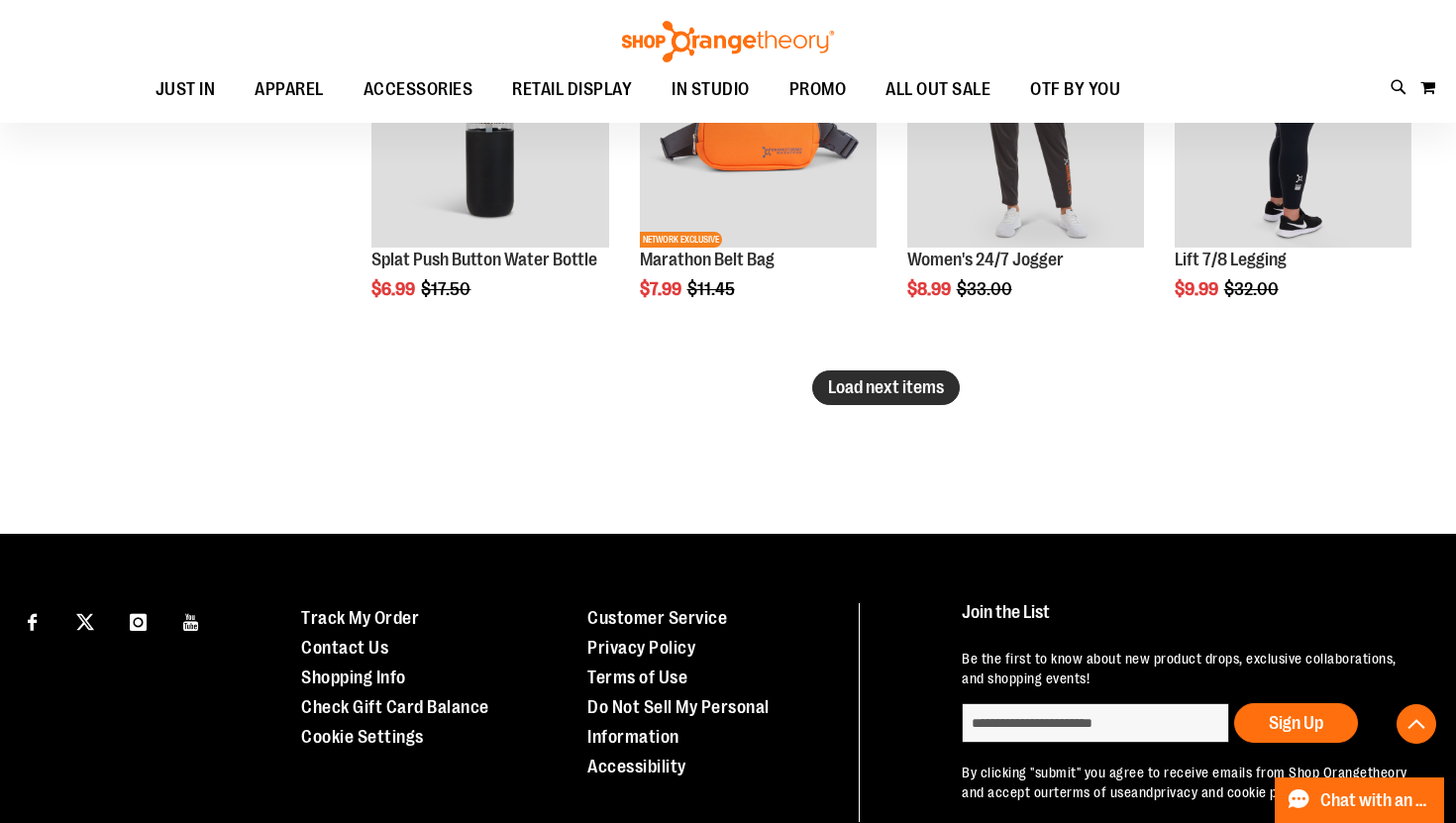 click on "Load next items" at bounding box center (885, 387) 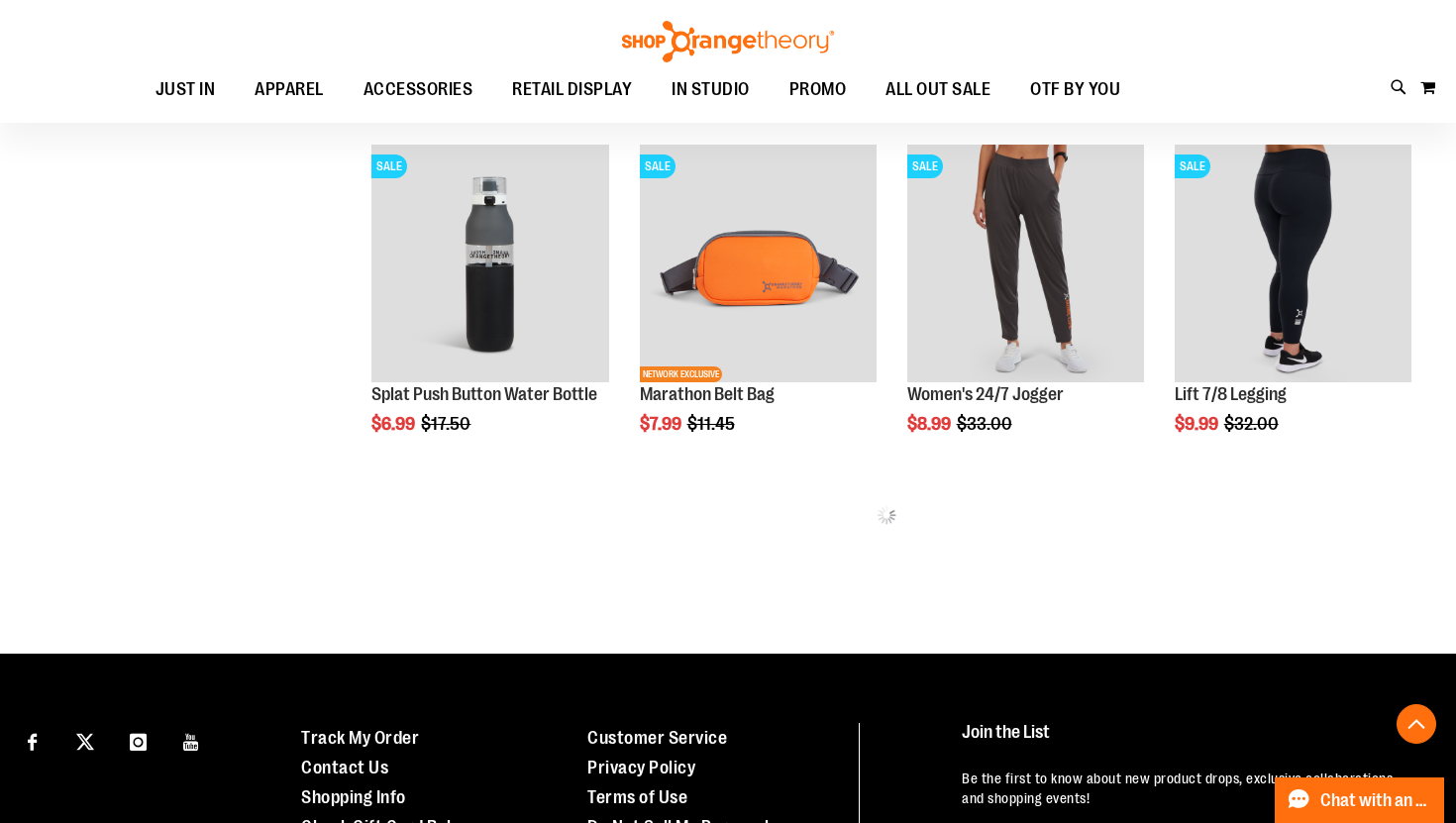 scroll, scrollTop: 6317, scrollLeft: 0, axis: vertical 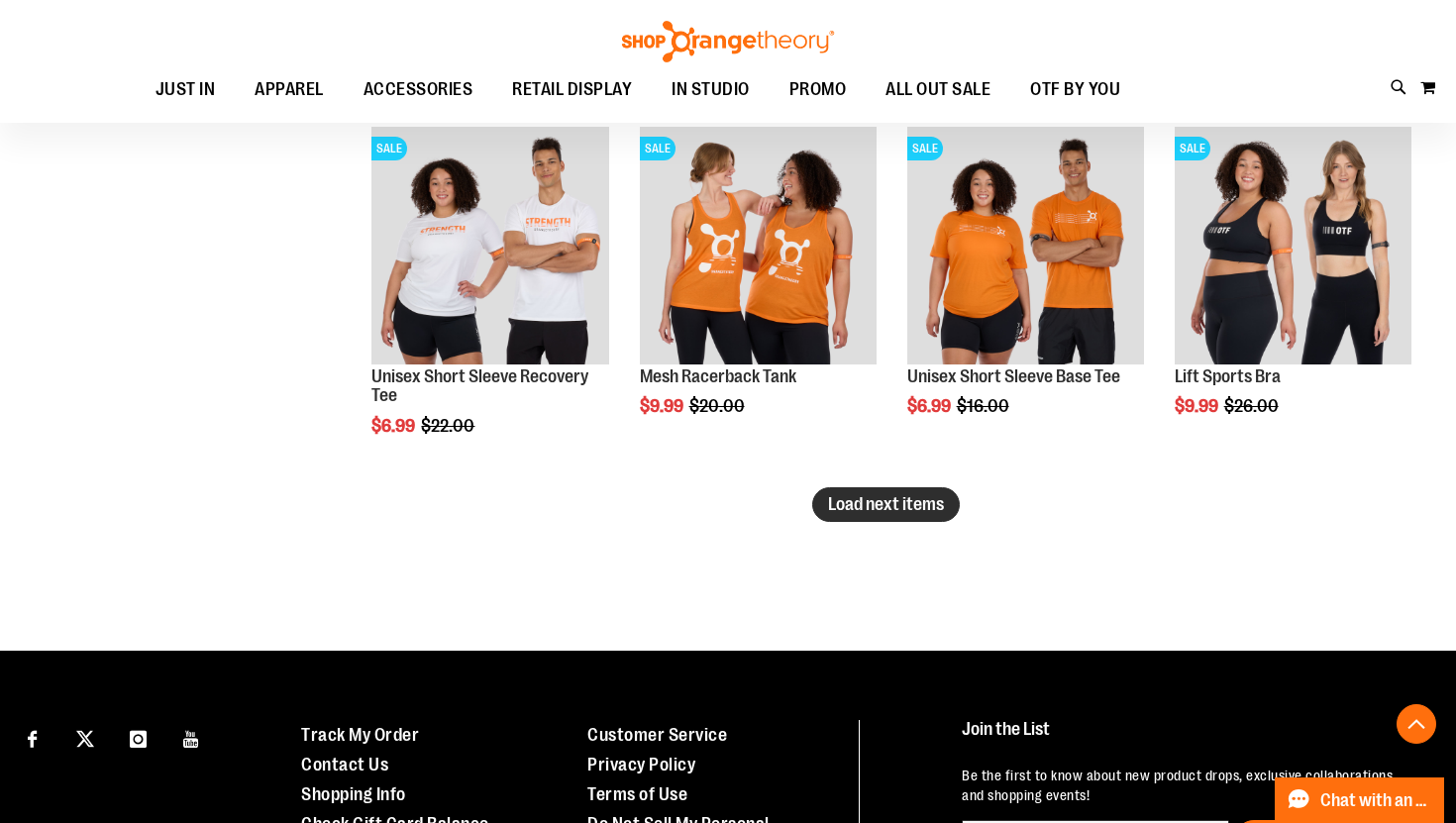 click on "Load next items" at bounding box center (885, 504) 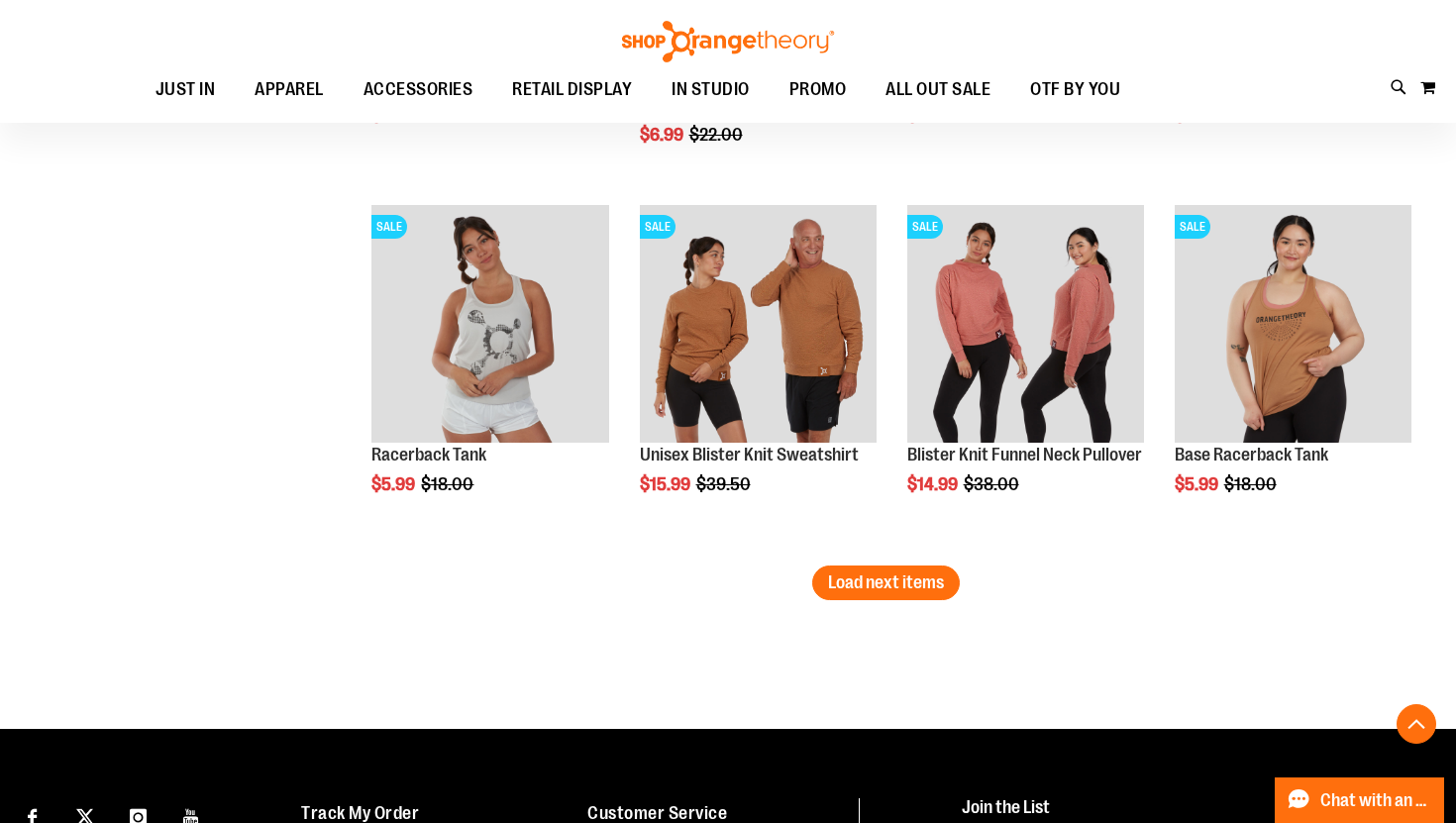 scroll, scrollTop: 8480, scrollLeft: 0, axis: vertical 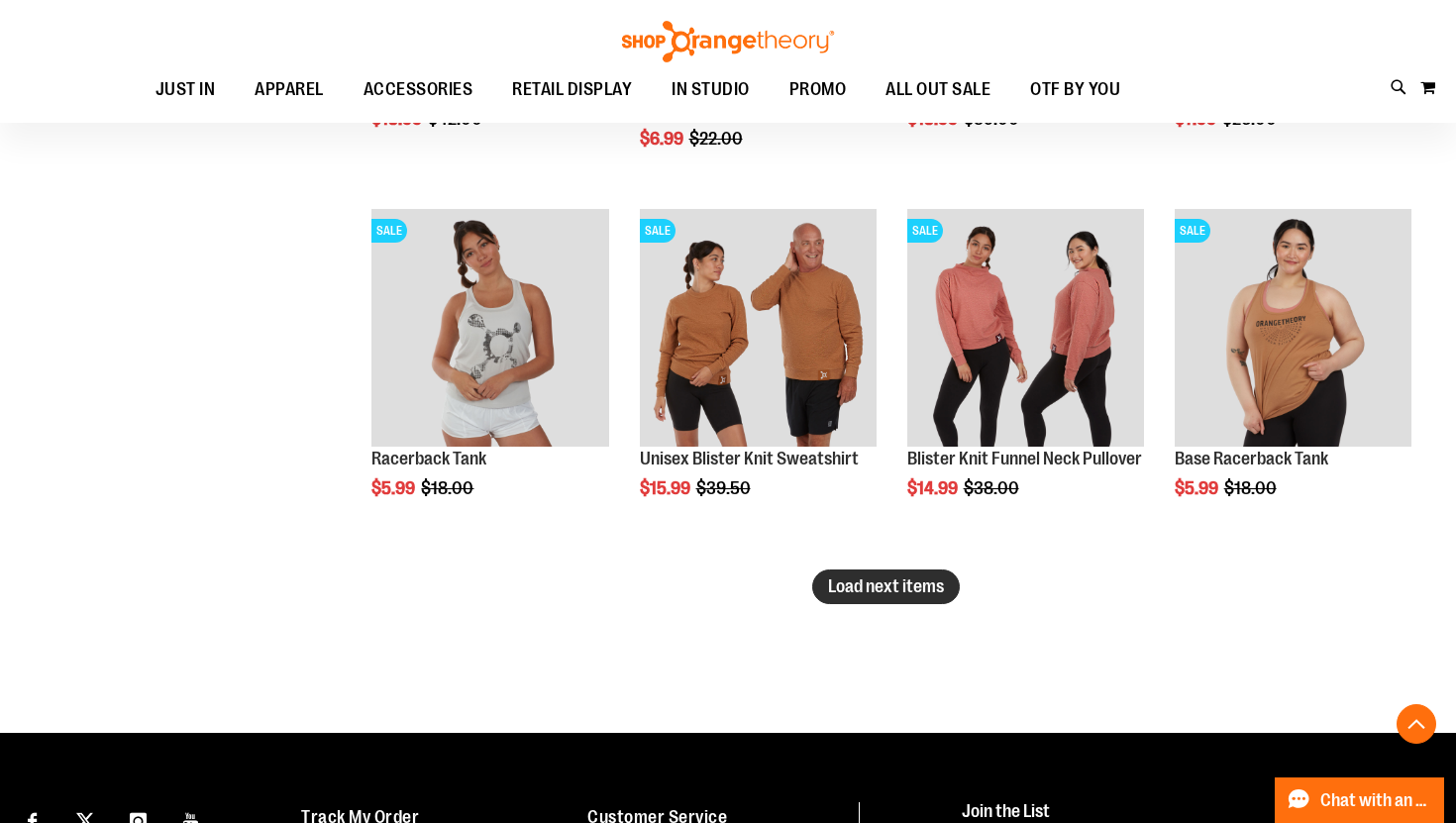 click on "Load next items" at bounding box center [885, 586] 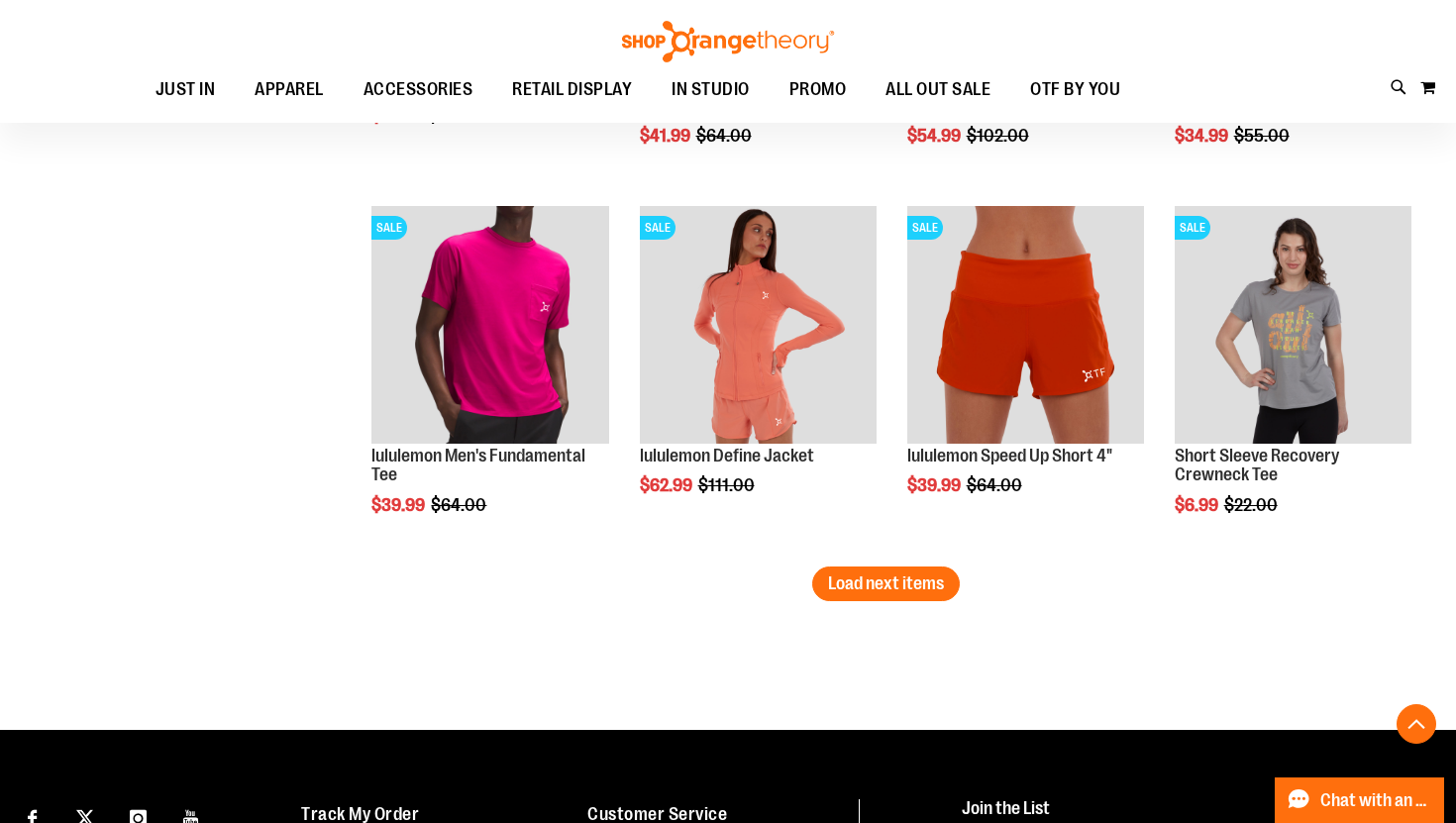 scroll, scrollTop: 9658, scrollLeft: 0, axis: vertical 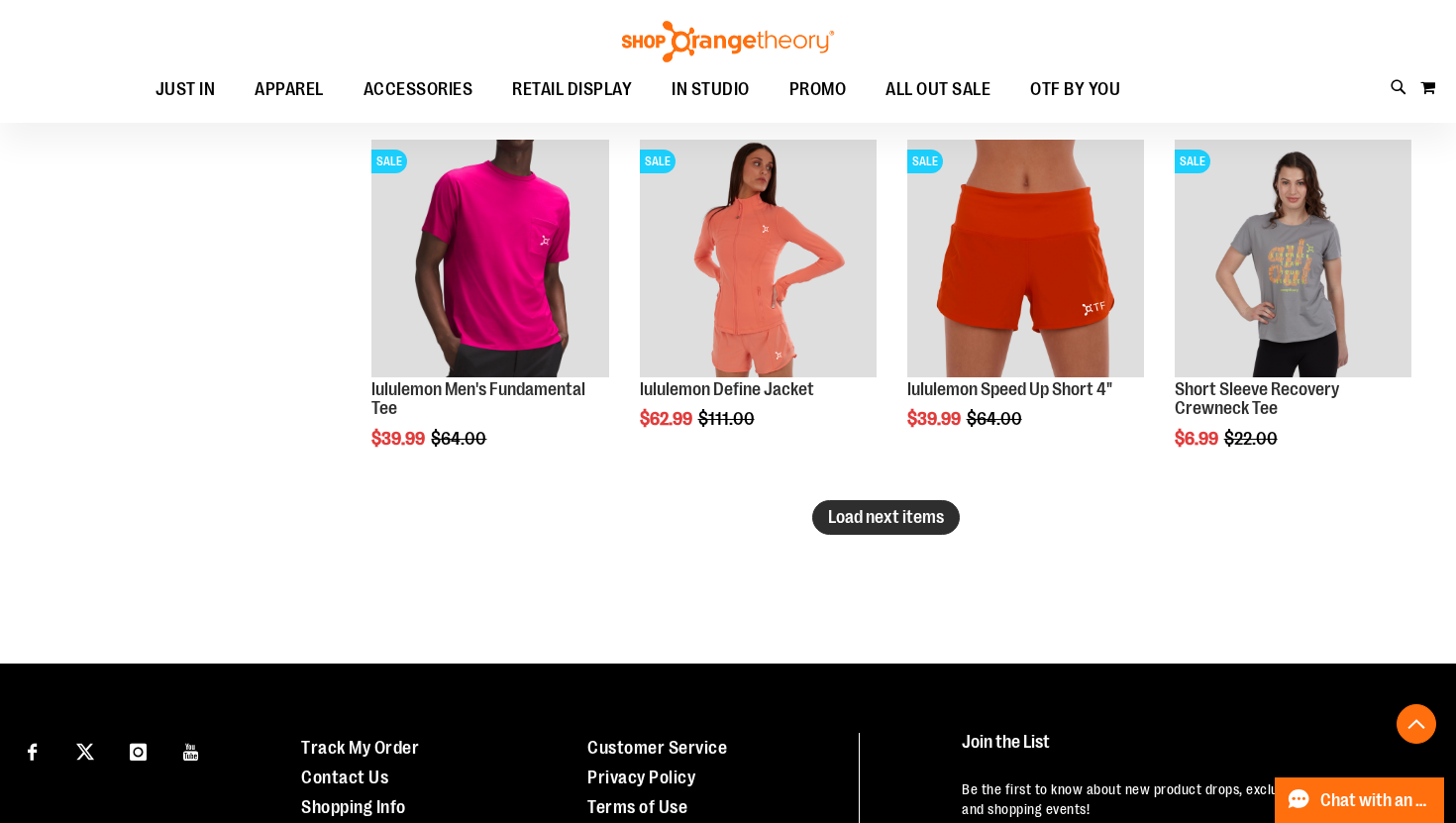 click on "Load next items" at bounding box center (885, 517) 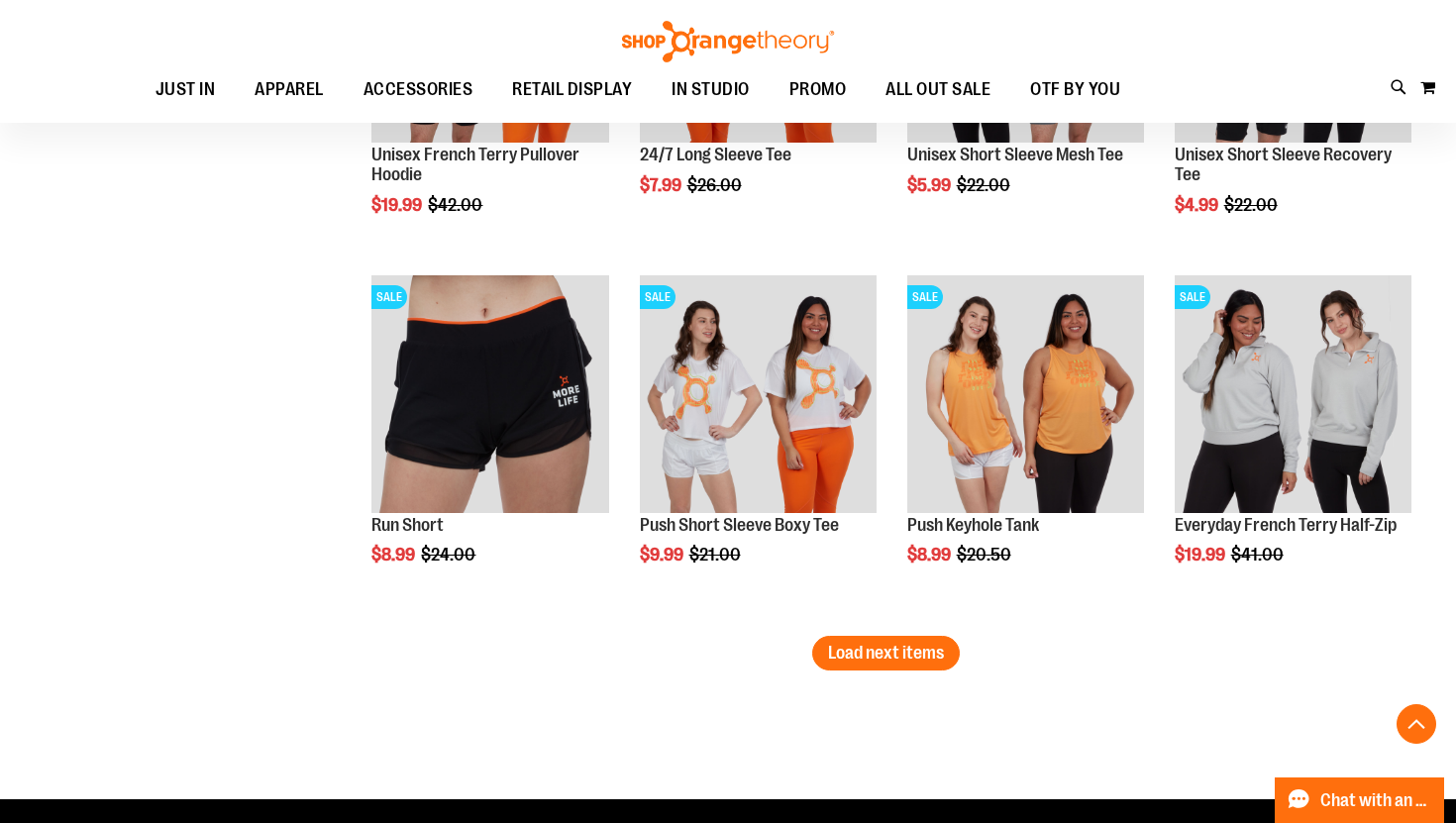 scroll, scrollTop: 10631, scrollLeft: 0, axis: vertical 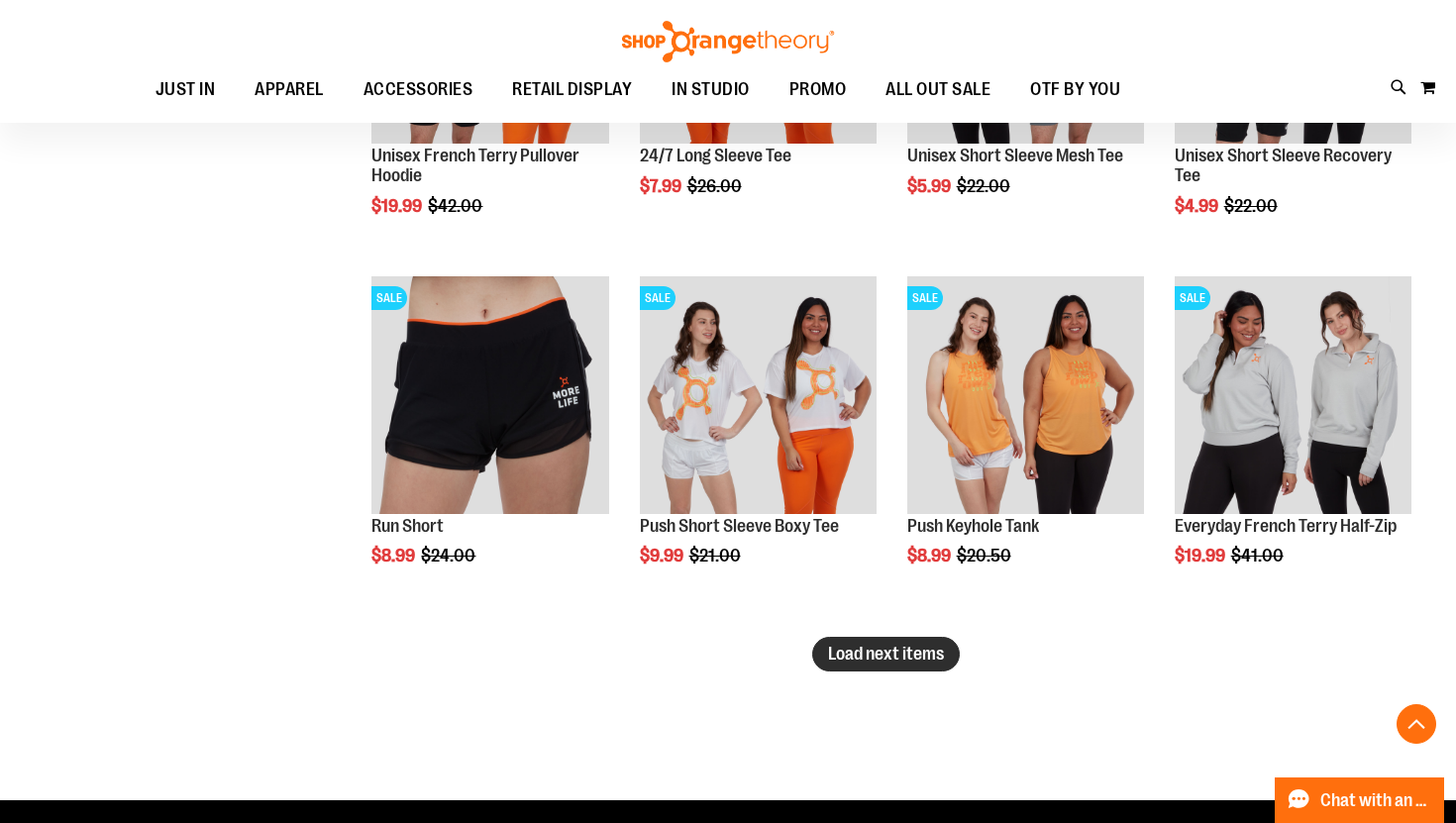 click on "Load next items" at bounding box center [885, 654] 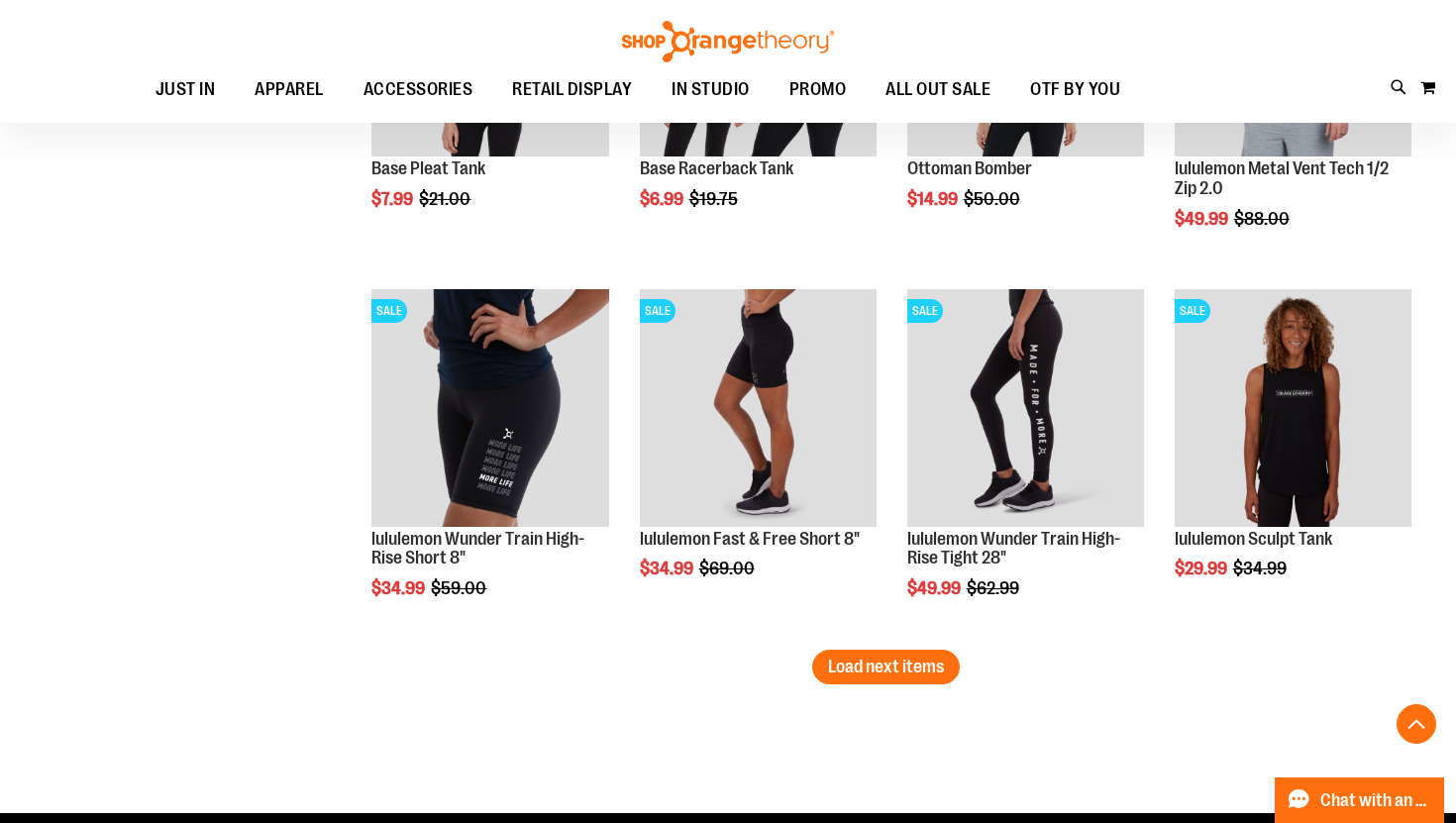 scroll, scrollTop: 11735, scrollLeft: 0, axis: vertical 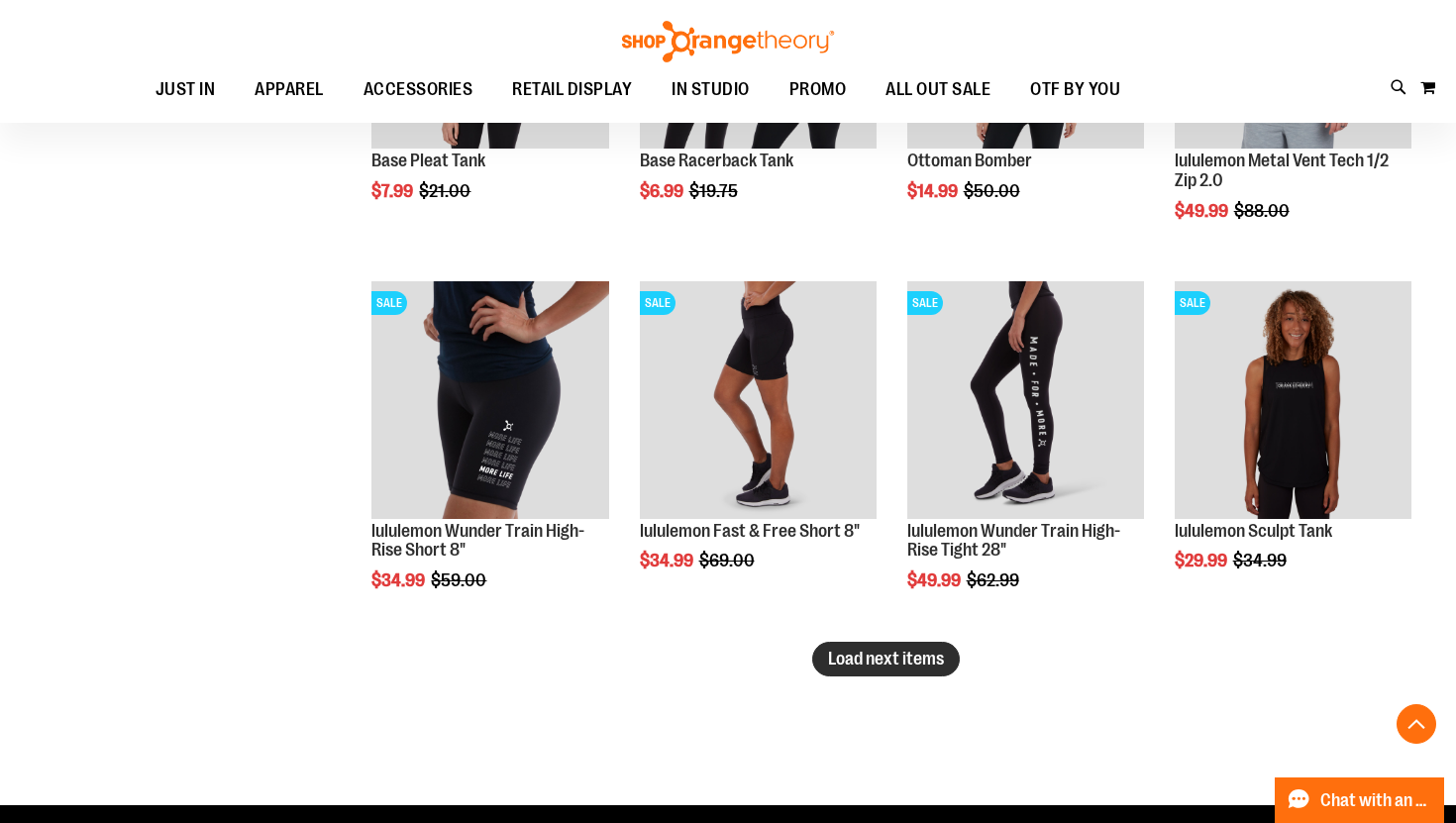 click on "Load next items" at bounding box center (885, 659) 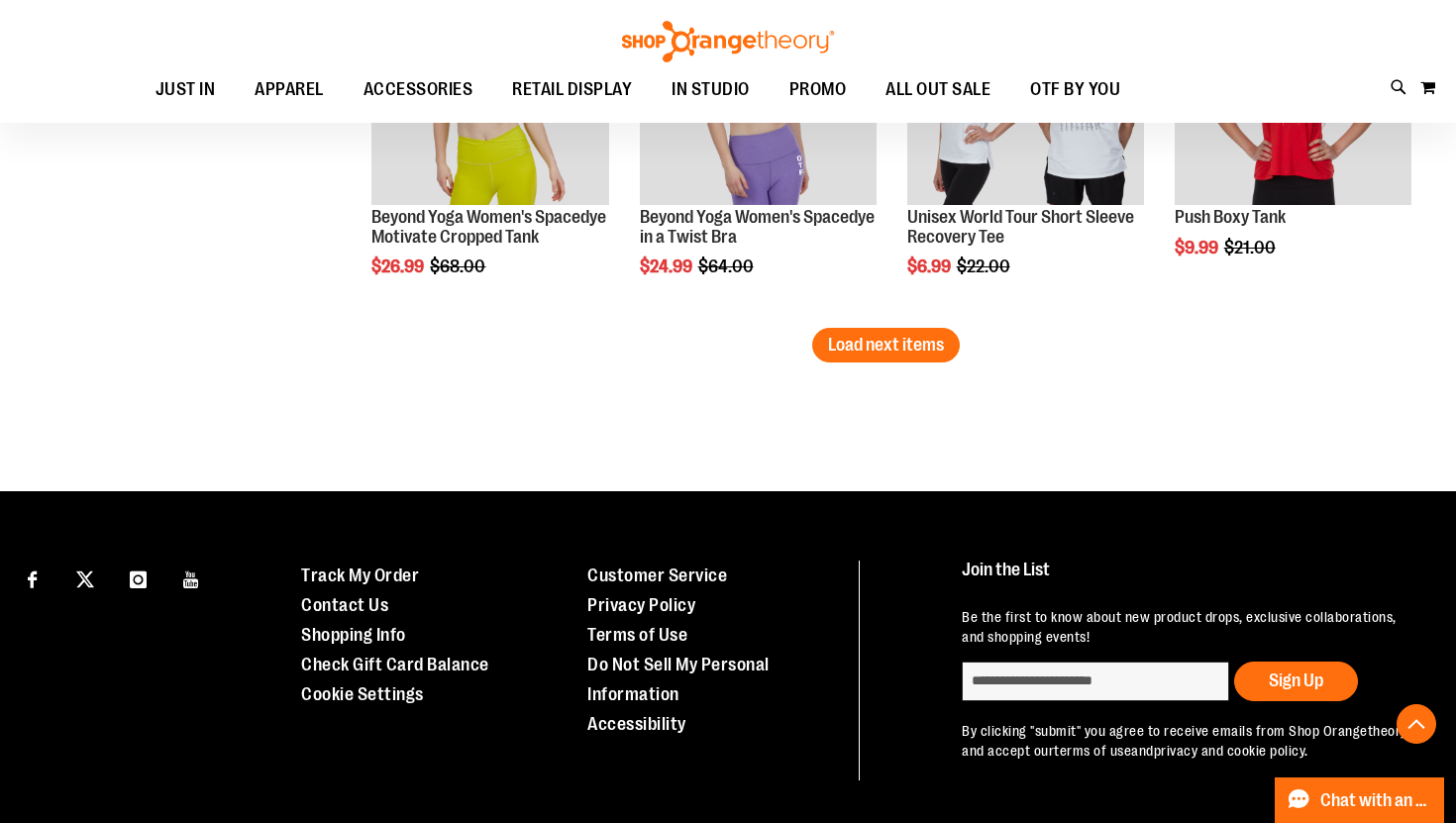 scroll, scrollTop: 13203, scrollLeft: 0, axis: vertical 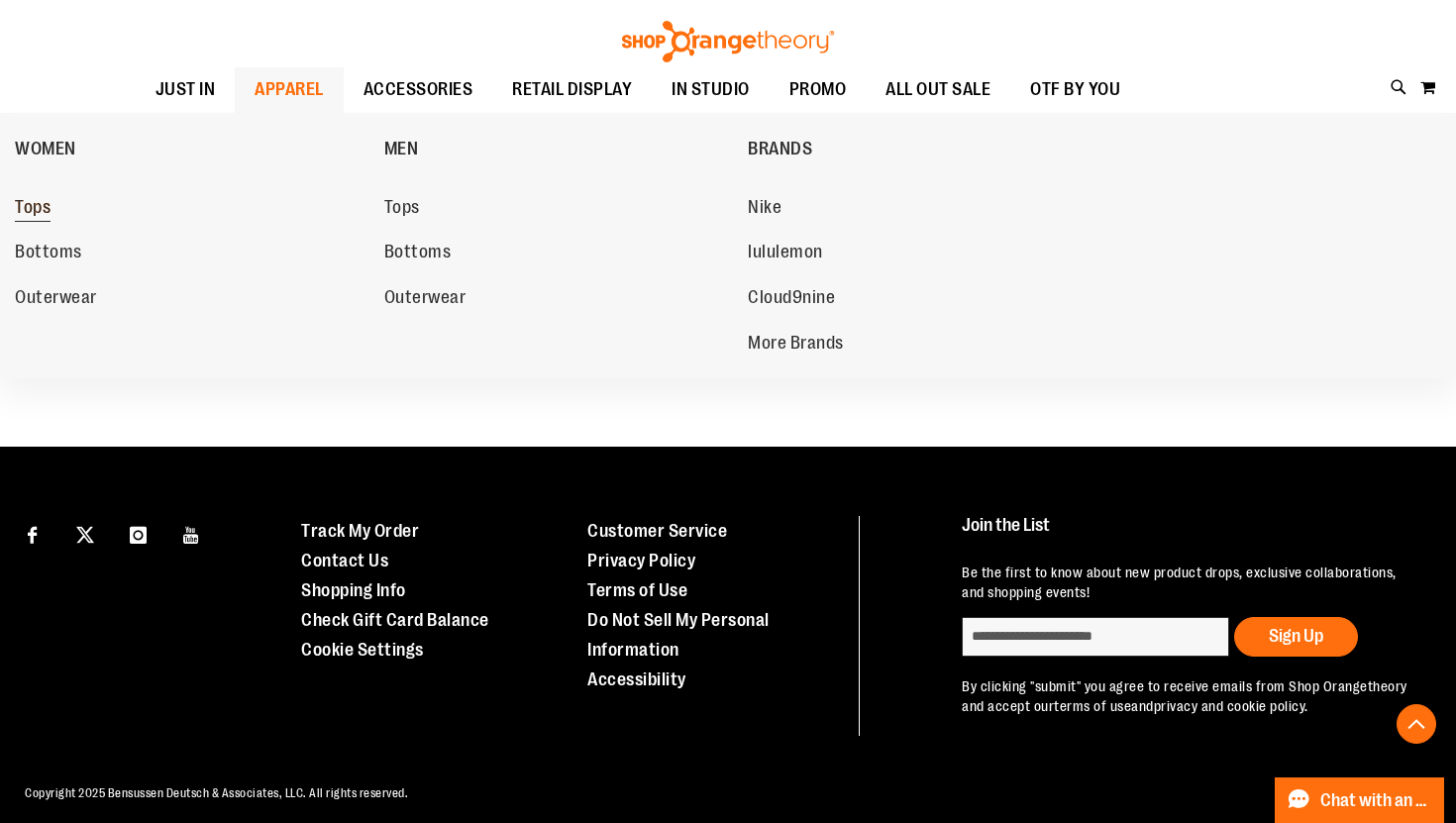click on "Tops" at bounding box center (33, 209) 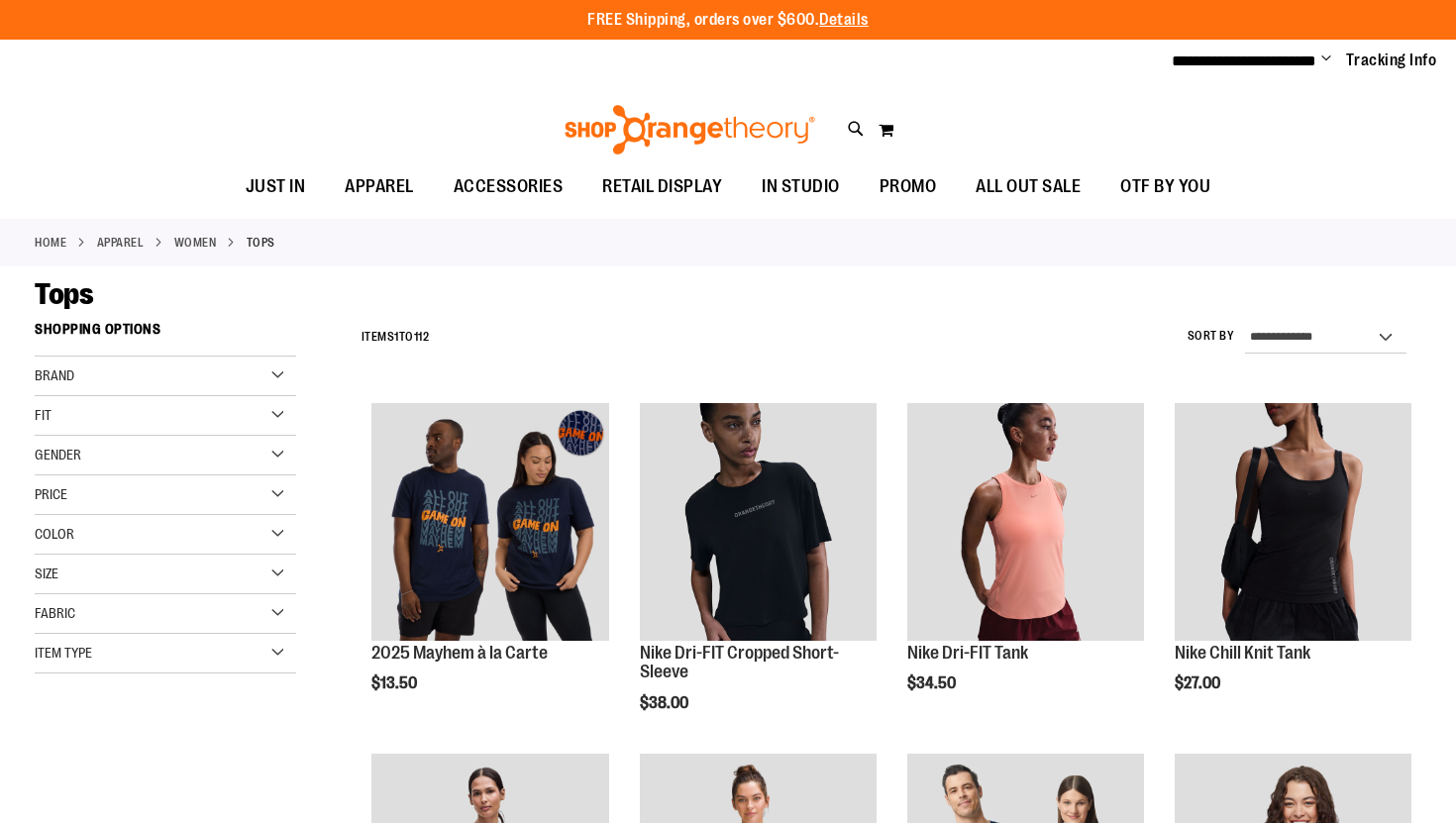 scroll, scrollTop: 0, scrollLeft: 0, axis: both 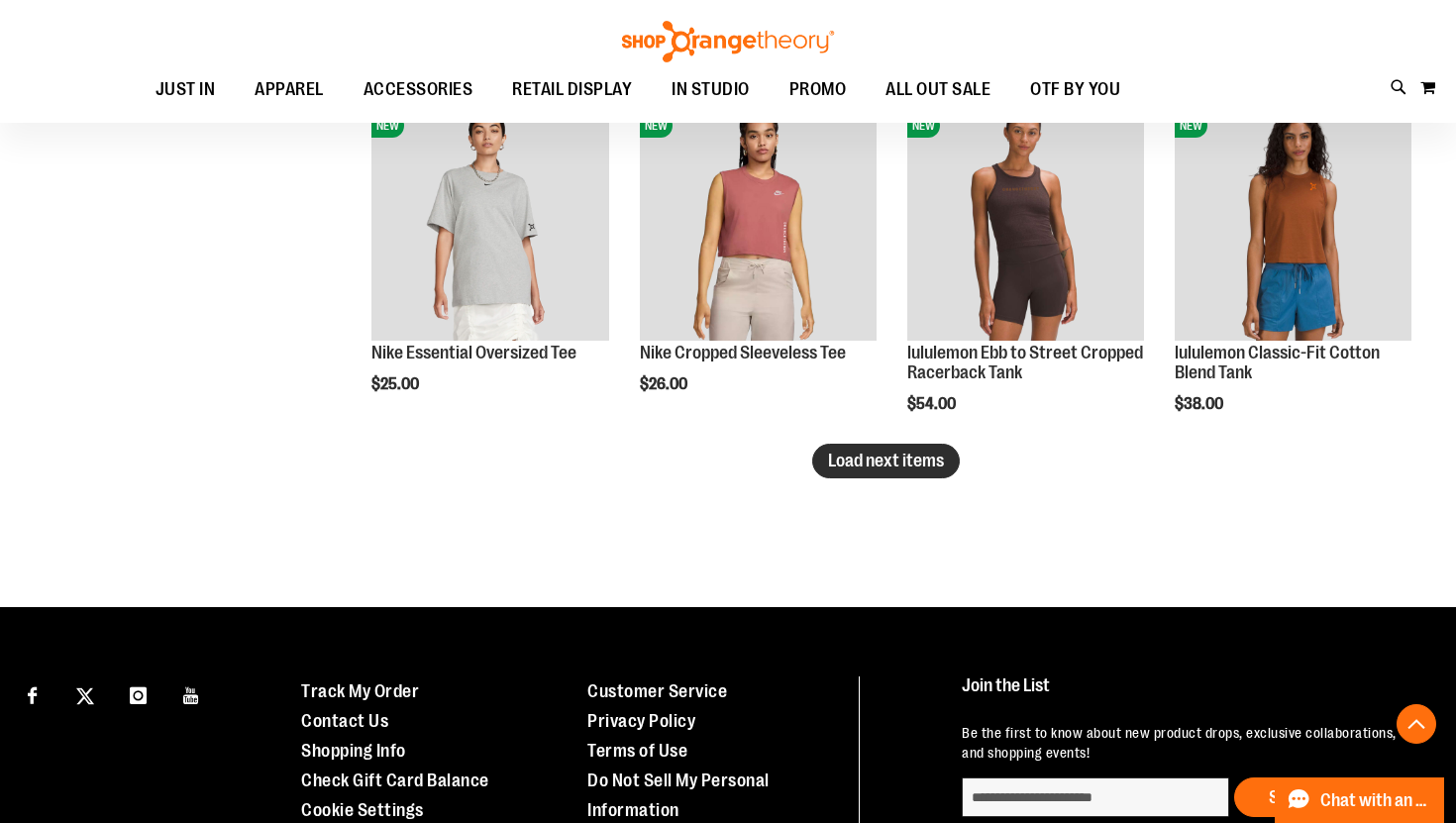 click on "Load next items" at bounding box center (885, 461) 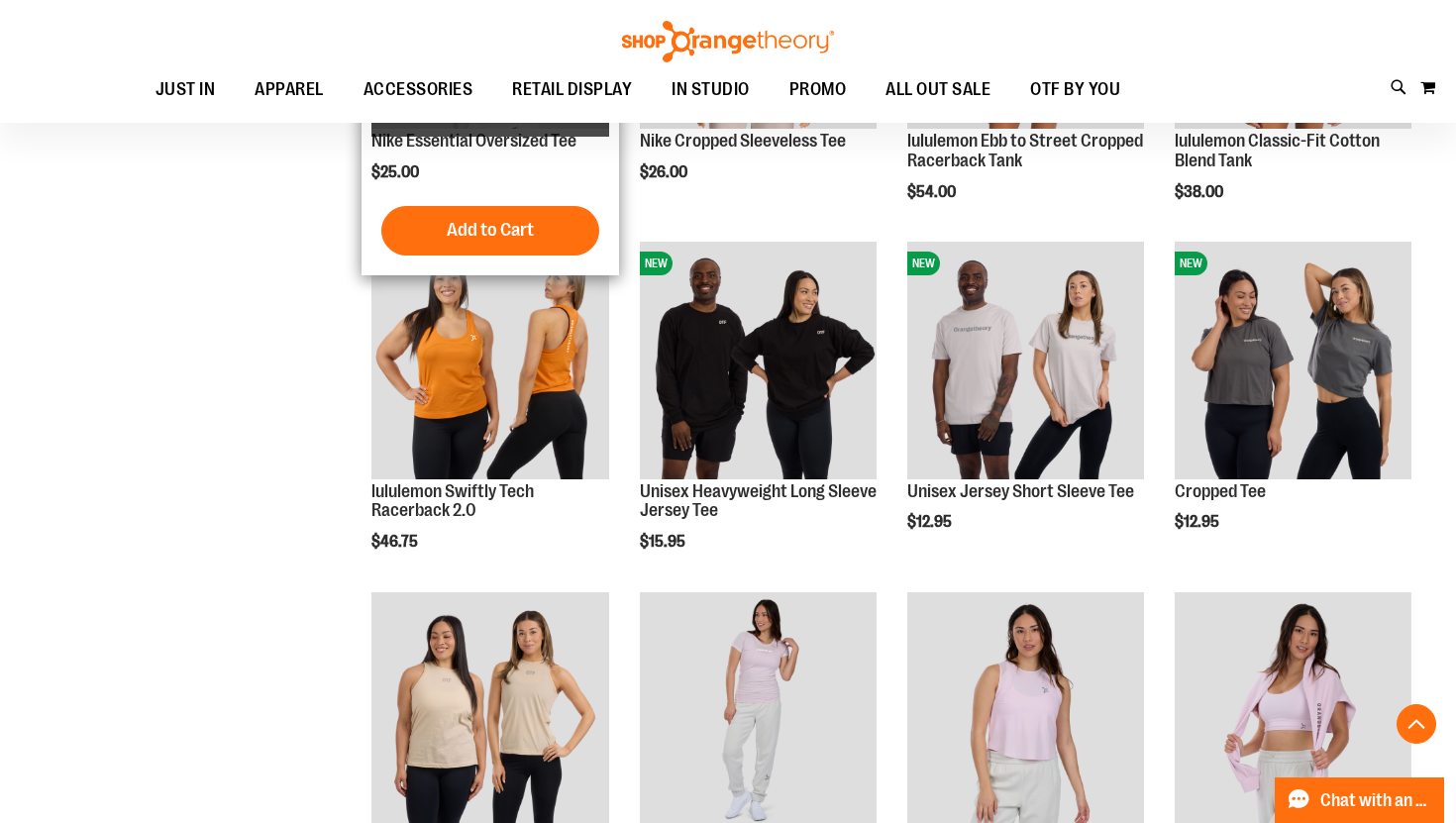 scroll, scrollTop: 3297, scrollLeft: 0, axis: vertical 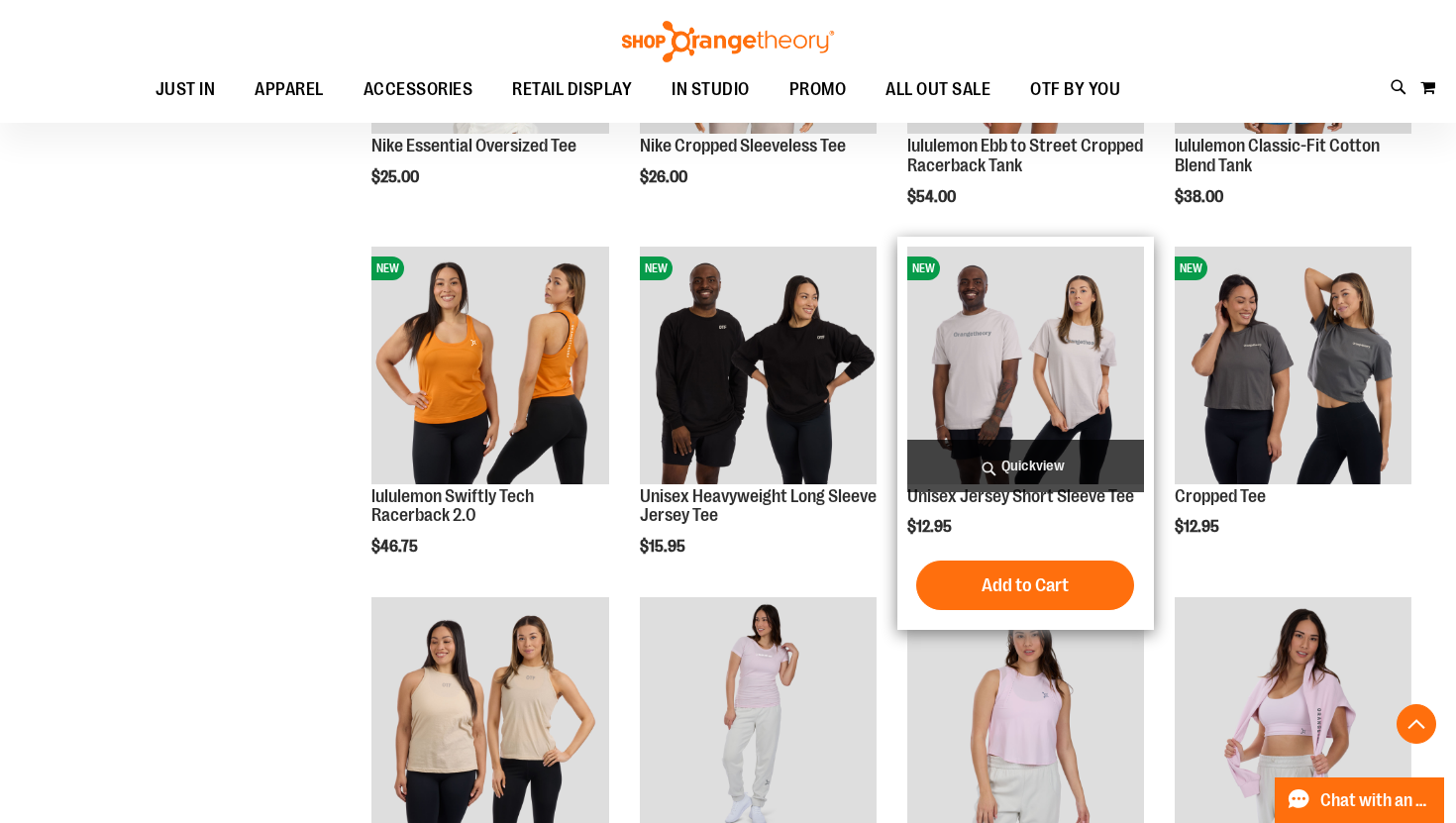 click at bounding box center (1025, 364) 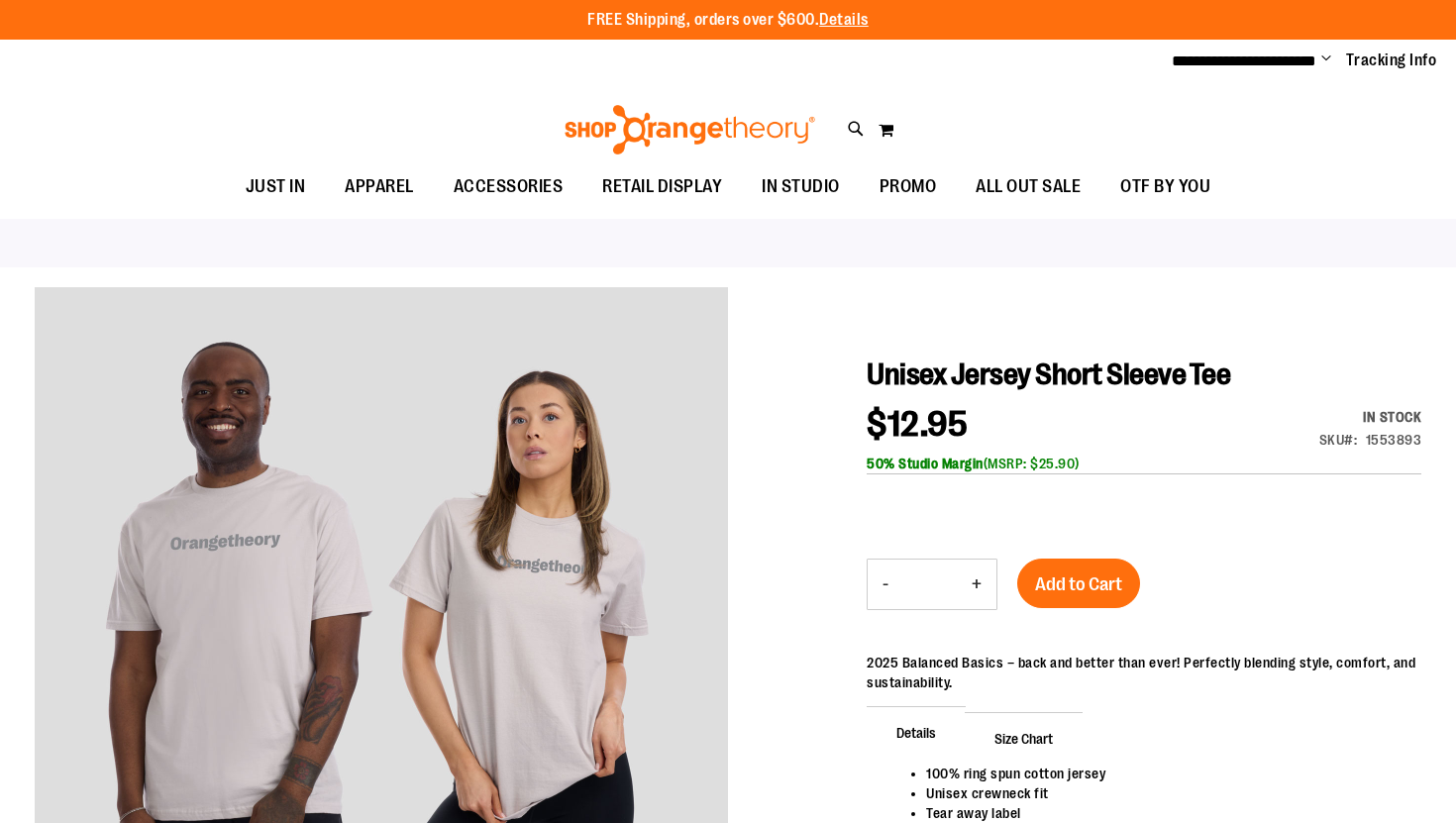 scroll, scrollTop: 0, scrollLeft: 0, axis: both 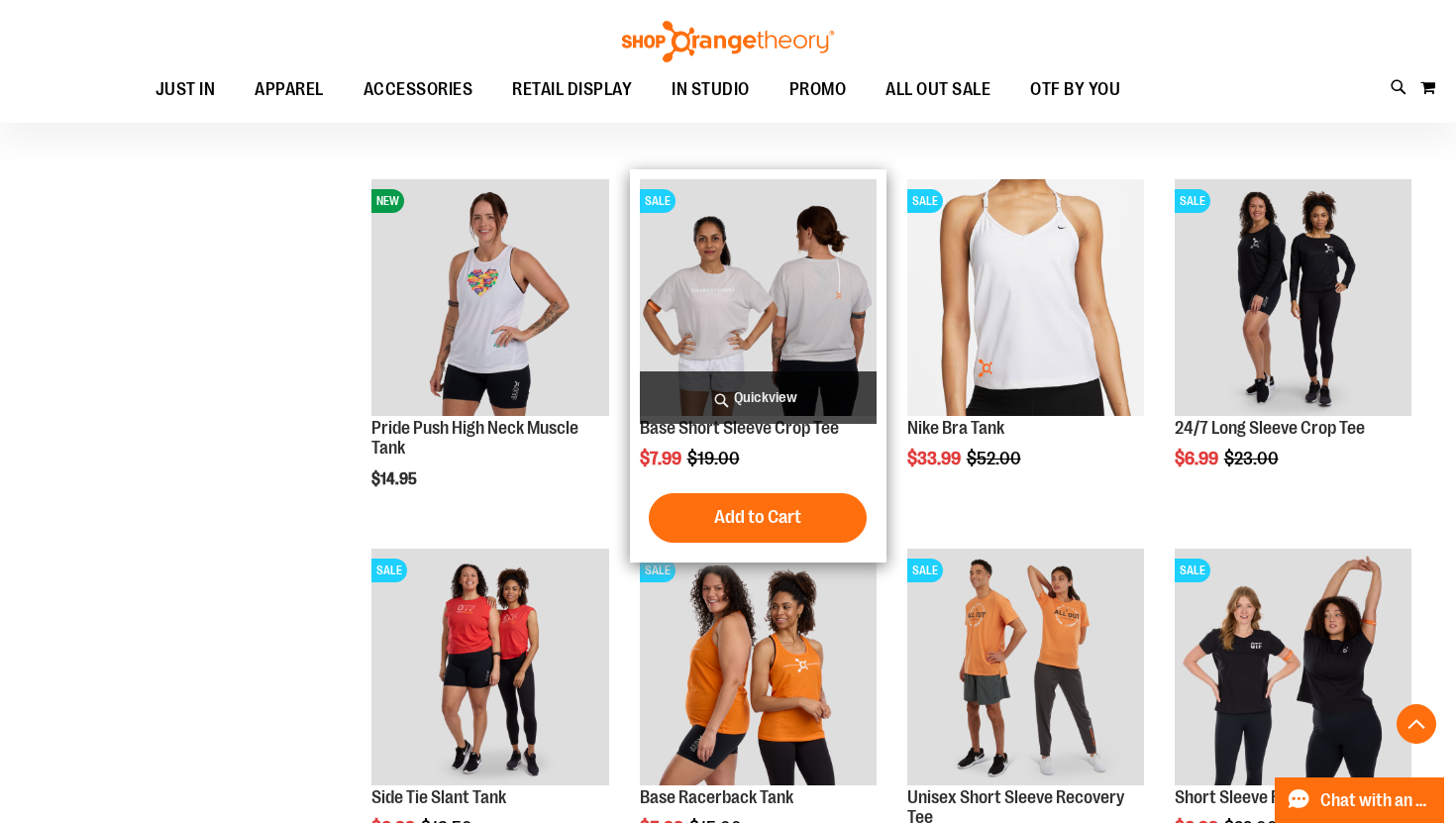 click at bounding box center (758, 297) 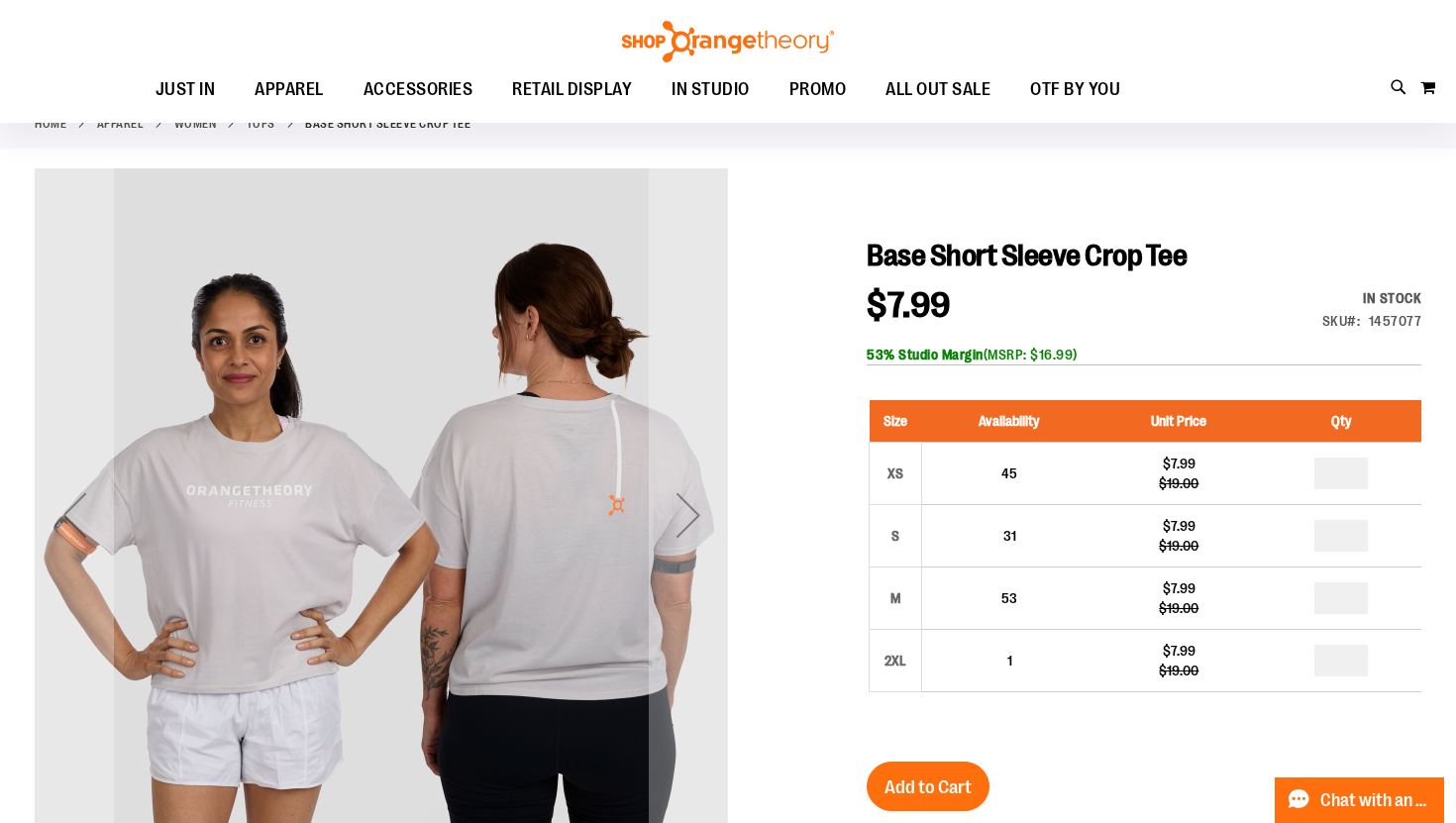 scroll, scrollTop: 111, scrollLeft: 0, axis: vertical 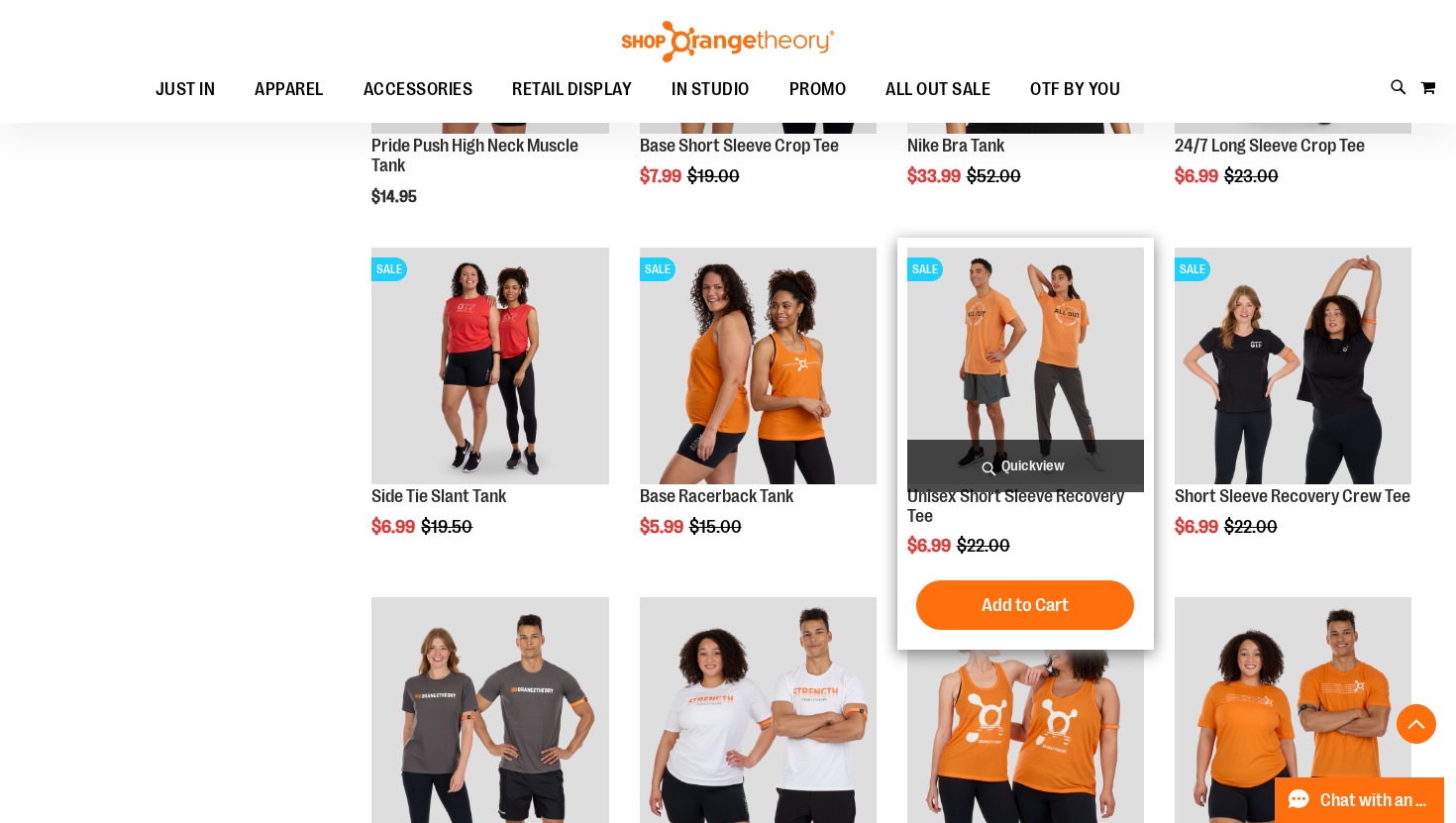 click at bounding box center (1025, 365) 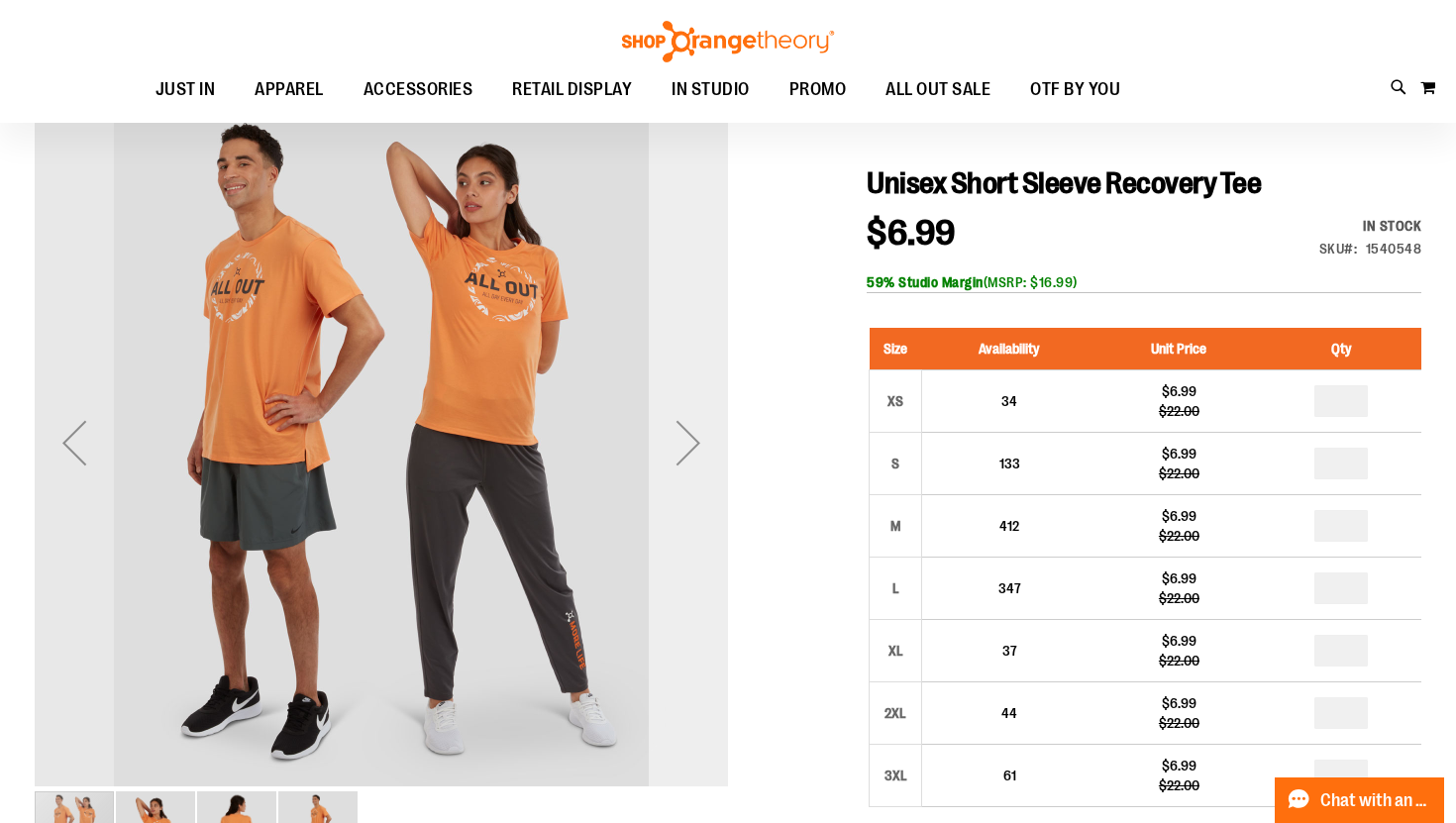 scroll, scrollTop: 181, scrollLeft: 0, axis: vertical 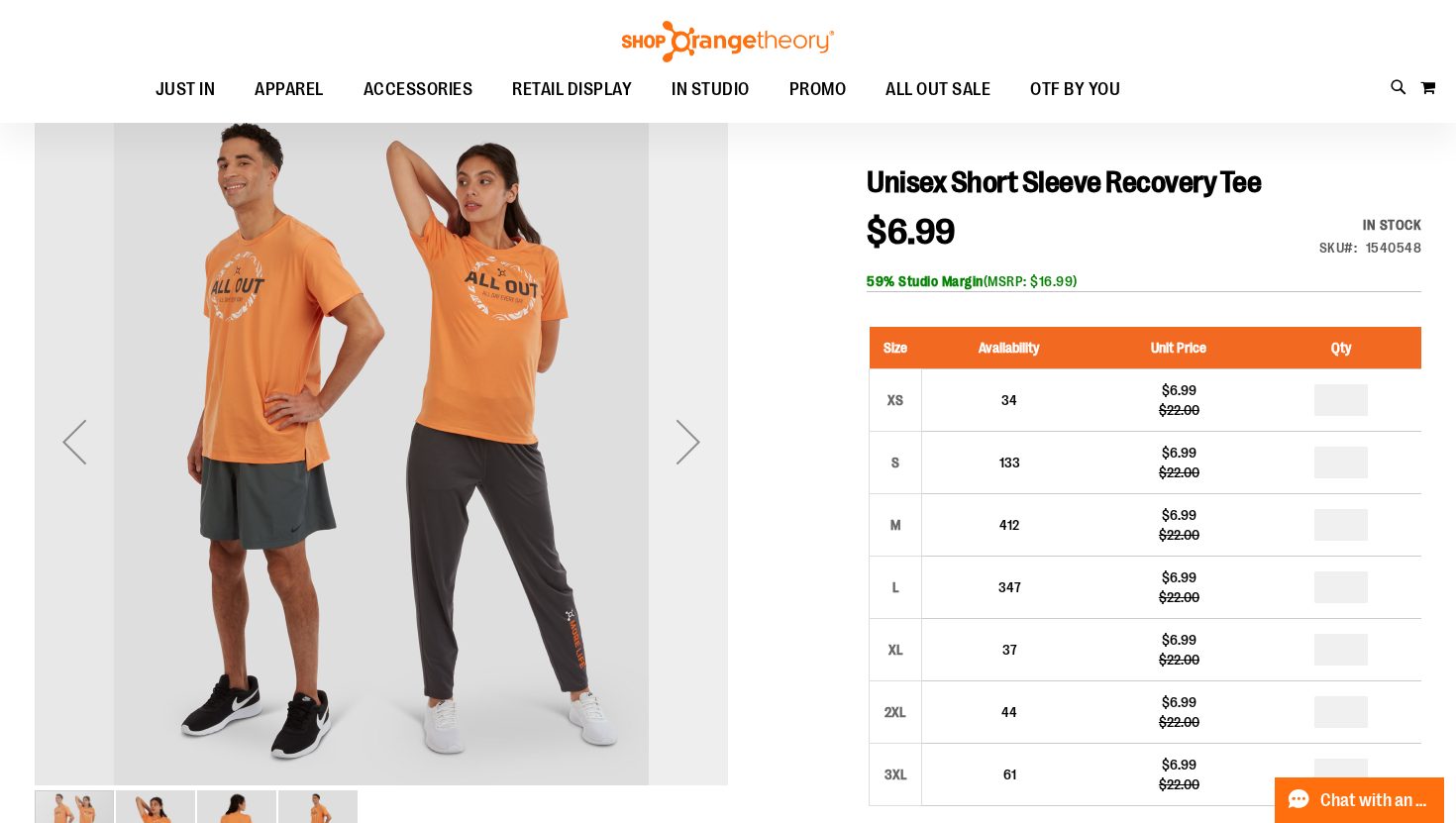 click at bounding box center [688, 442] 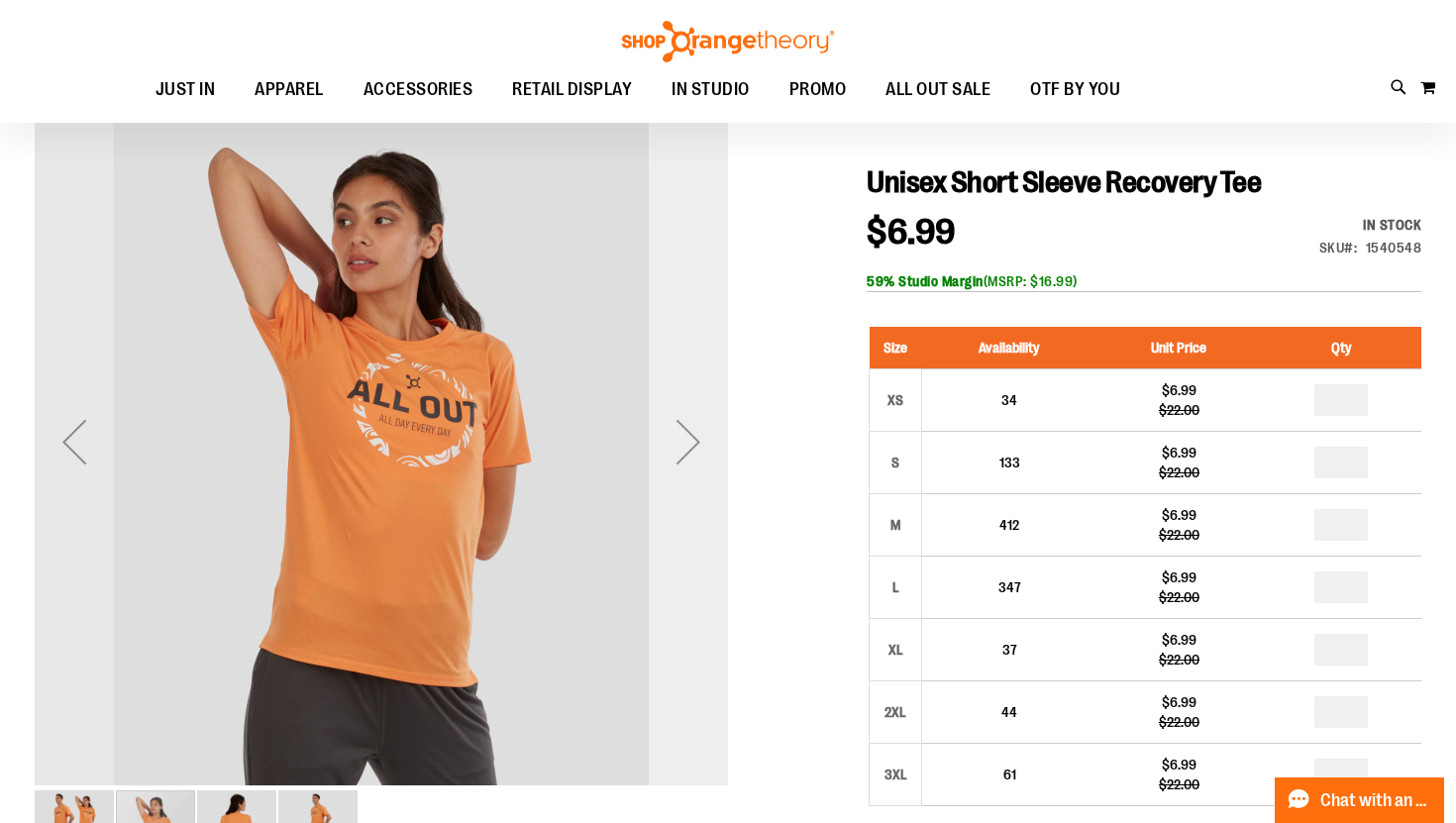 click at bounding box center (688, 442) 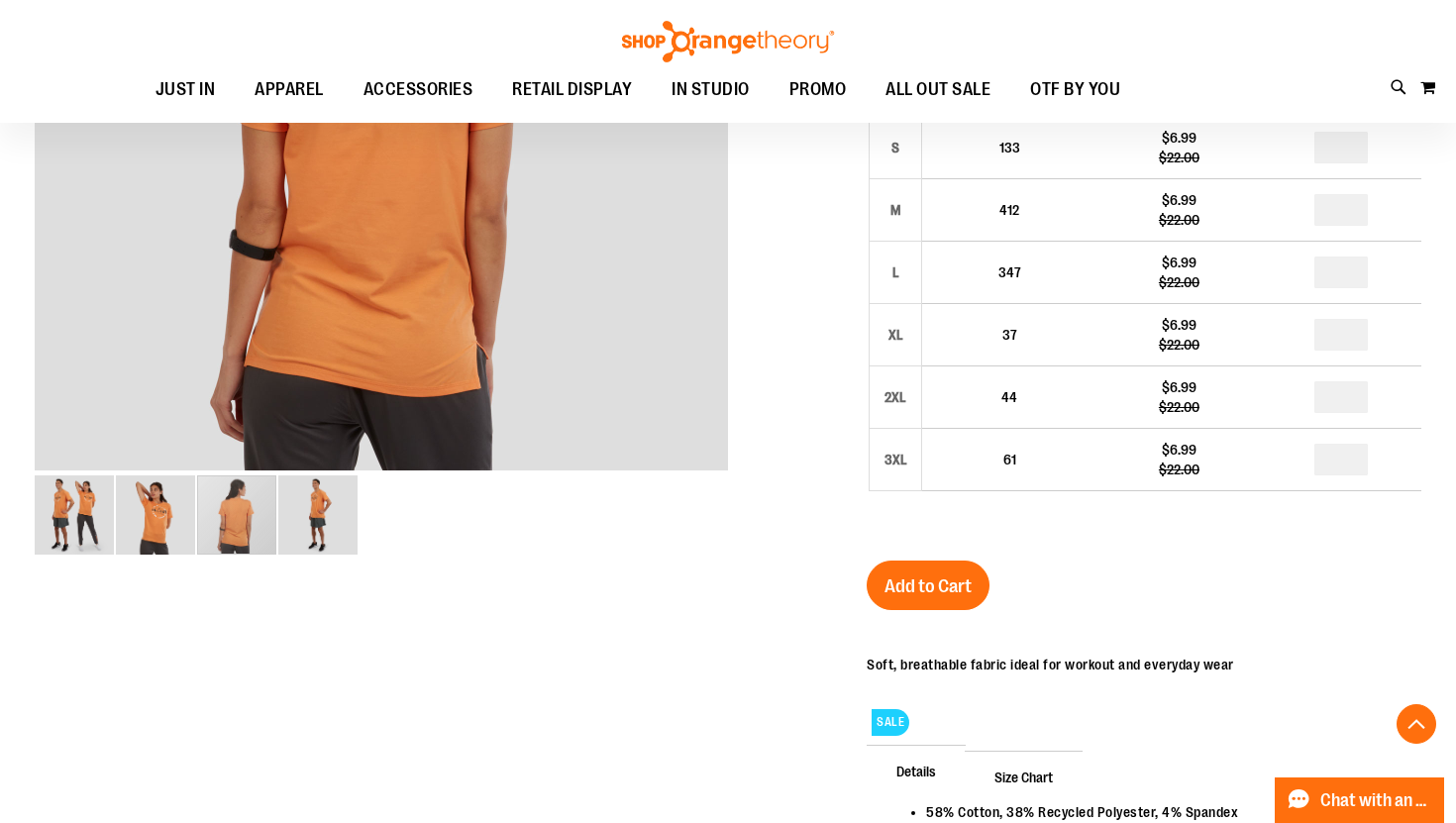 scroll, scrollTop: 501, scrollLeft: 0, axis: vertical 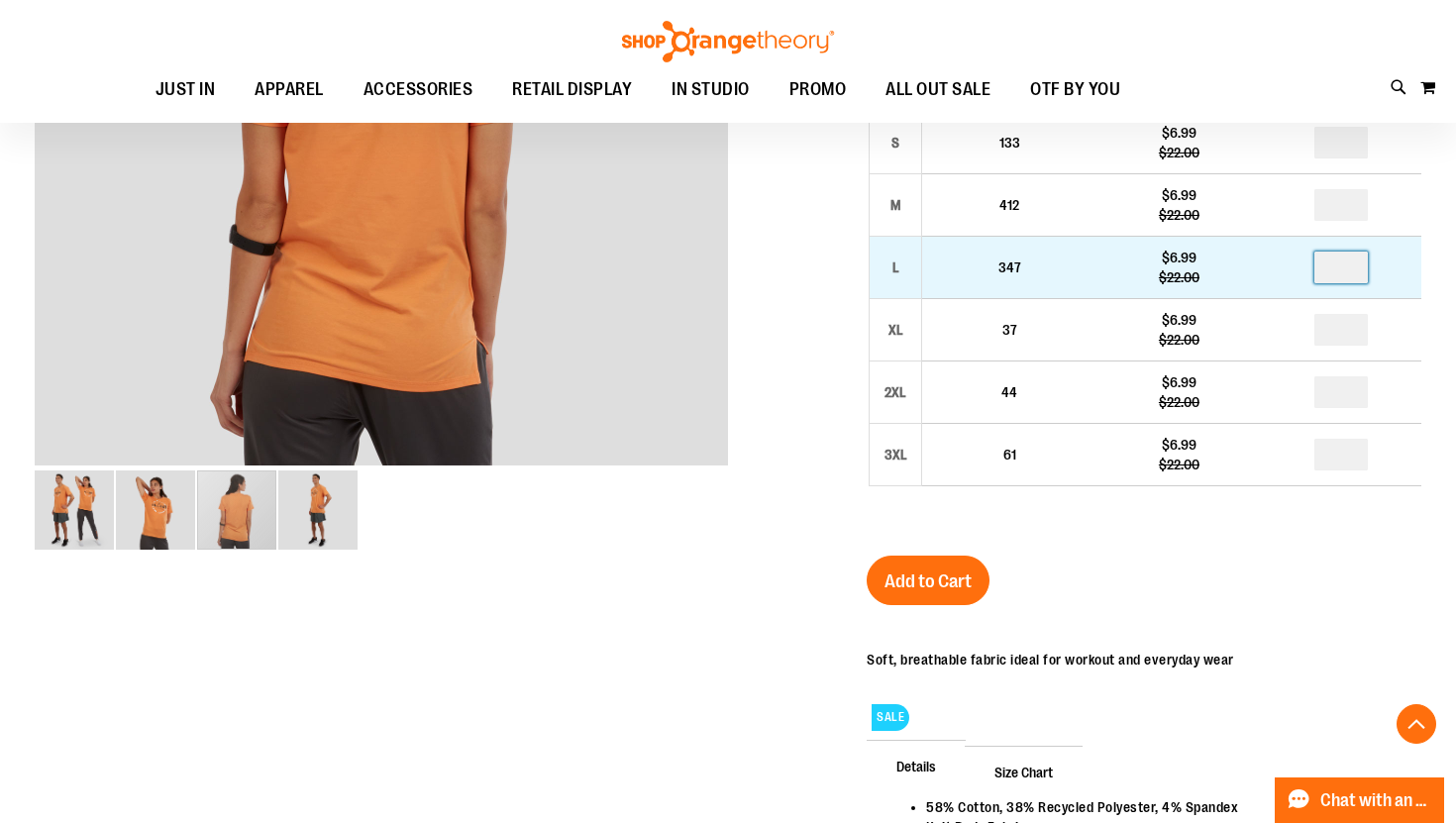 click at bounding box center [1341, 267] 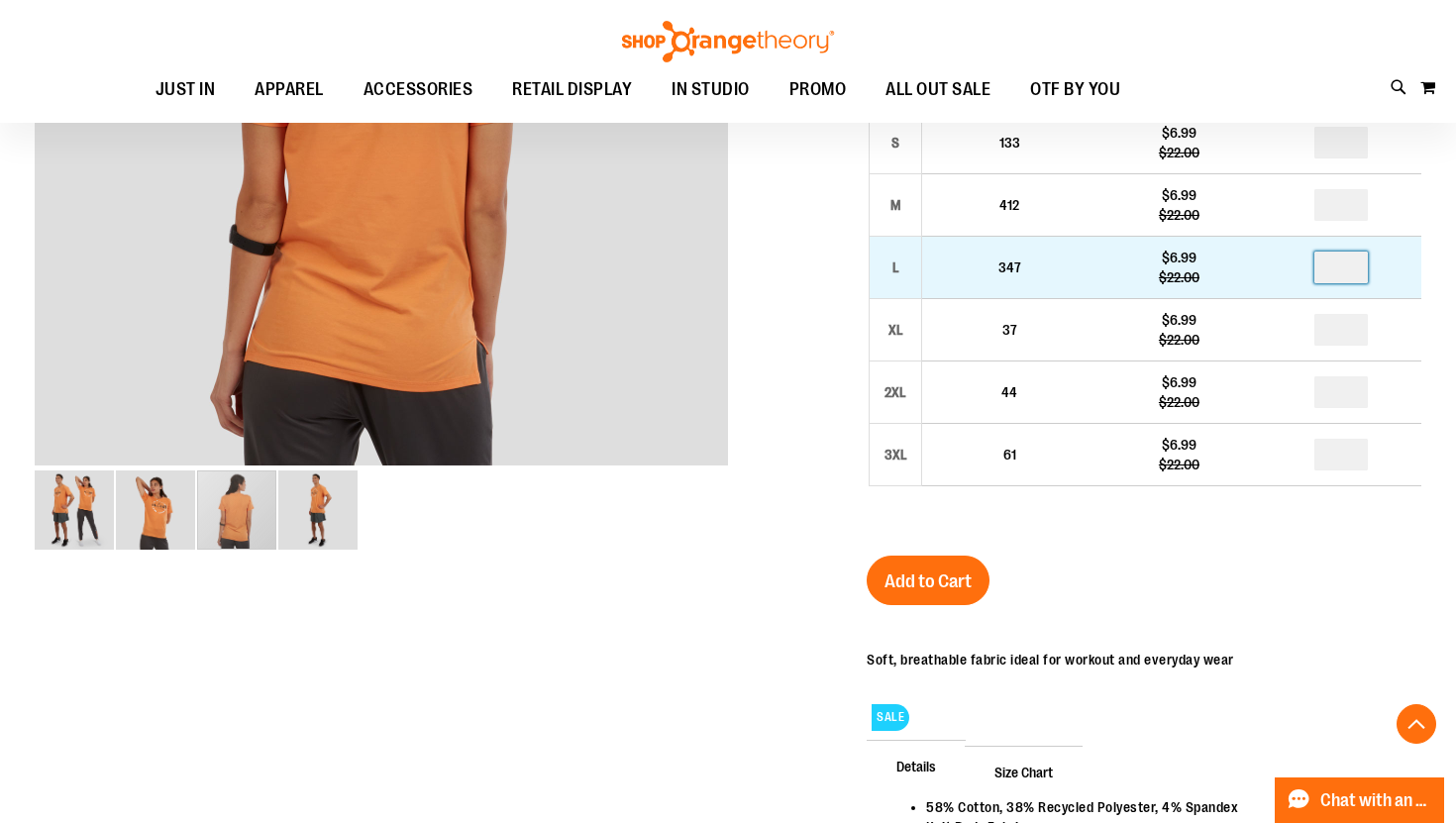 type on "*" 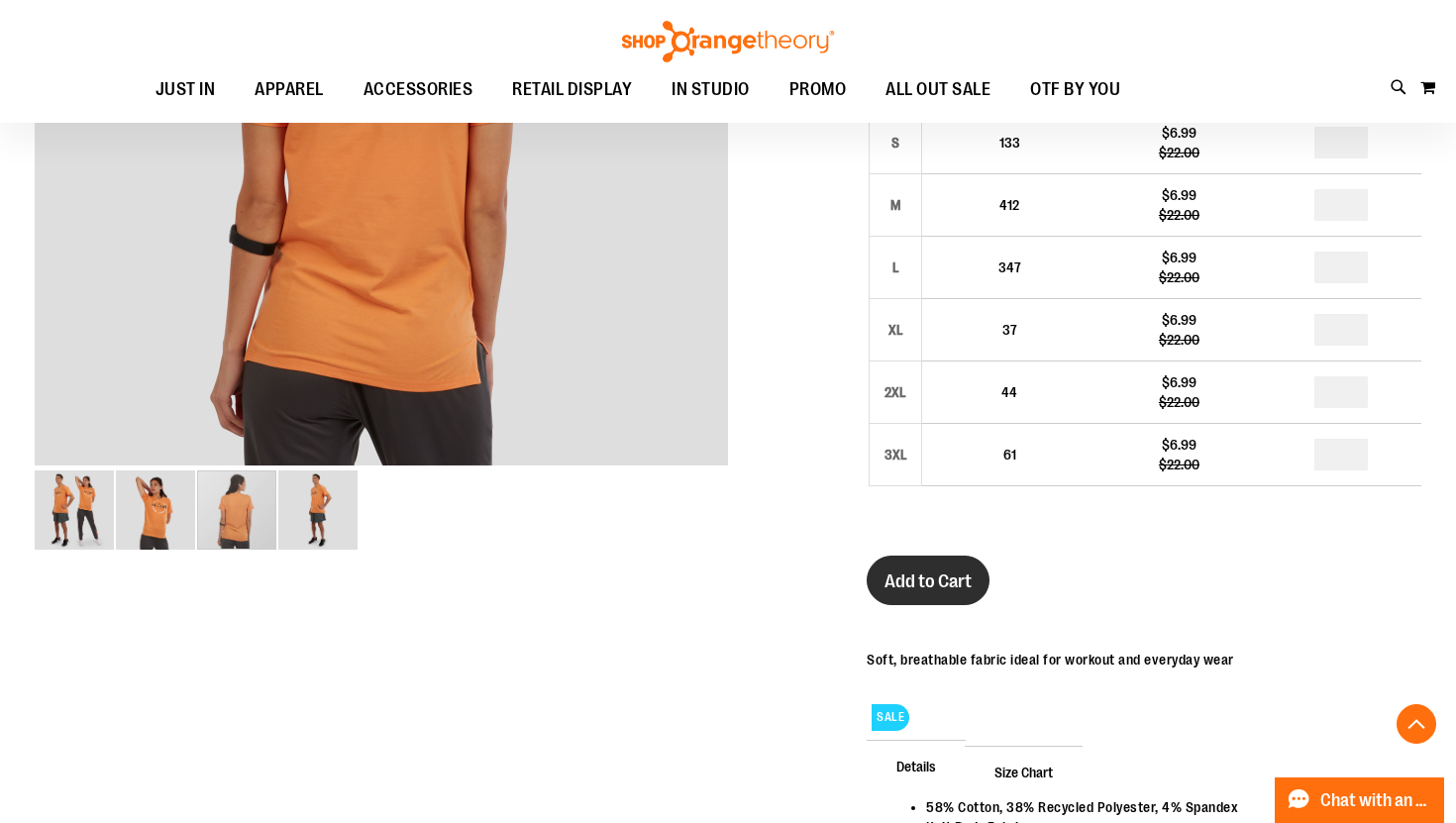 click on "Add to Cart" at bounding box center [928, 580] 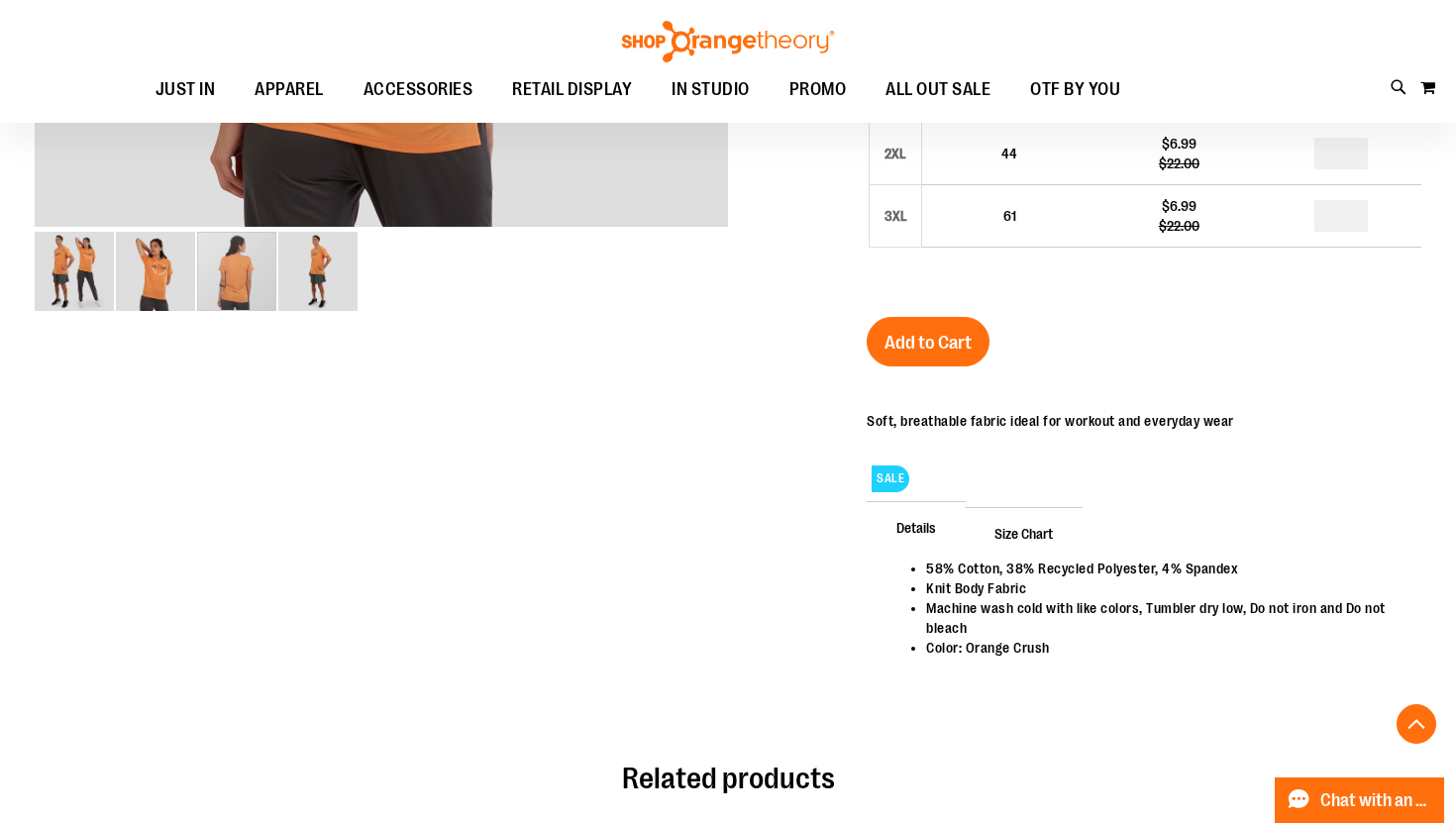 scroll, scrollTop: 833, scrollLeft: 0, axis: vertical 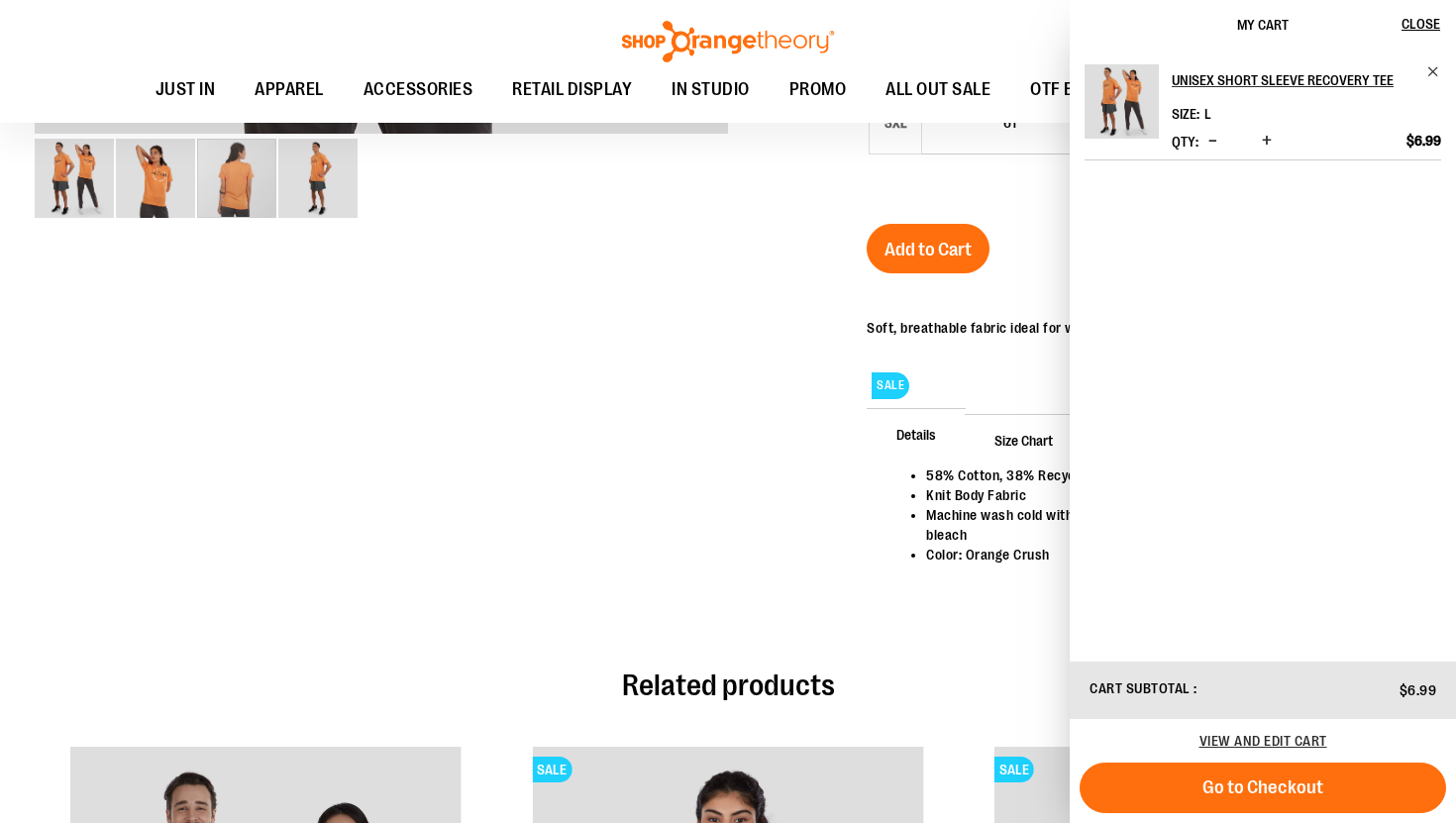 click at bounding box center (728, 44) 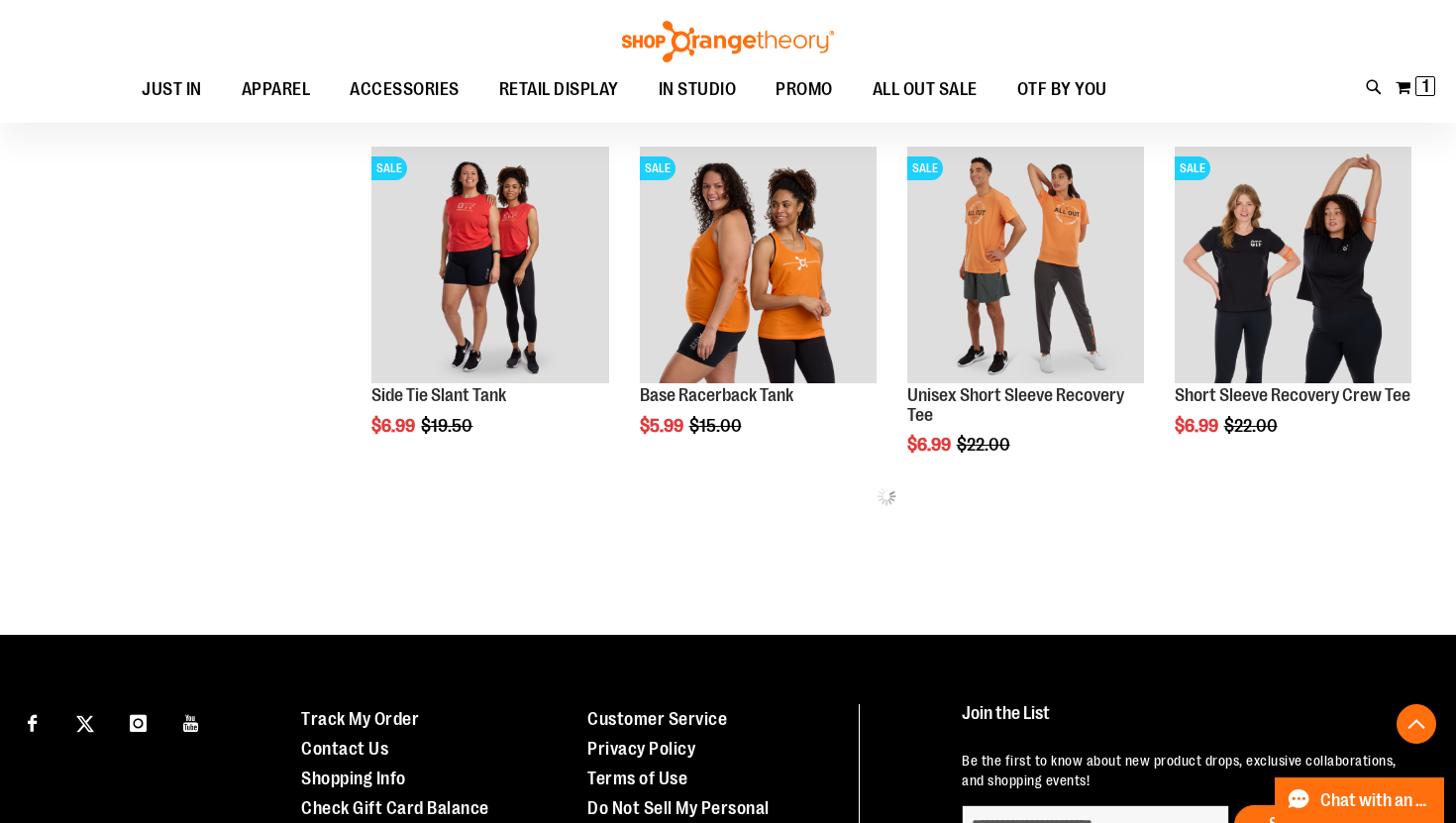 scroll, scrollTop: 738, scrollLeft: 0, axis: vertical 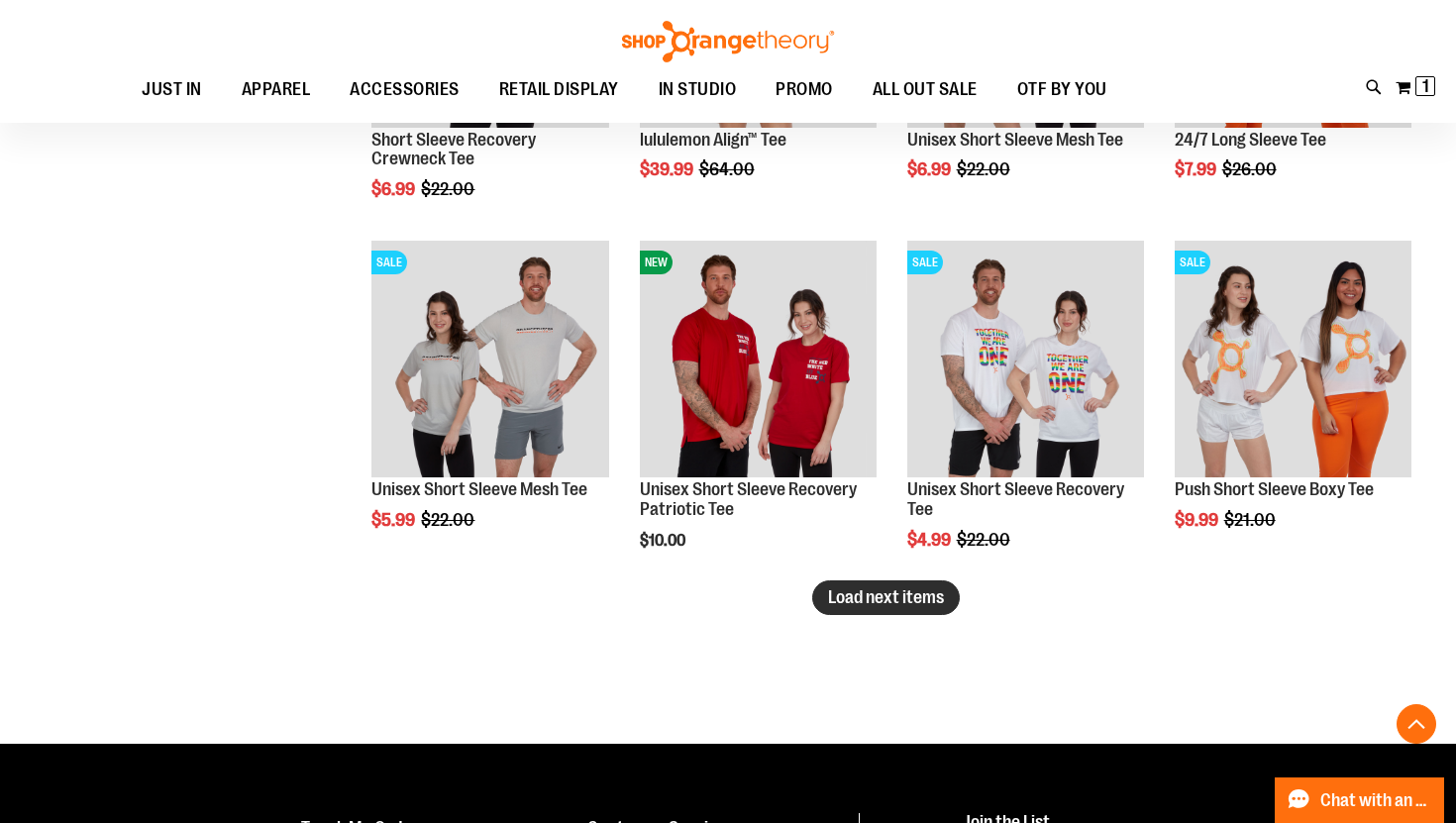 click on "Load next items" at bounding box center (885, 597) 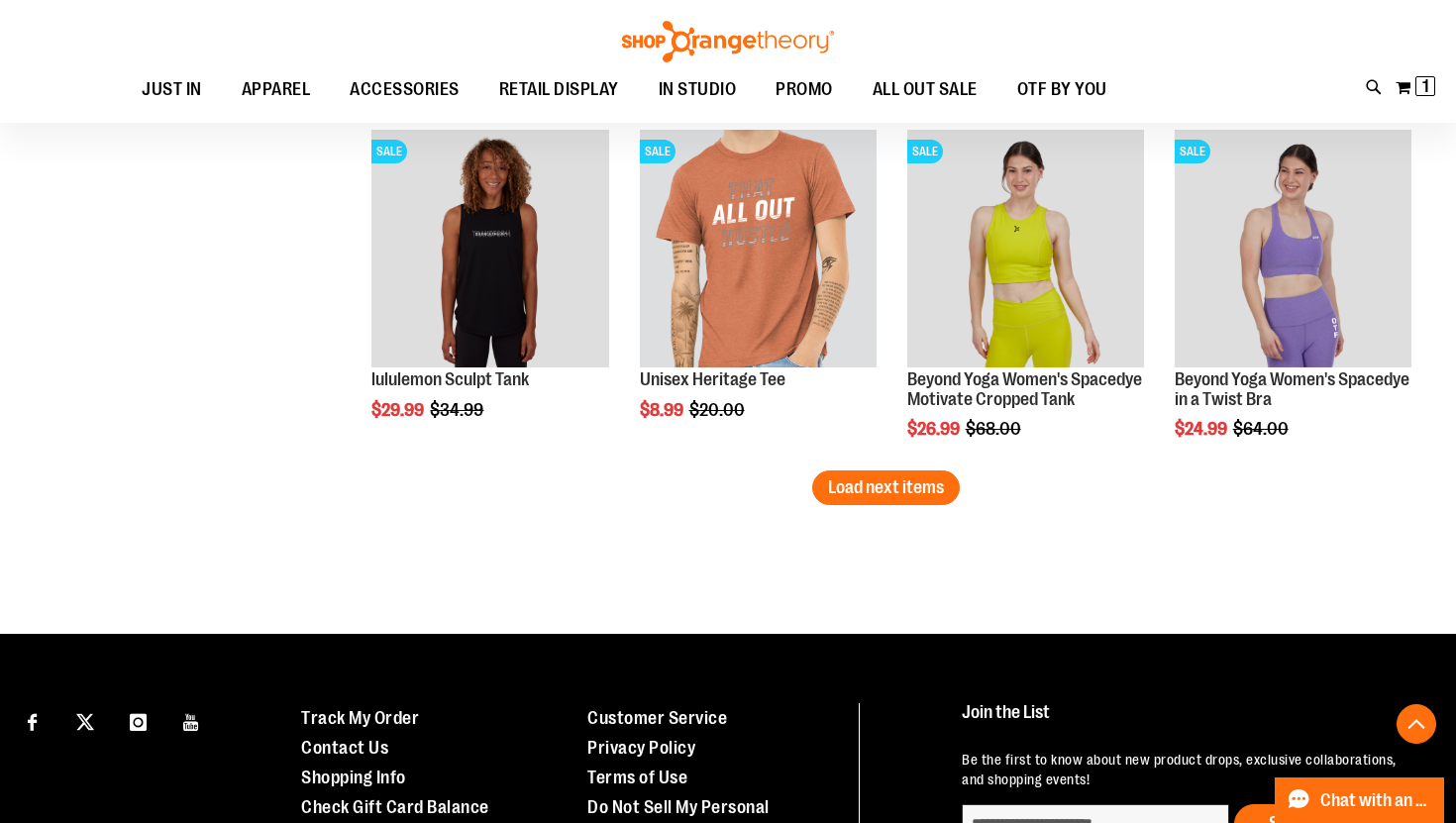 scroll, scrollTop: 3916, scrollLeft: 0, axis: vertical 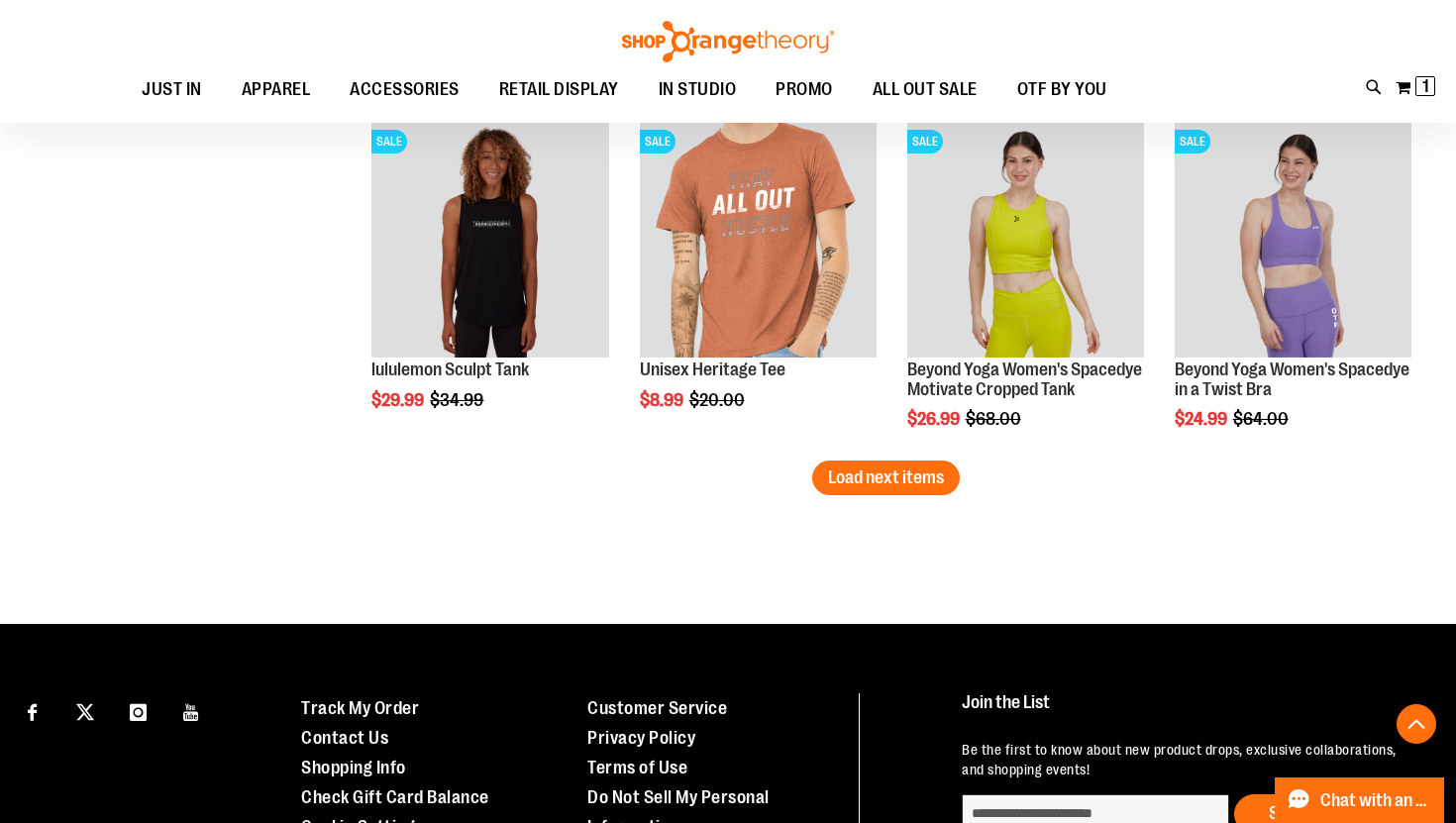 click on "**********" at bounding box center [886, -1639] 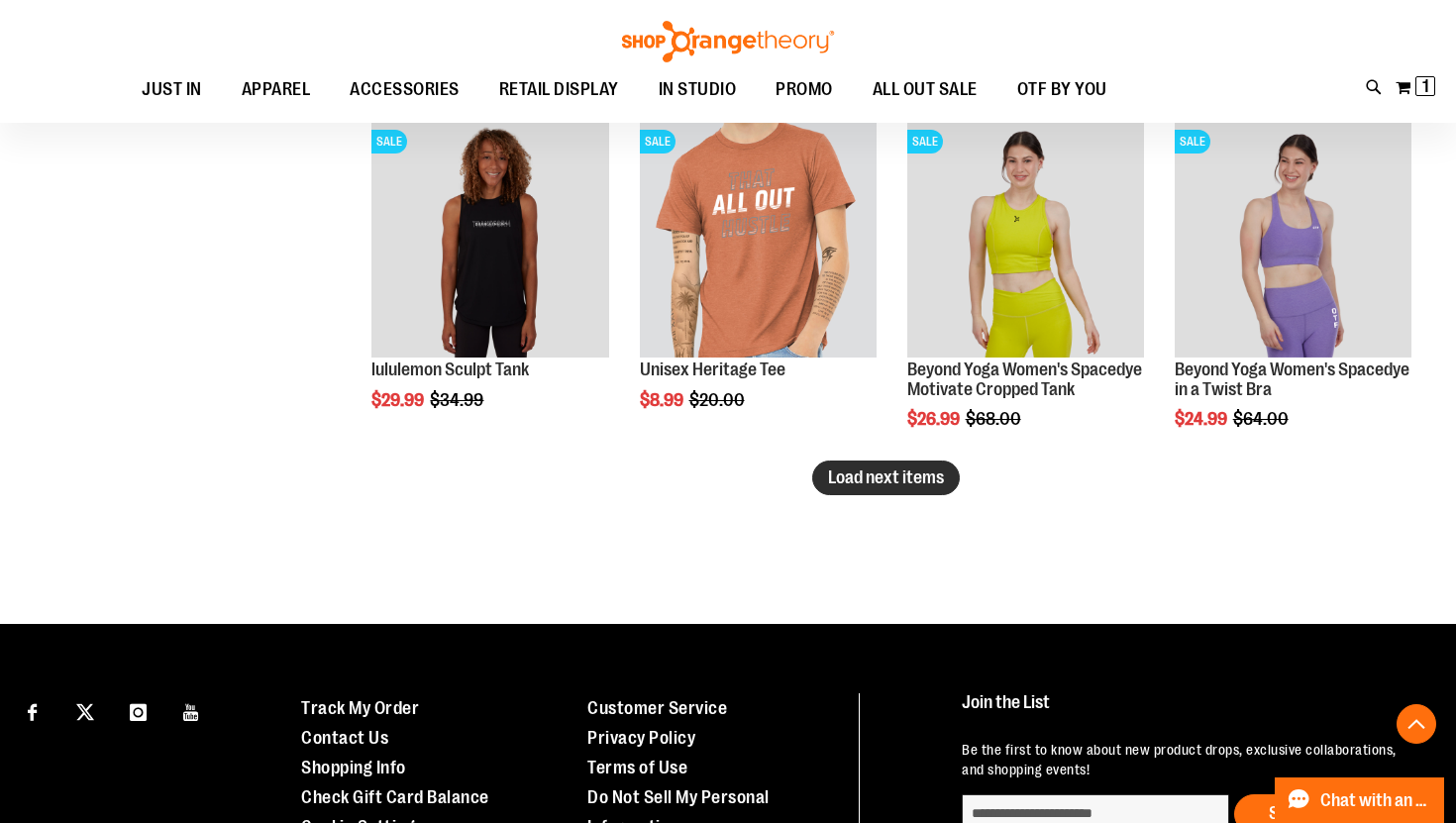 click on "Load next items" at bounding box center [885, 477] 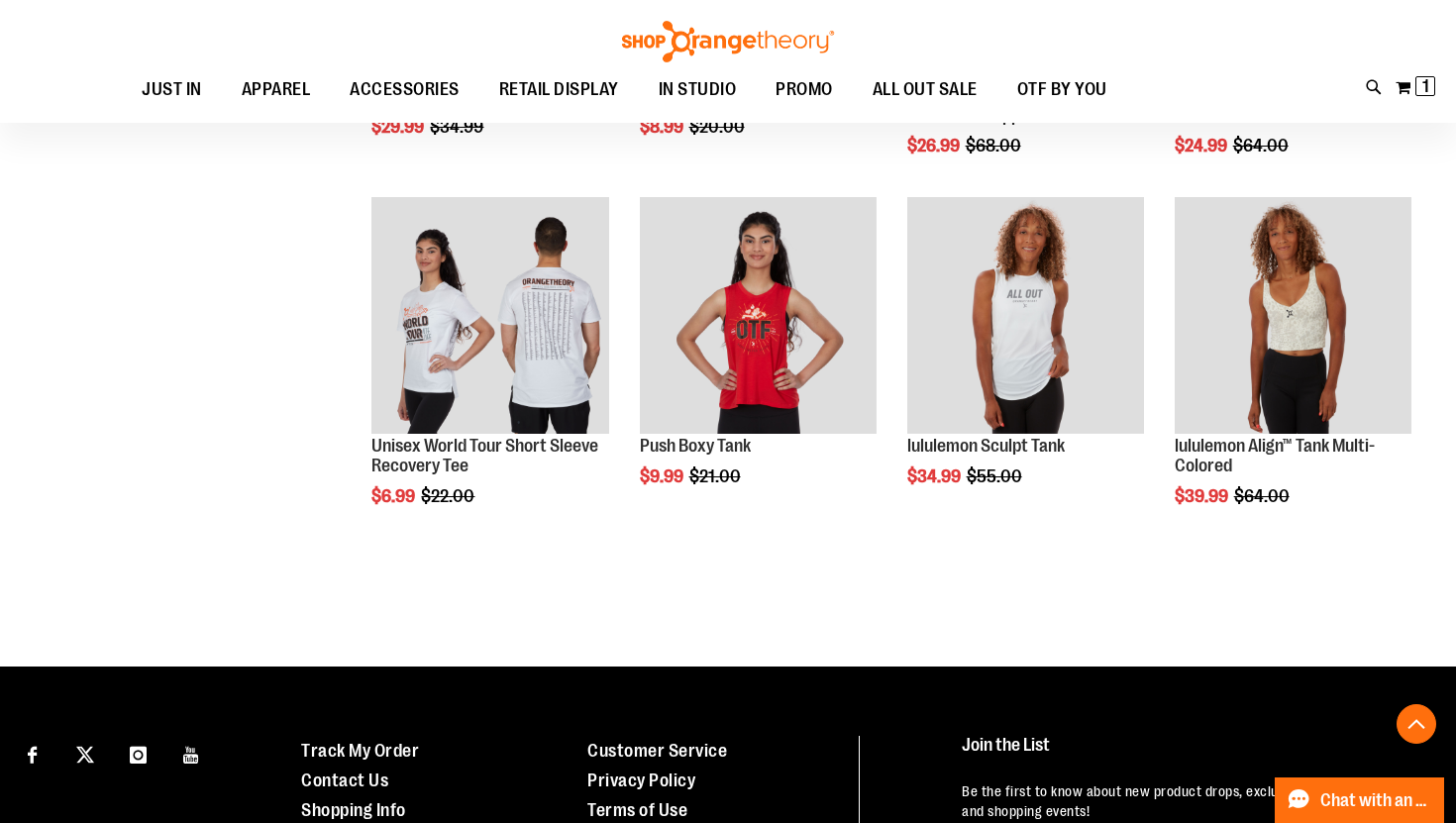 scroll, scrollTop: 4213, scrollLeft: 0, axis: vertical 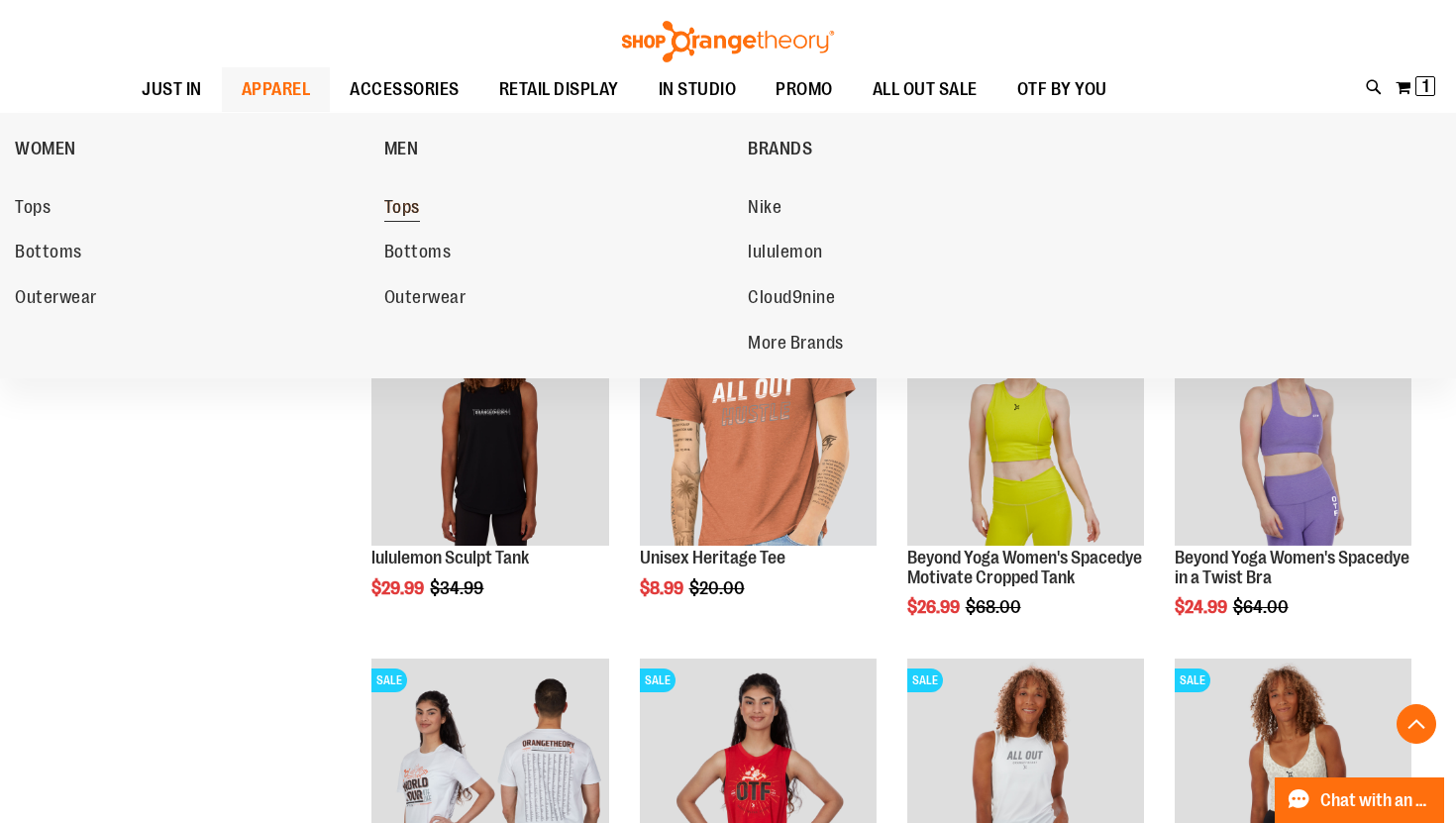 click on "Tops" at bounding box center [402, 209] 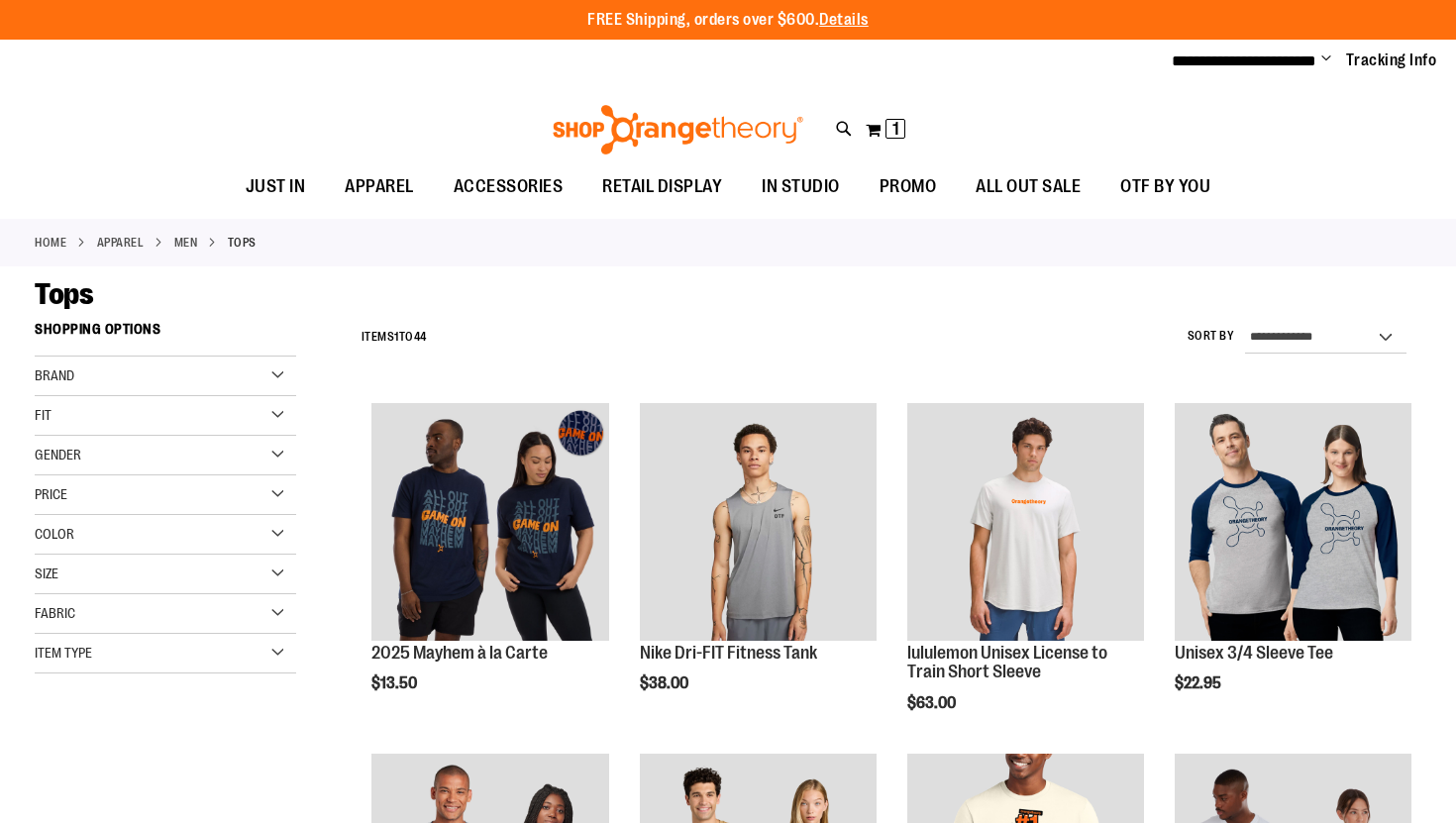 scroll, scrollTop: 0, scrollLeft: 0, axis: both 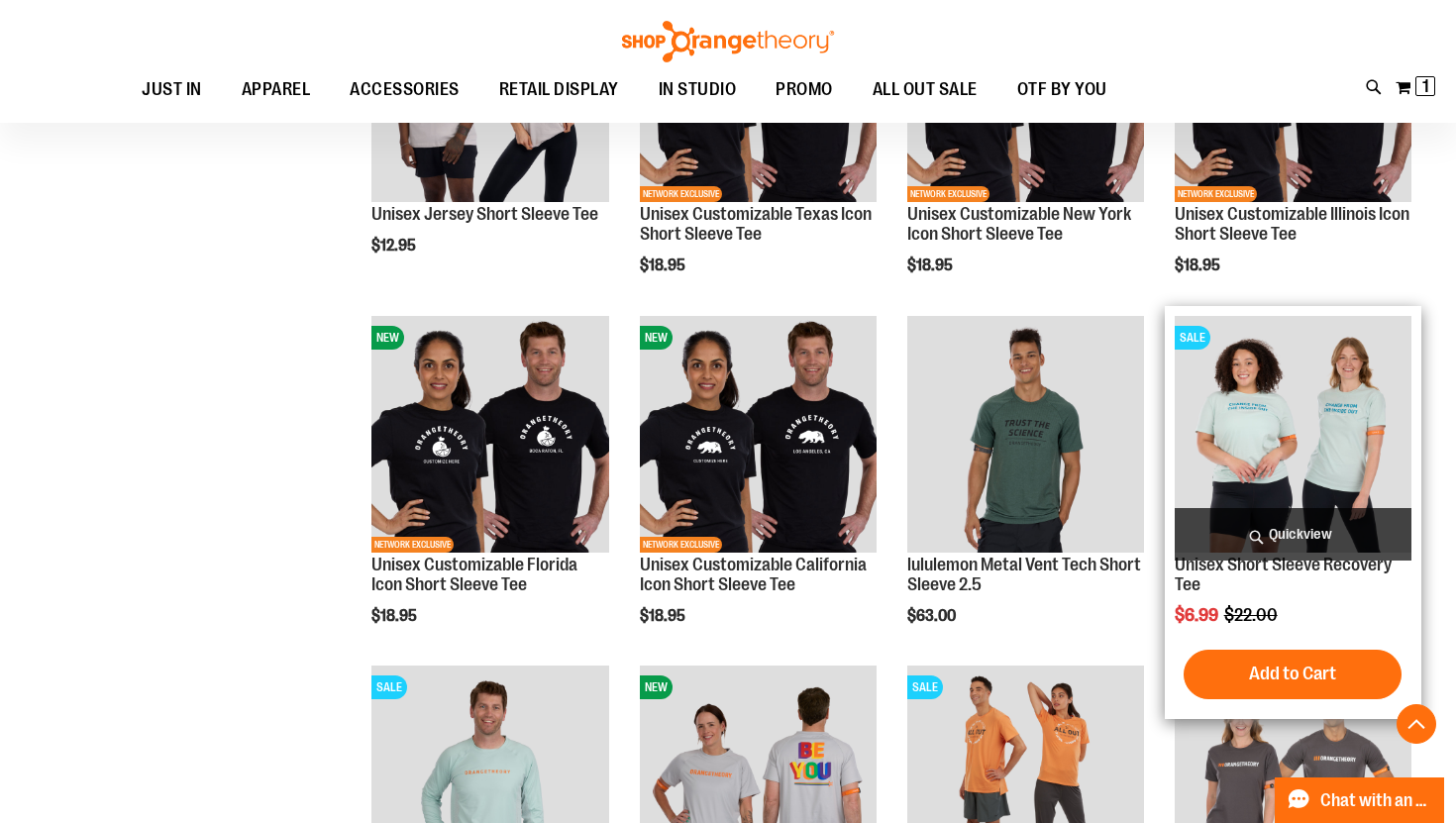click at bounding box center [1293, 434] 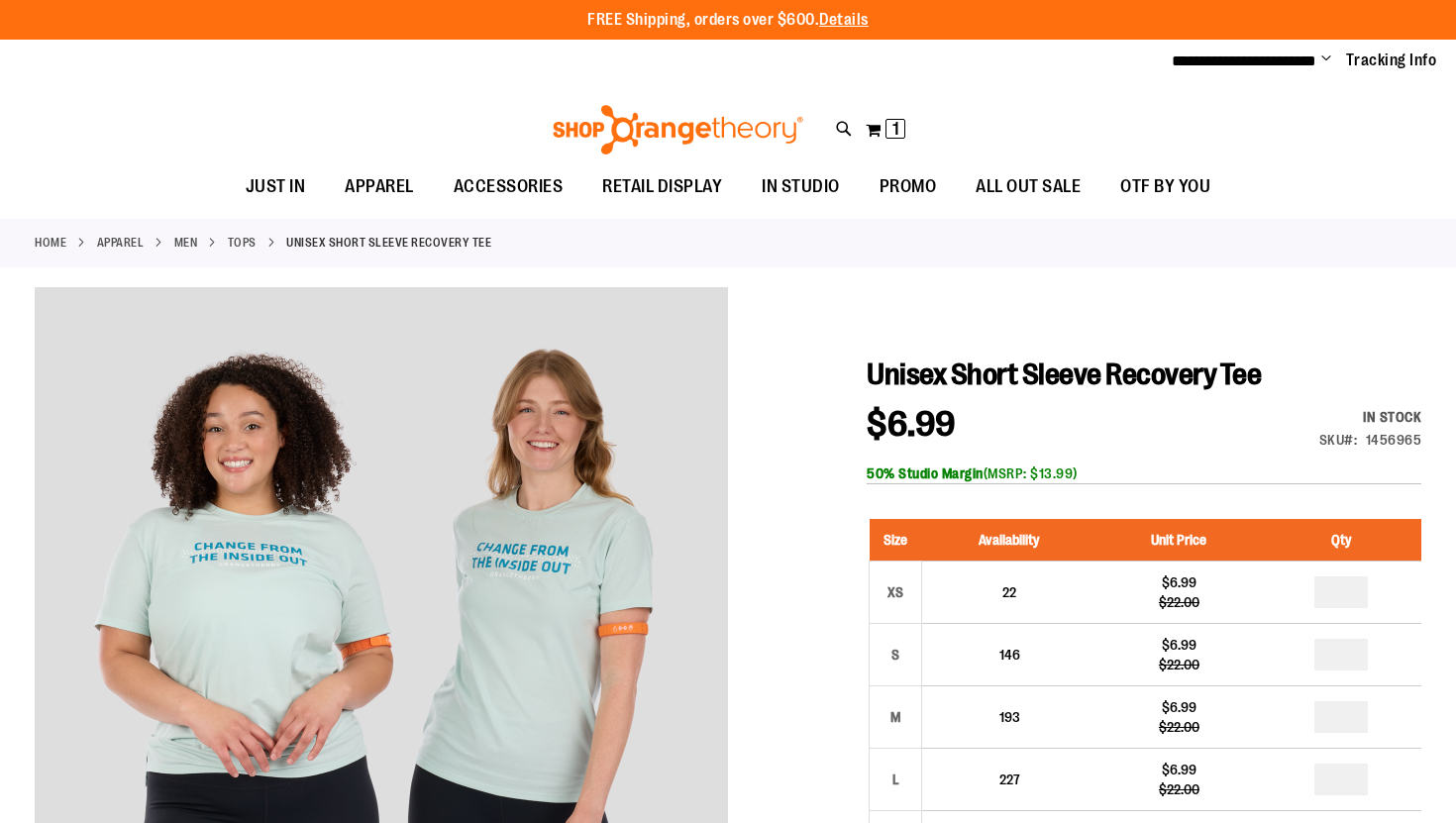 scroll, scrollTop: 0, scrollLeft: 0, axis: both 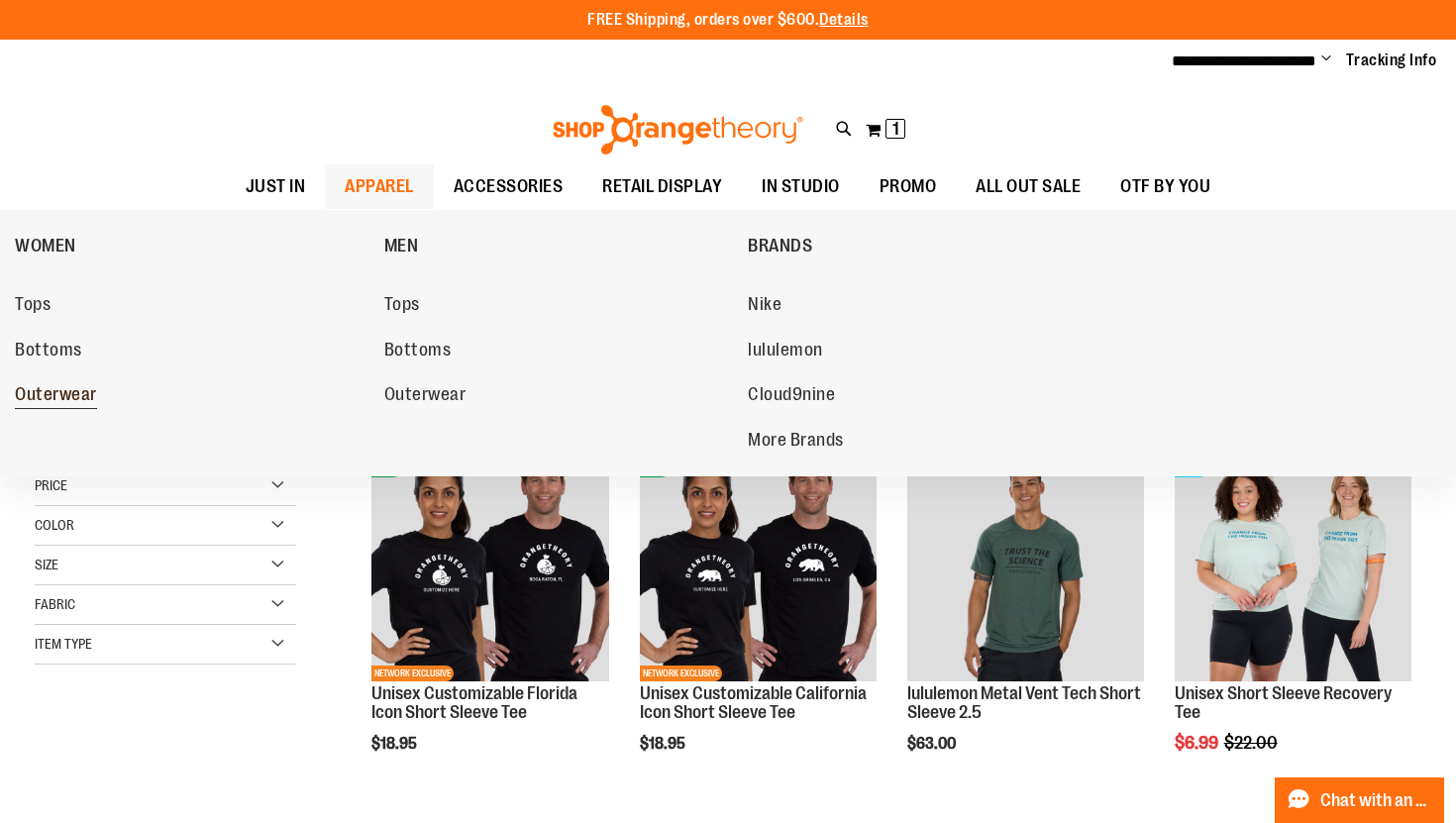 click on "Outerwear" at bounding box center [55, 396] 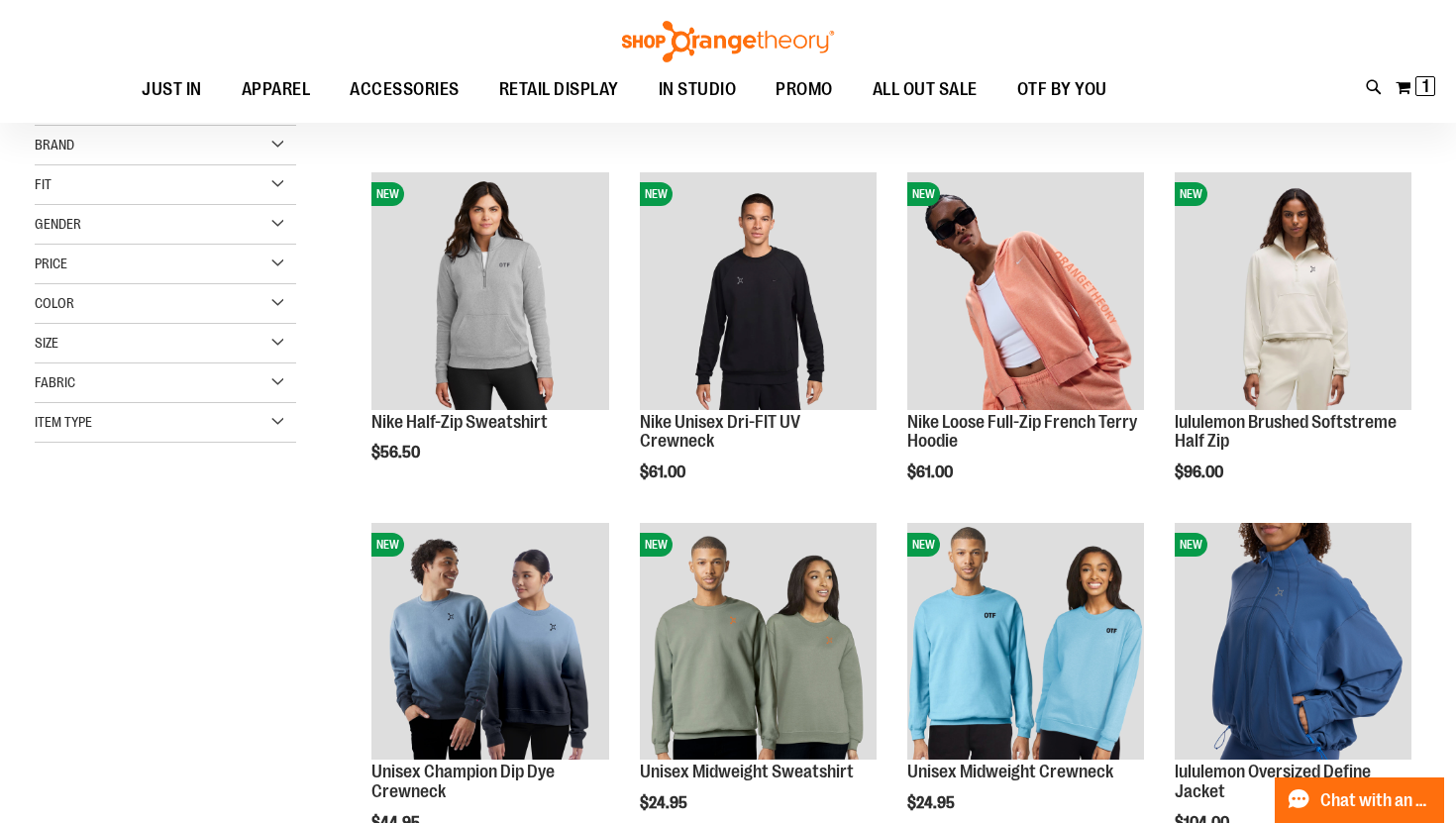 scroll, scrollTop: 226, scrollLeft: 0, axis: vertical 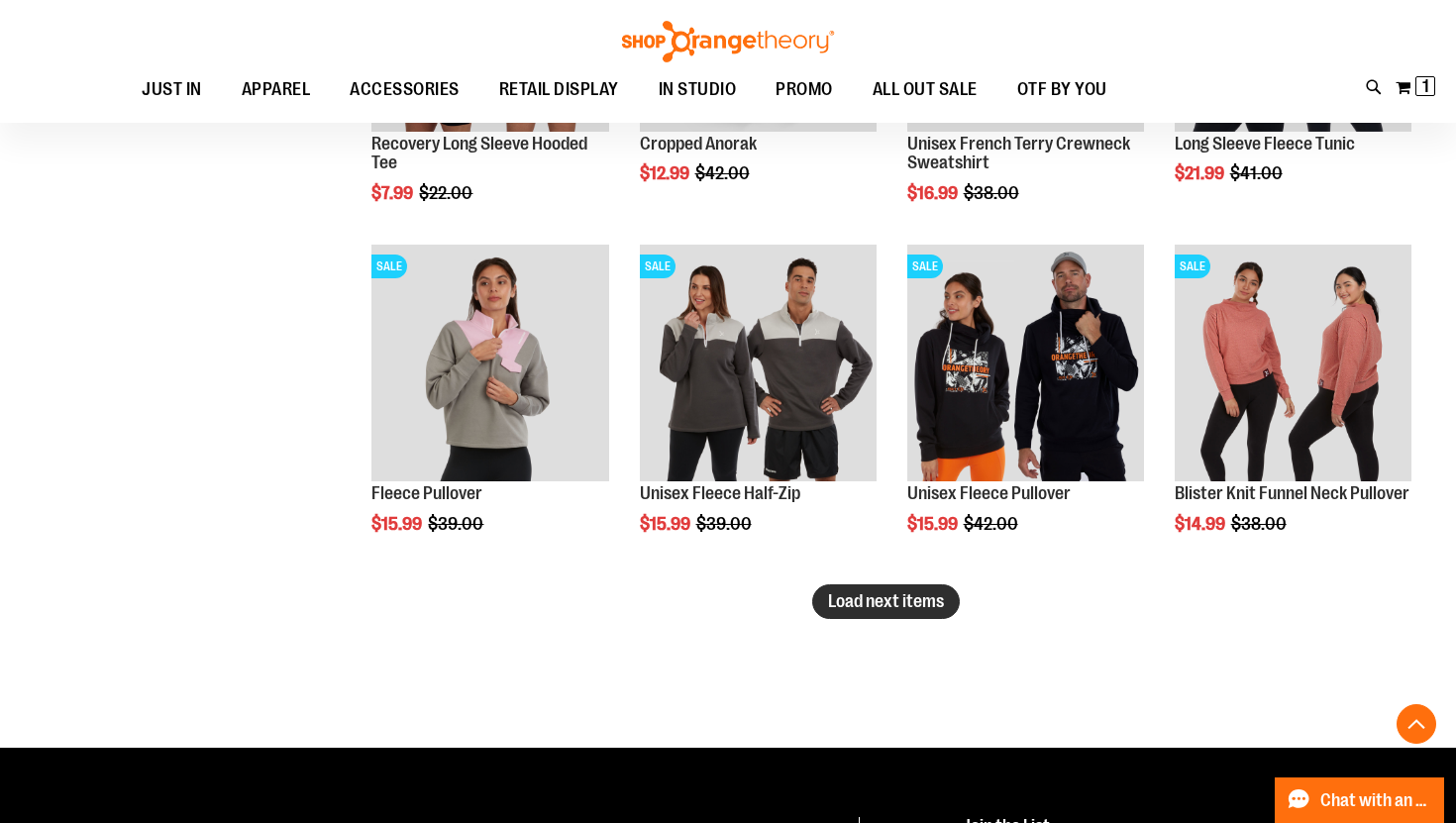 click on "Load next items" at bounding box center [885, 601] 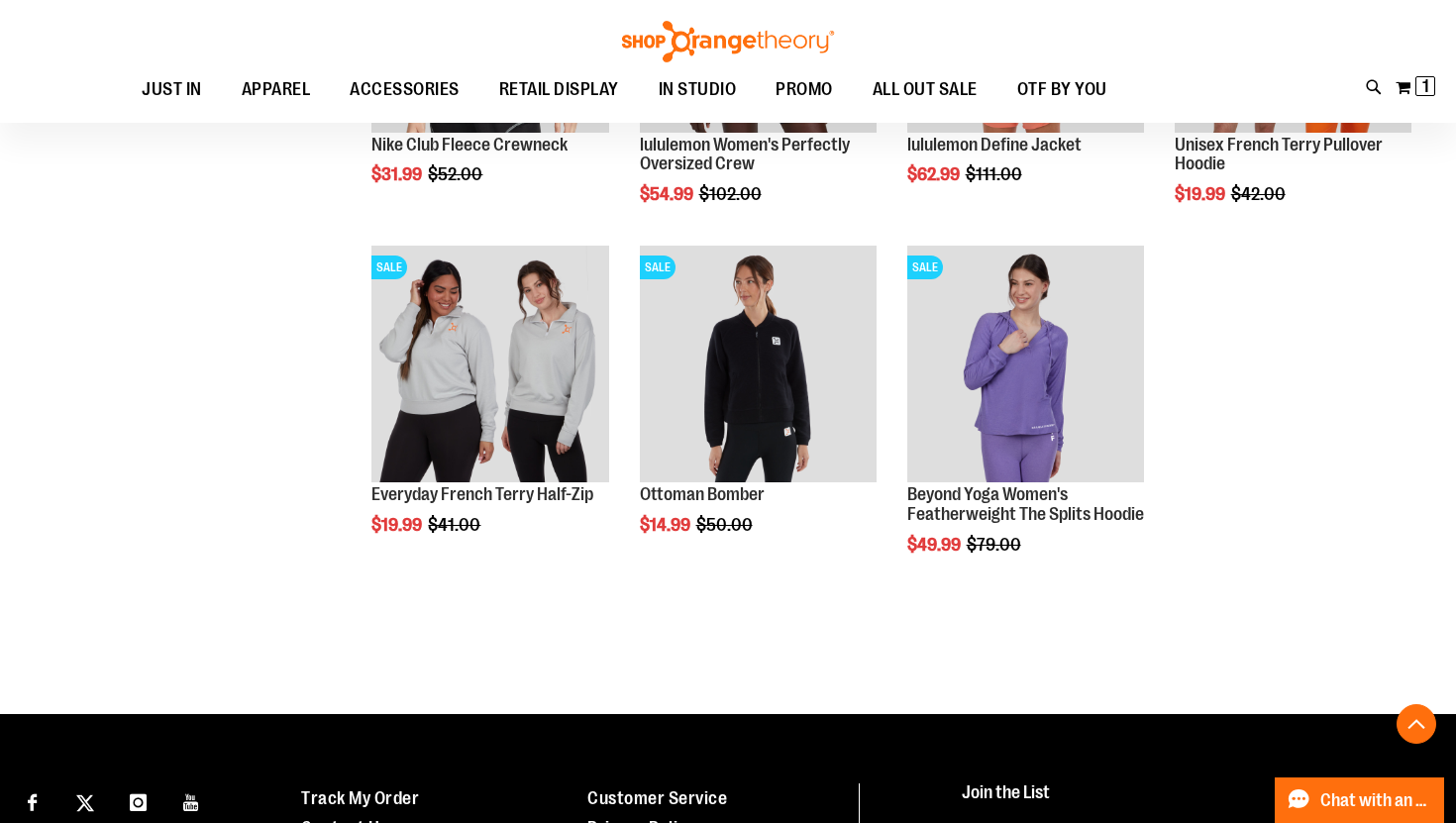 scroll, scrollTop: 3774, scrollLeft: 0, axis: vertical 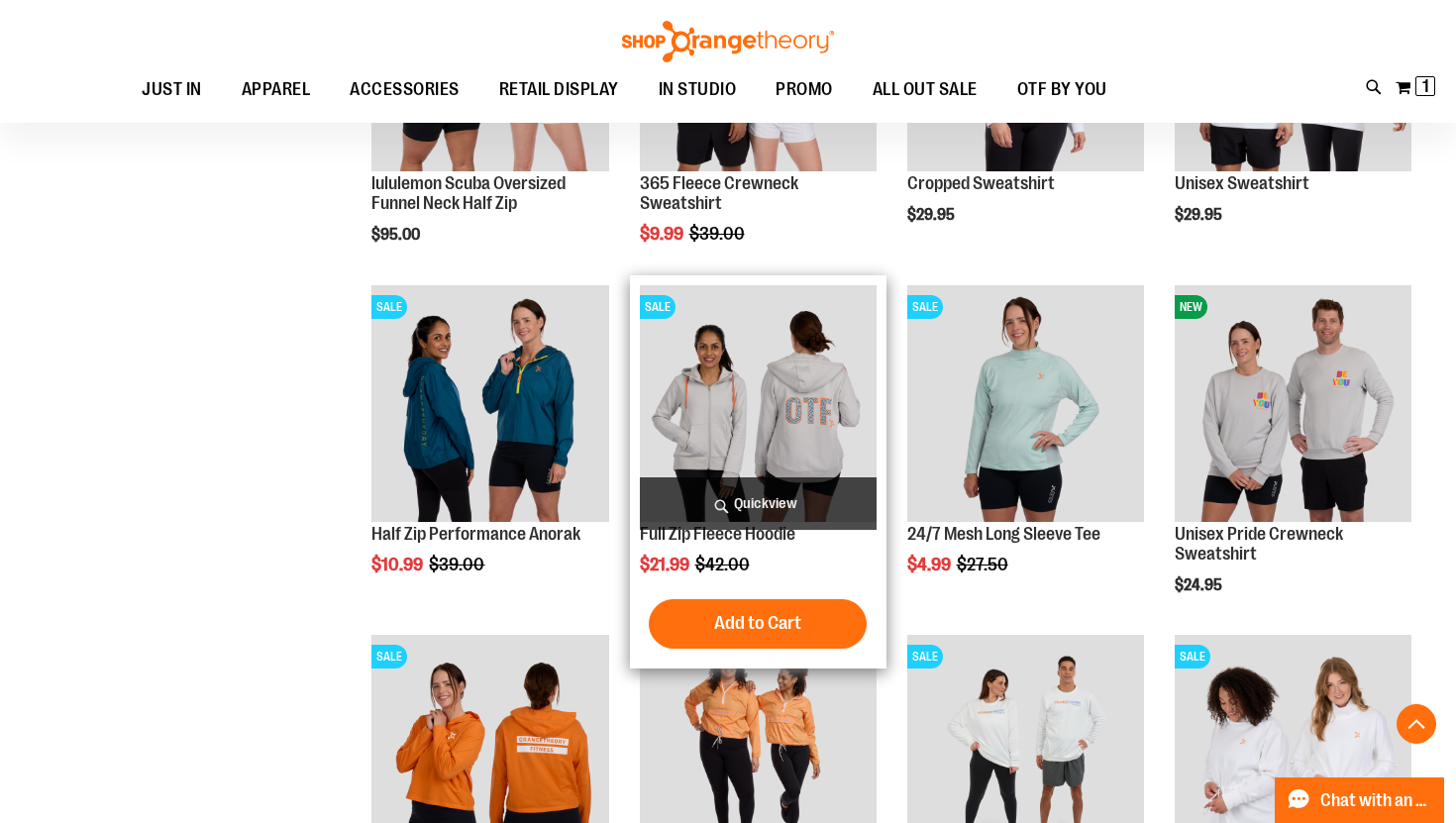 click at bounding box center (758, 403) 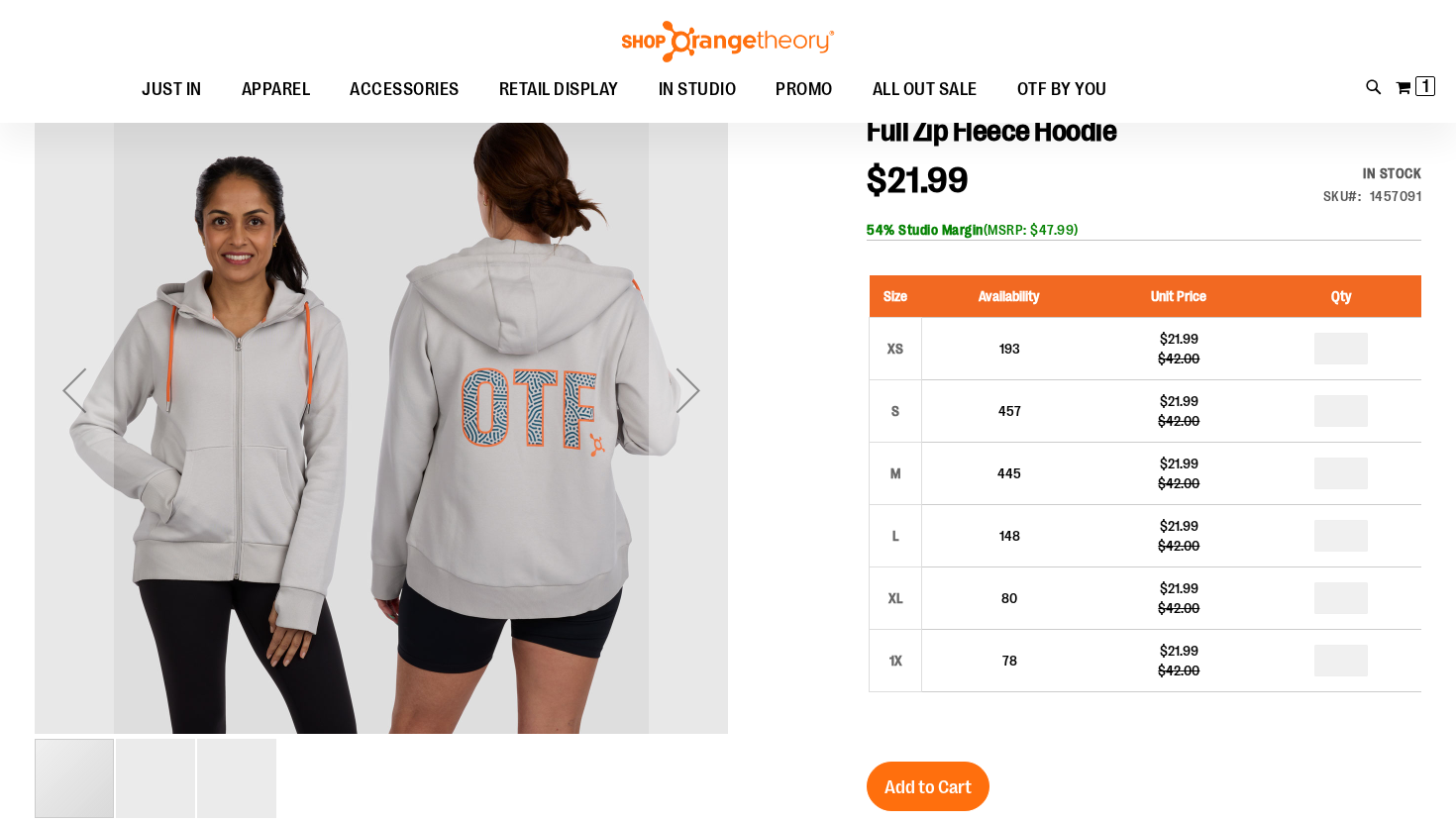 scroll, scrollTop: 229, scrollLeft: 0, axis: vertical 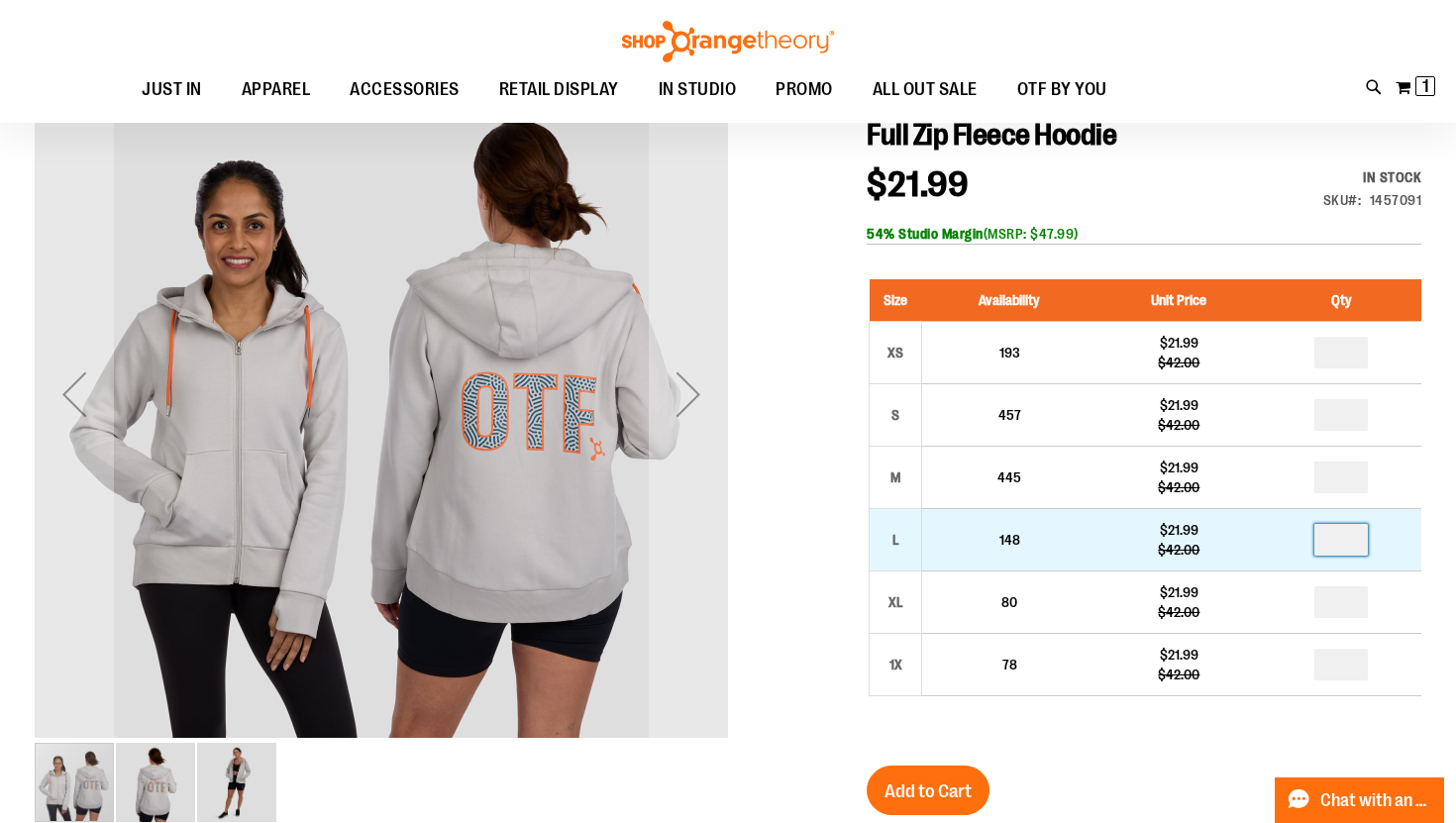 click at bounding box center (1341, 540) 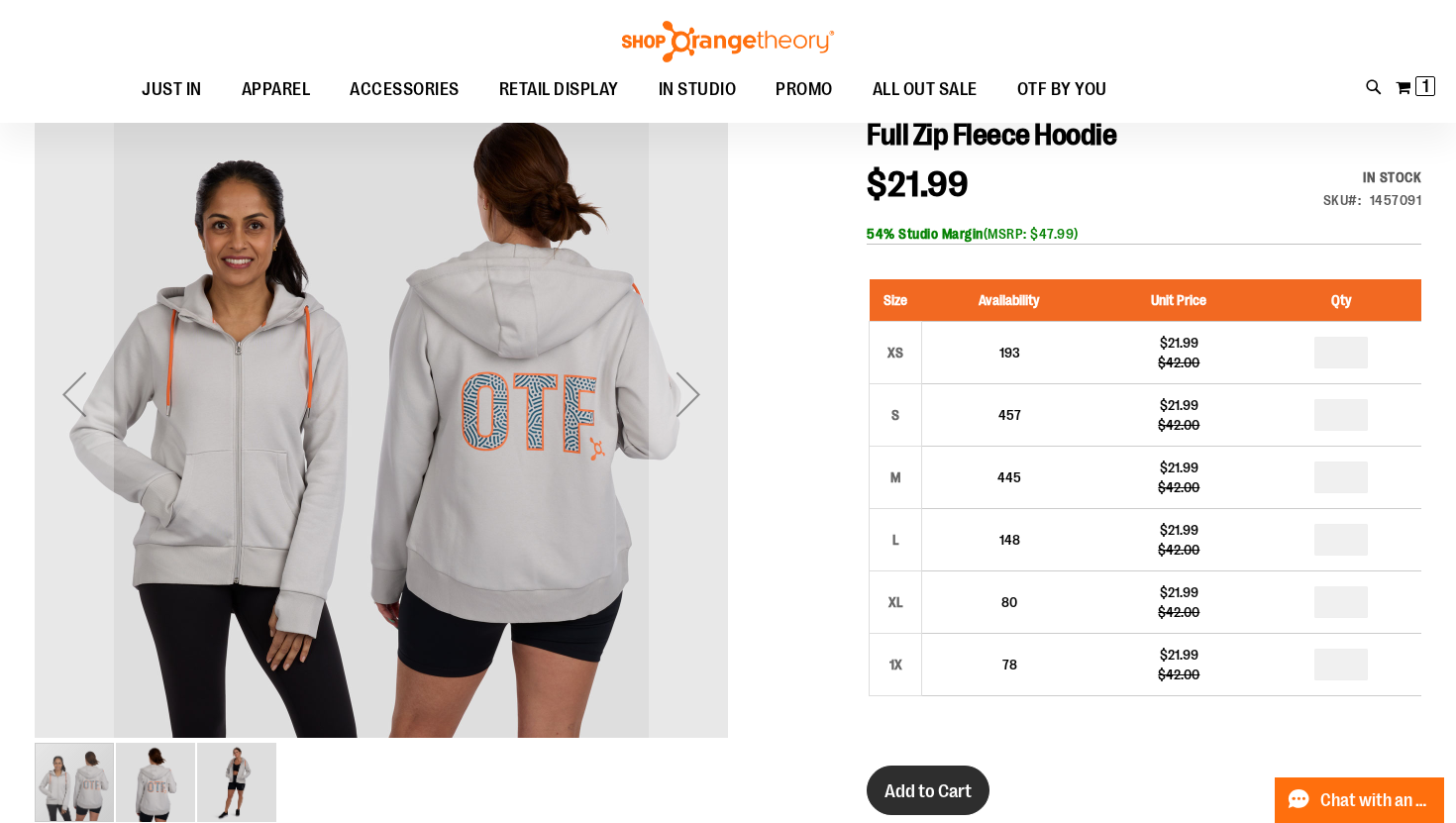 click on "Add to Cart" at bounding box center (928, 791) 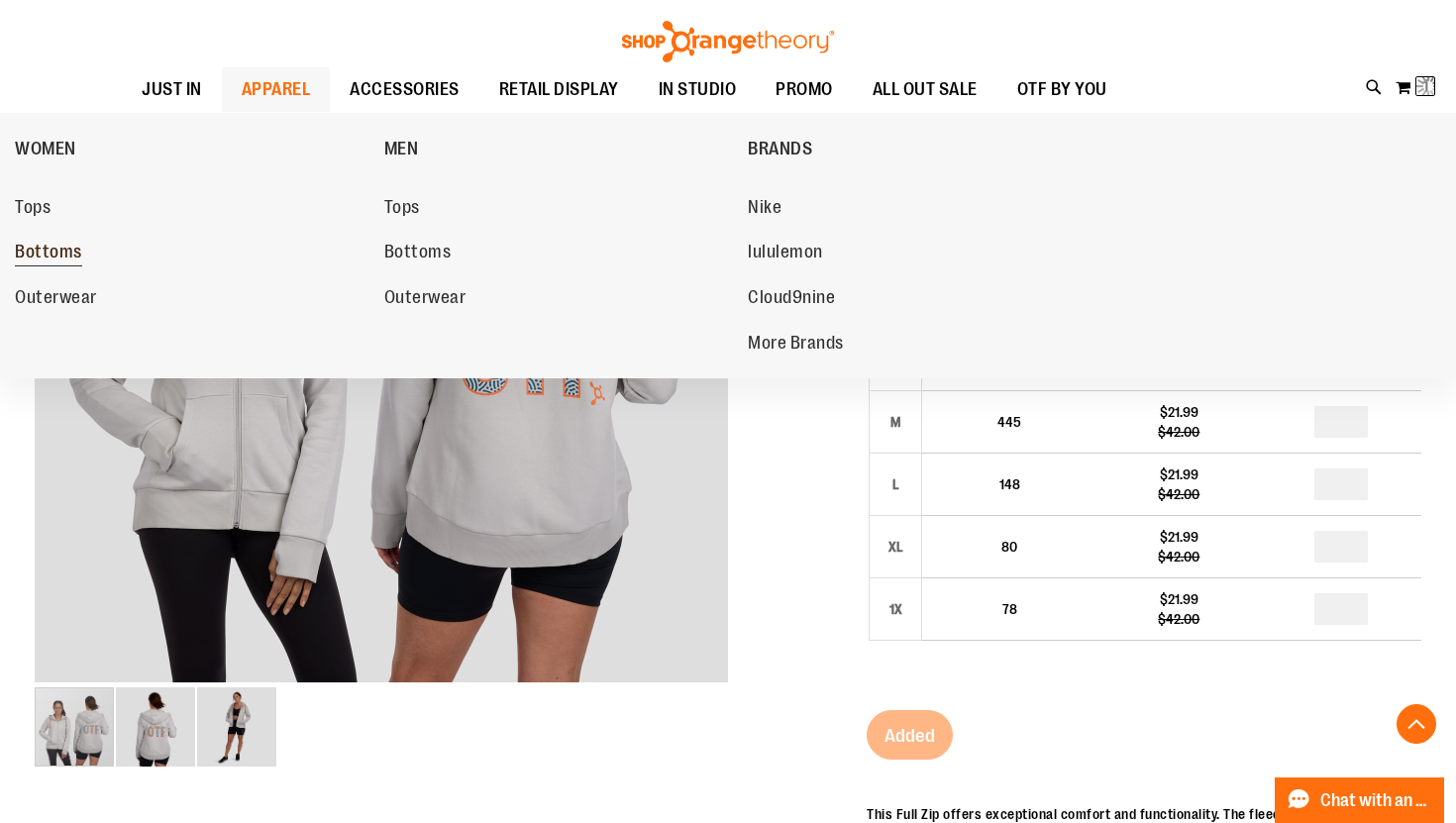 scroll, scrollTop: 309, scrollLeft: 0, axis: vertical 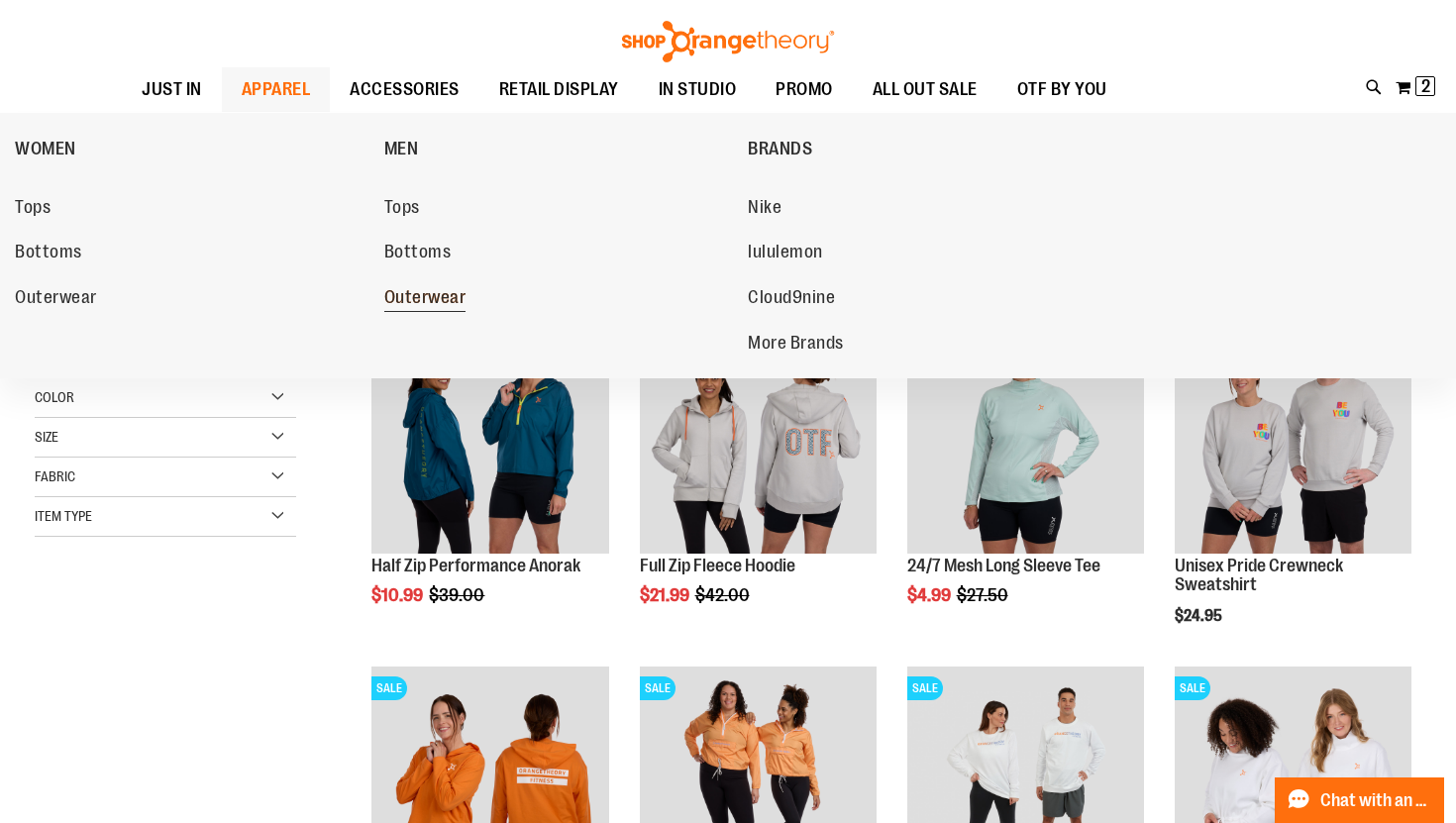 click on "Outerwear" at bounding box center (425, 299) 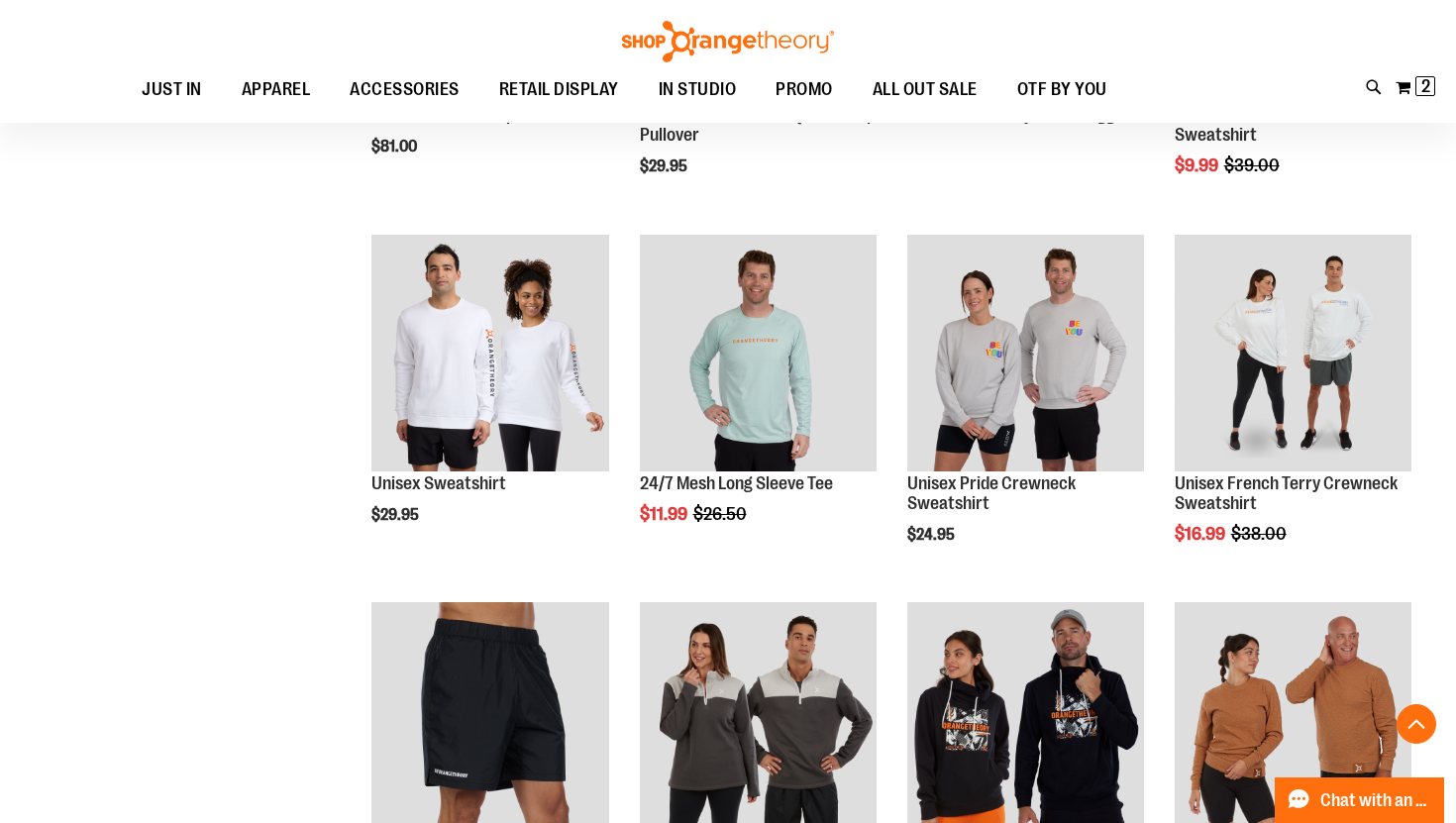 scroll, scrollTop: 1057, scrollLeft: 0, axis: vertical 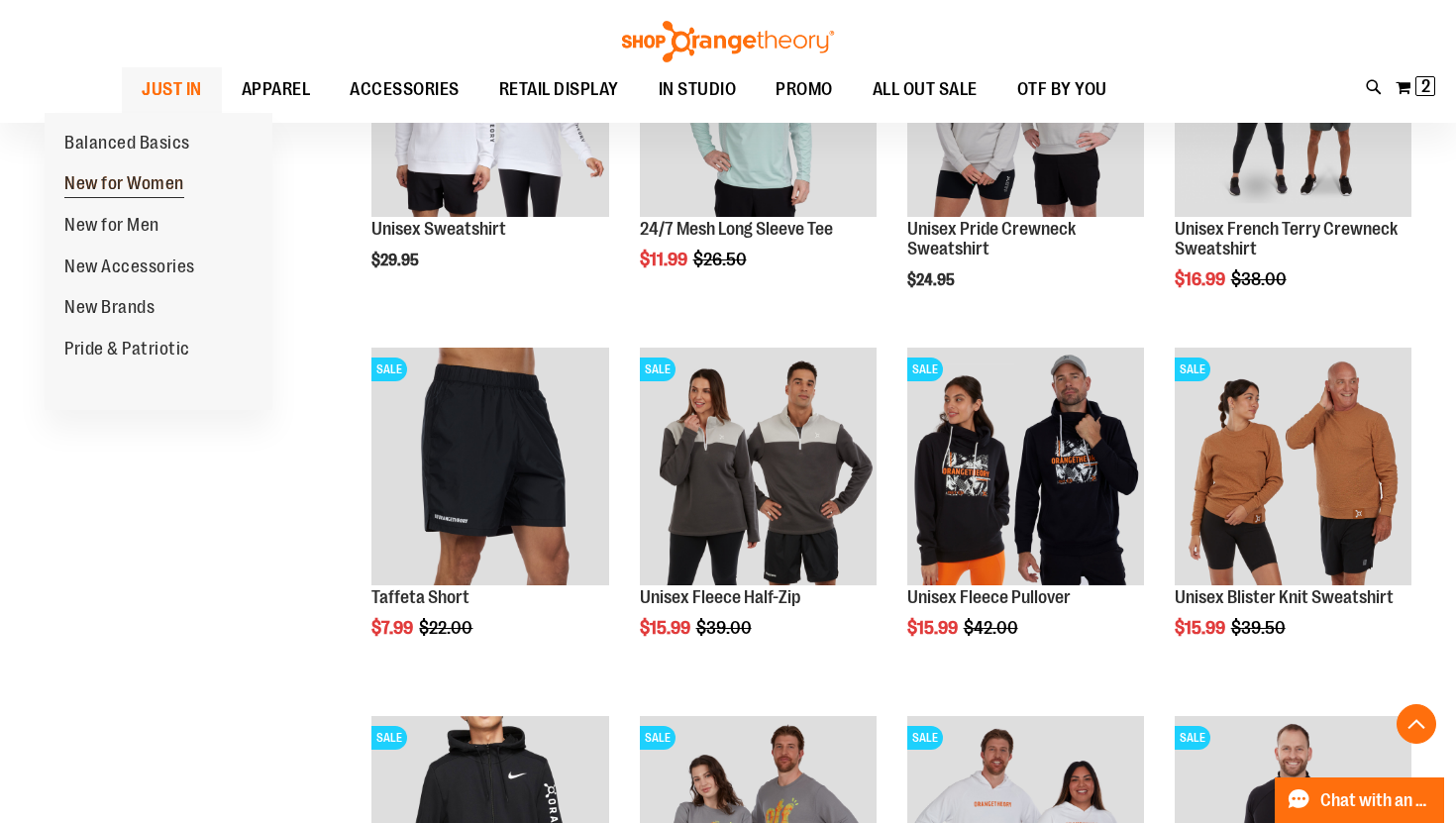 click on "New for Women" at bounding box center (124, 185) 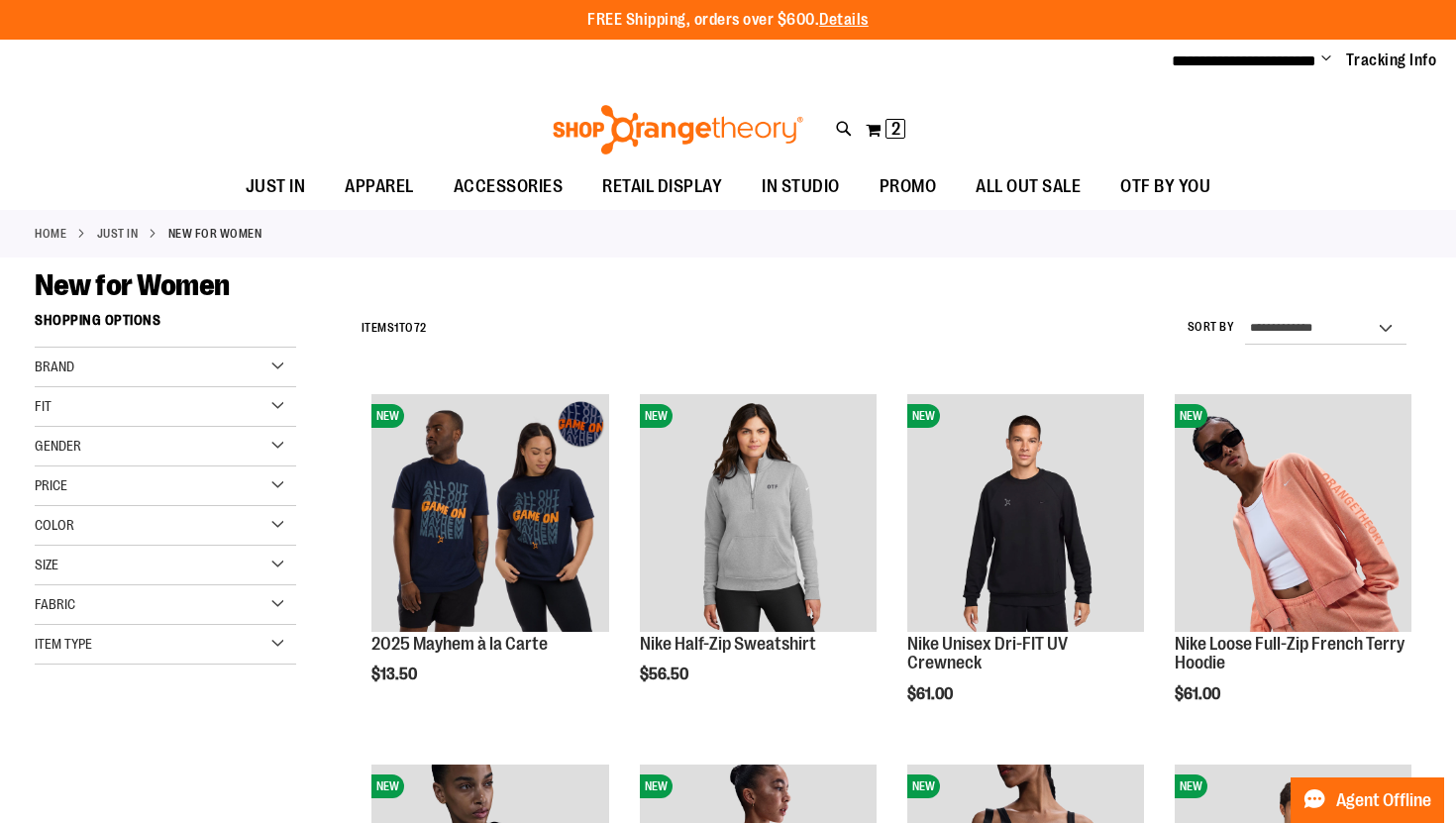 scroll, scrollTop: 262, scrollLeft: 0, axis: vertical 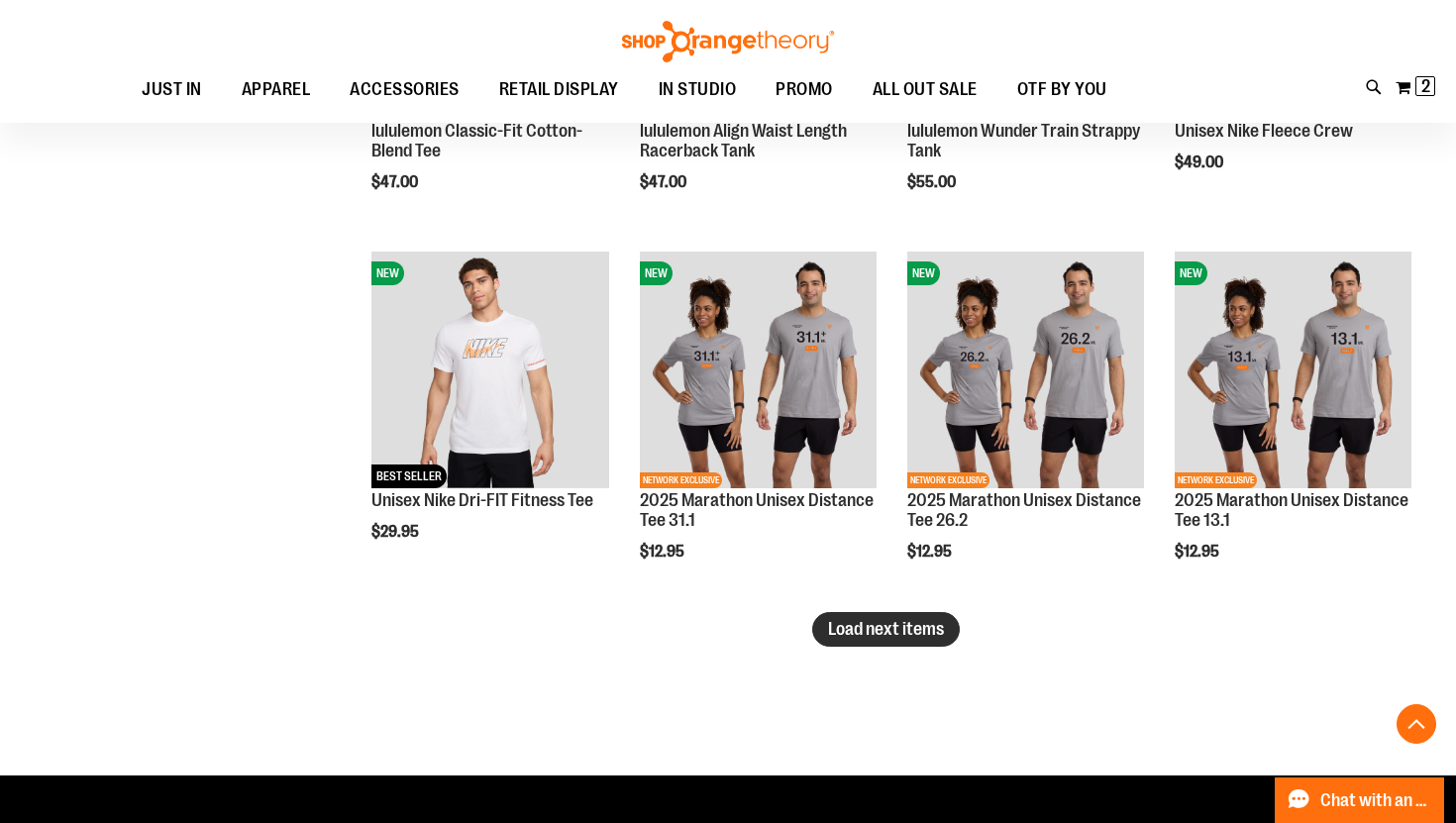 click on "Load next items" at bounding box center (885, 629) 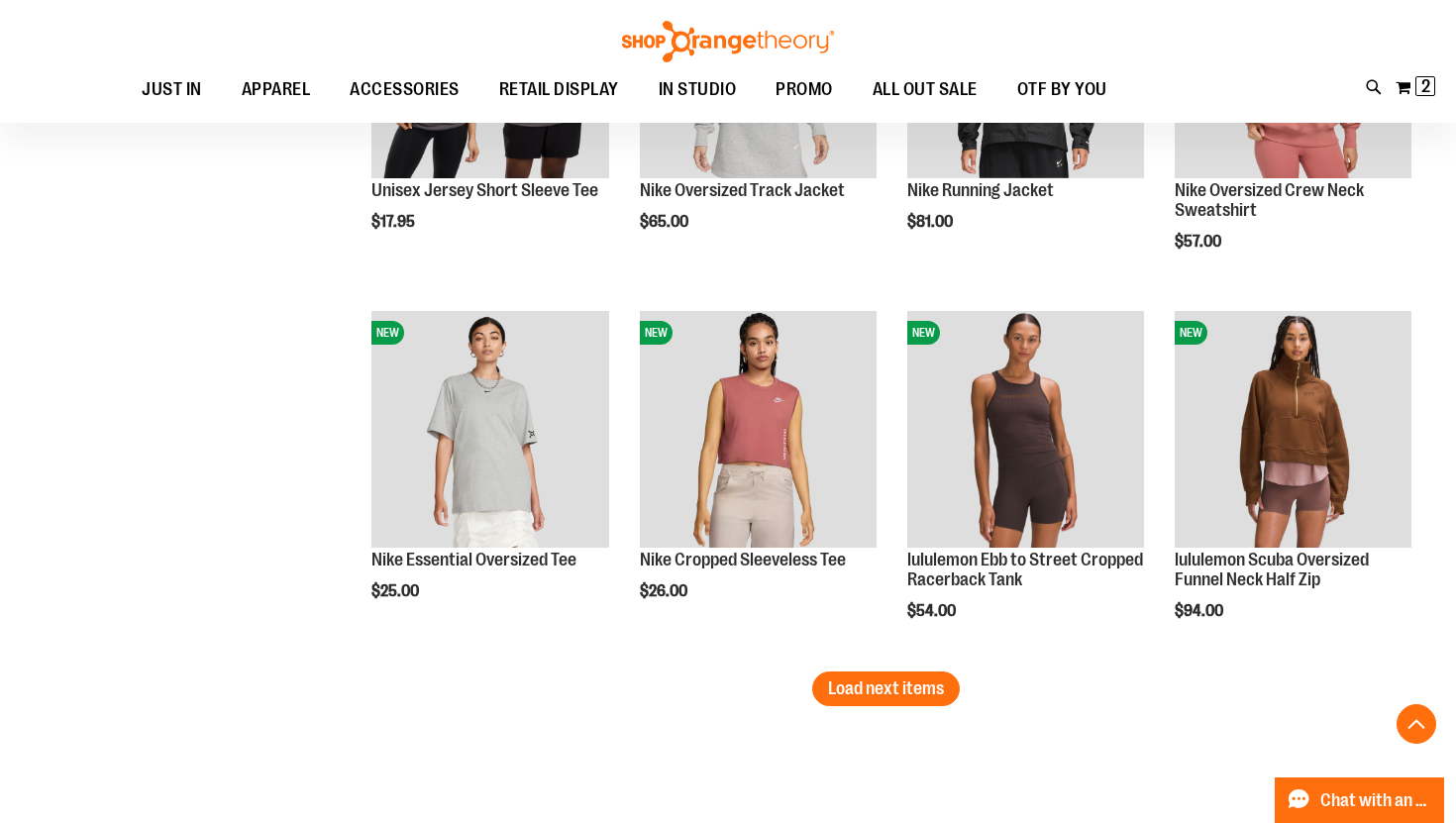 scroll, scrollTop: 4151, scrollLeft: 0, axis: vertical 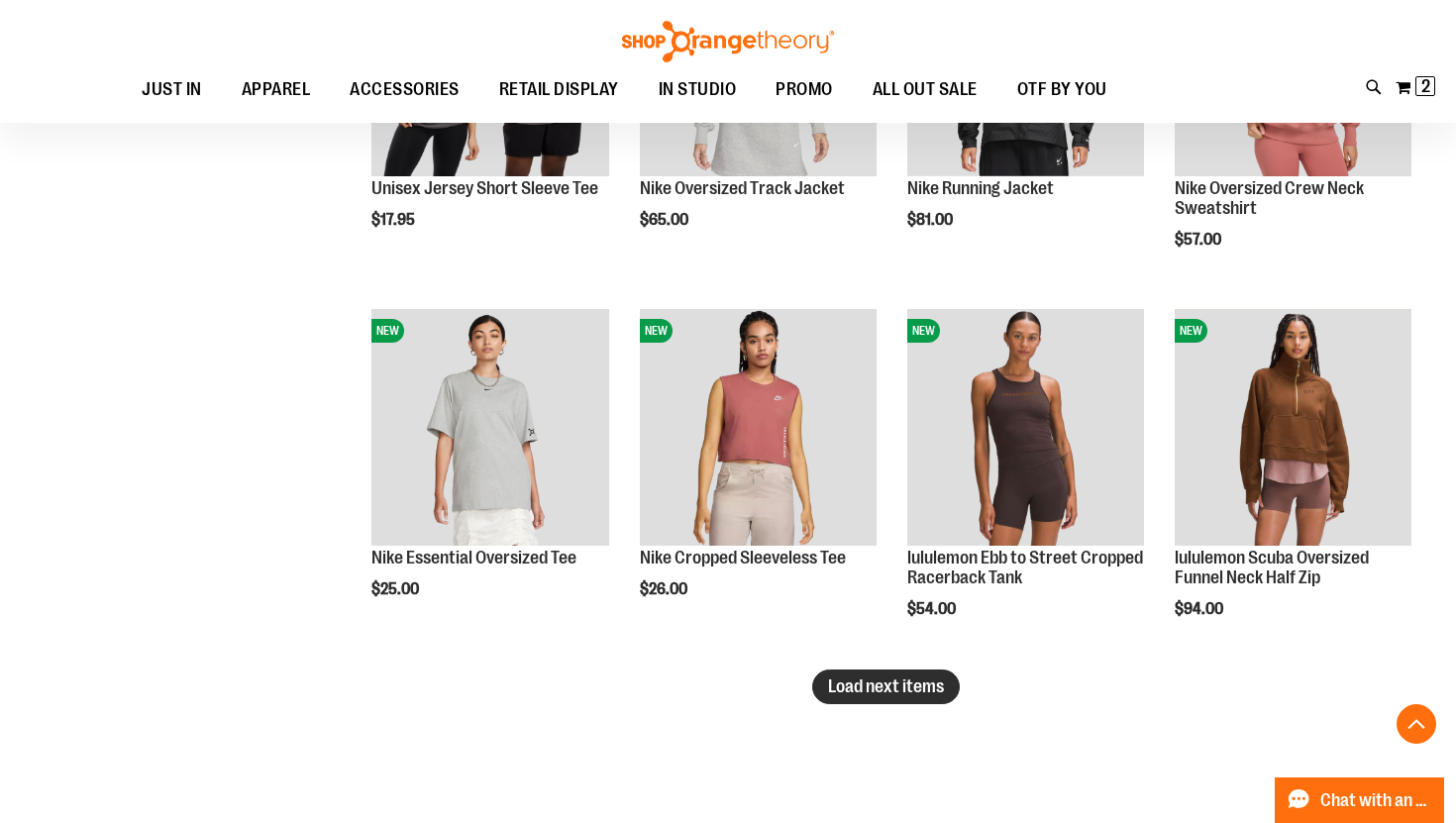 click on "Load next items" at bounding box center [885, 686] 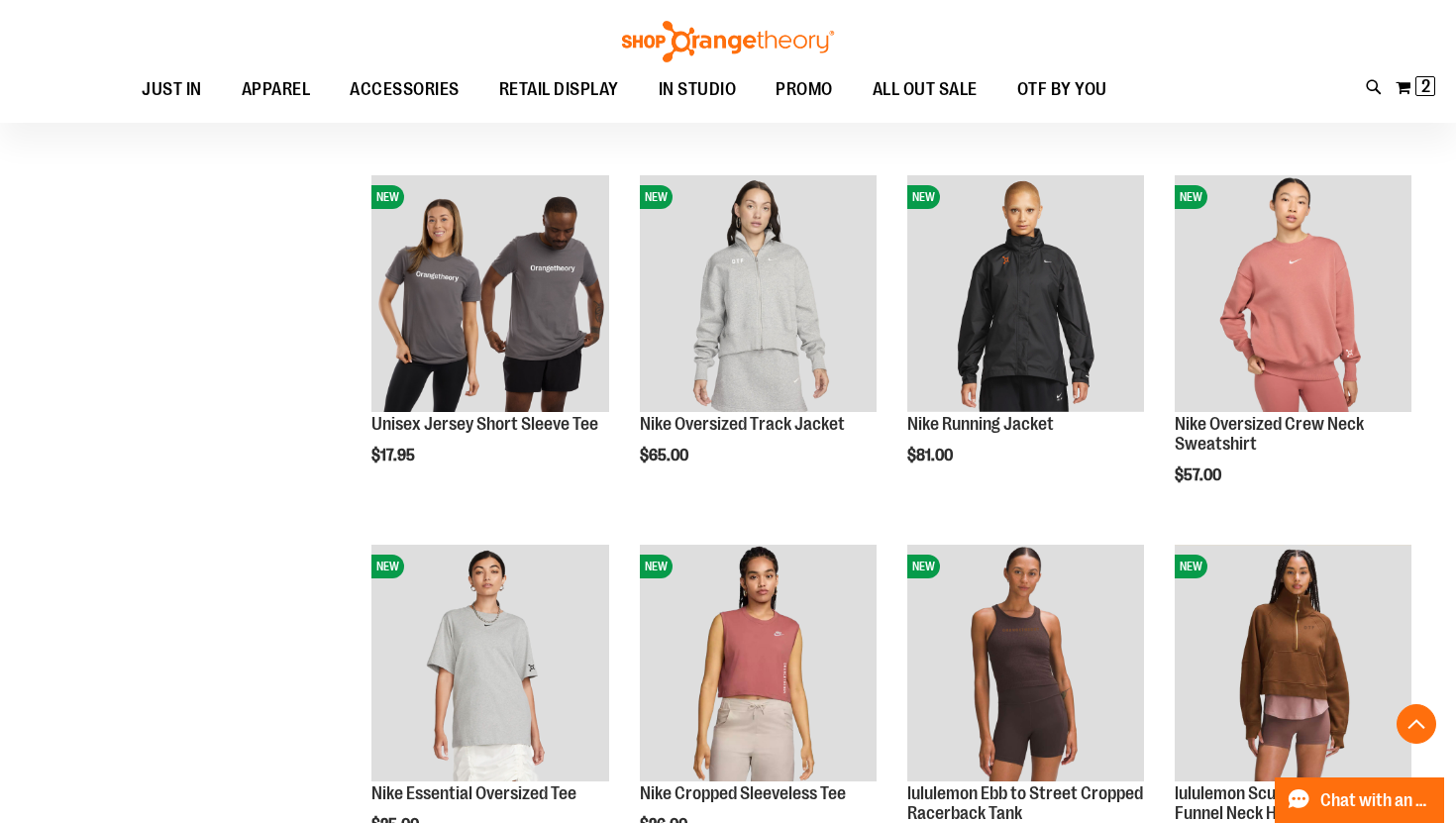 scroll, scrollTop: 3917, scrollLeft: 0, axis: vertical 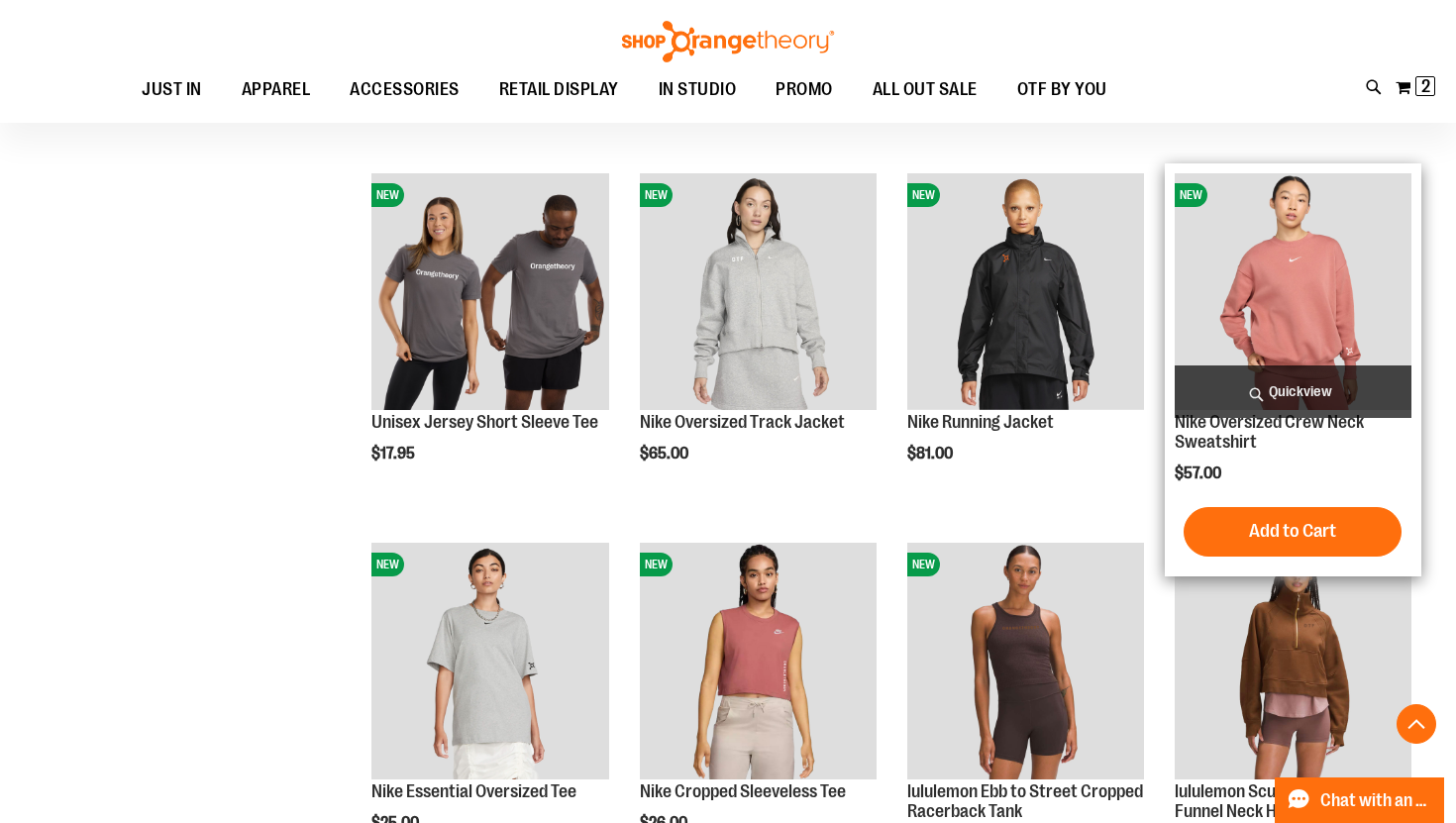 click at bounding box center [1293, 291] 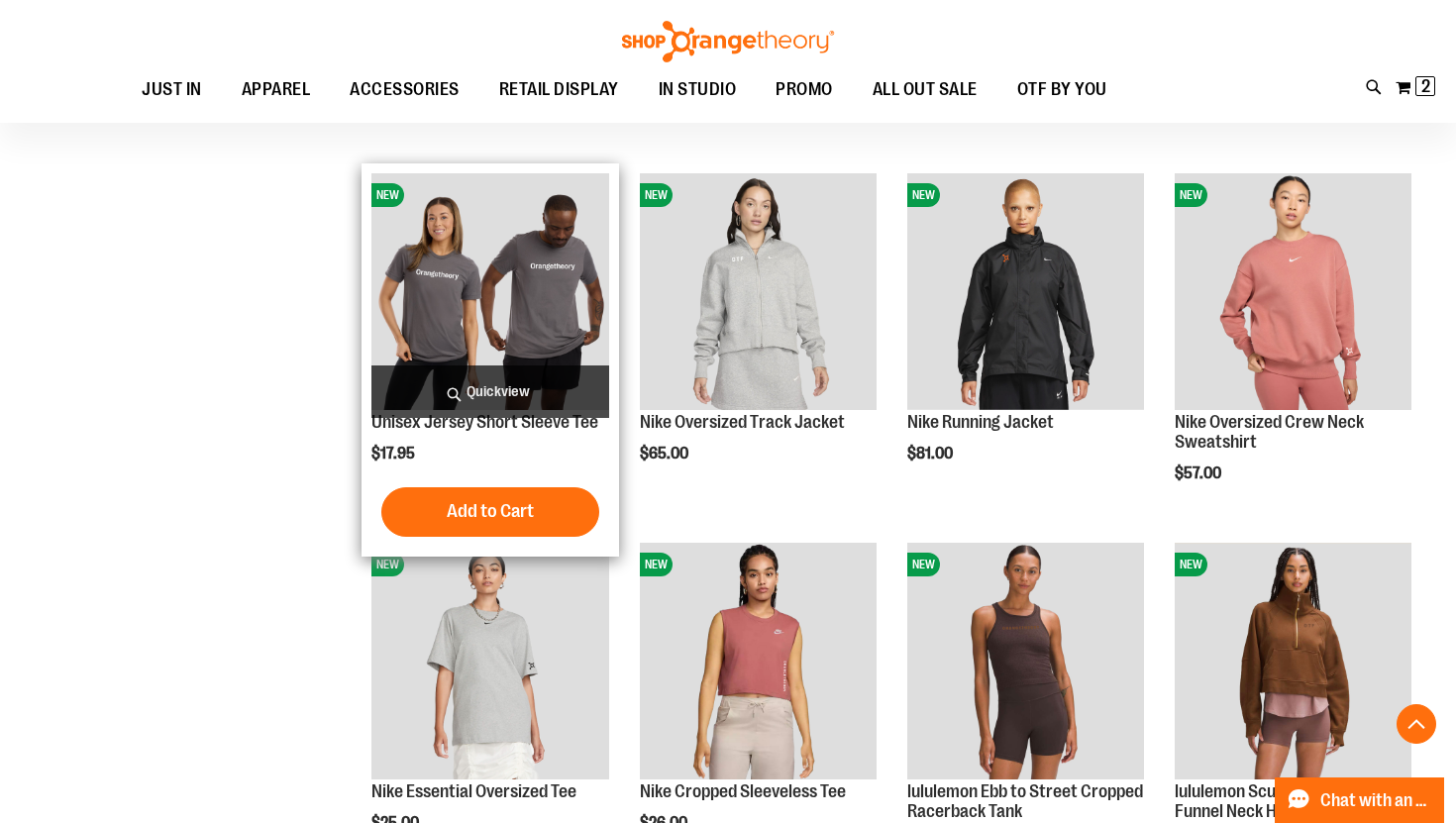 drag, startPoint x: 619, startPoint y: 228, endPoint x: 509, endPoint y: 244, distance: 111.157546 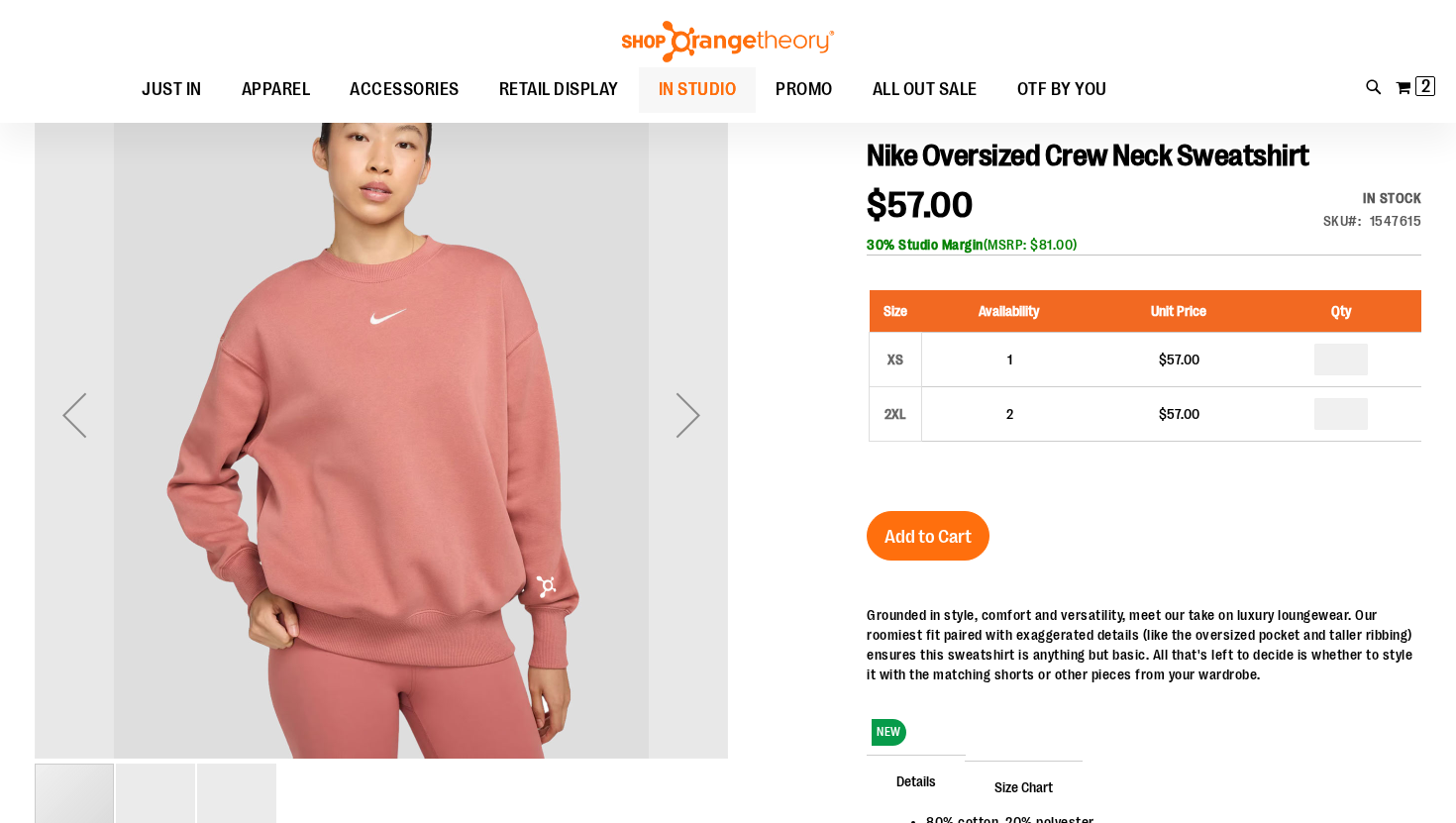 scroll, scrollTop: 30, scrollLeft: 0, axis: vertical 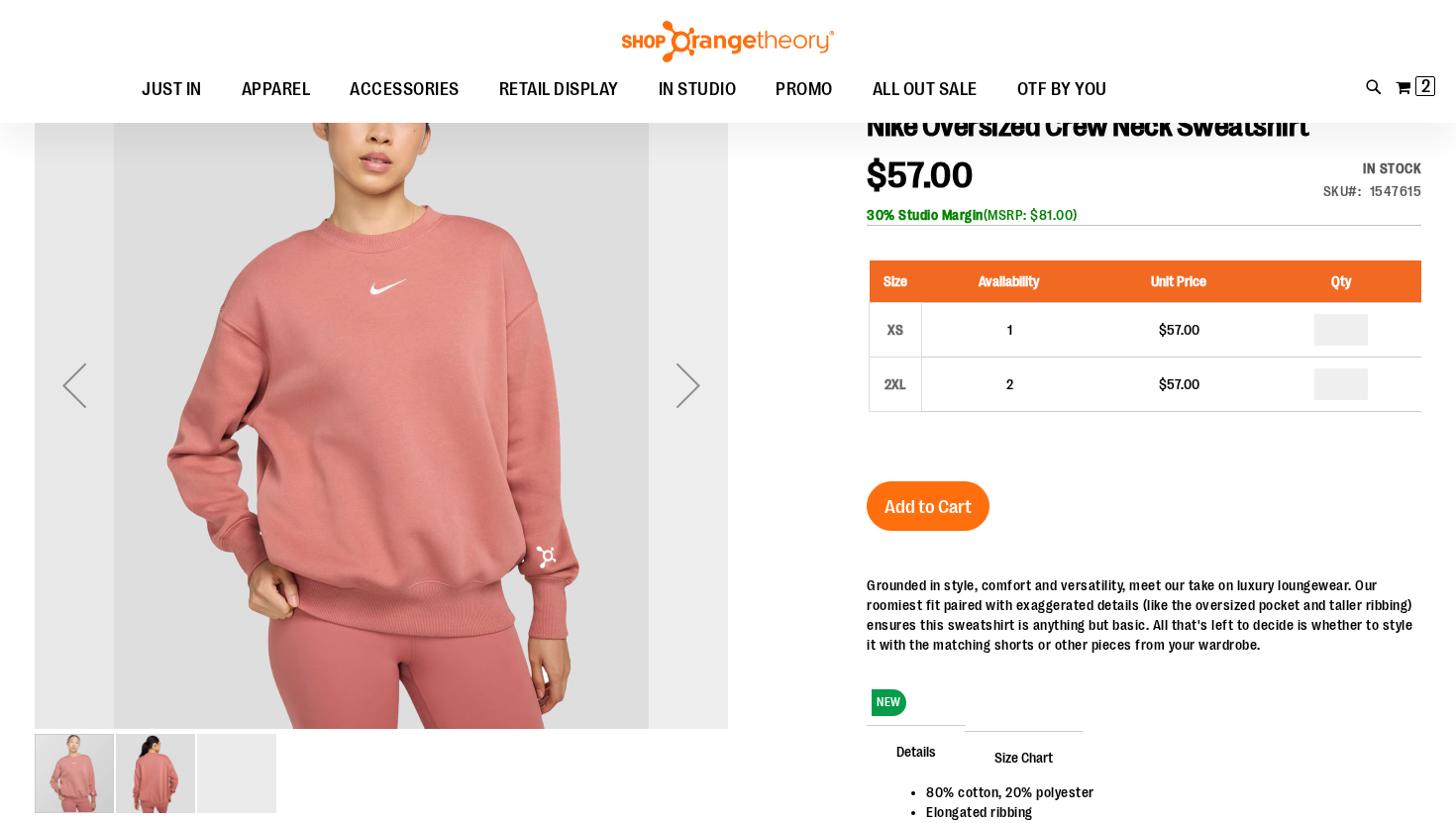 click at bounding box center (688, 385) 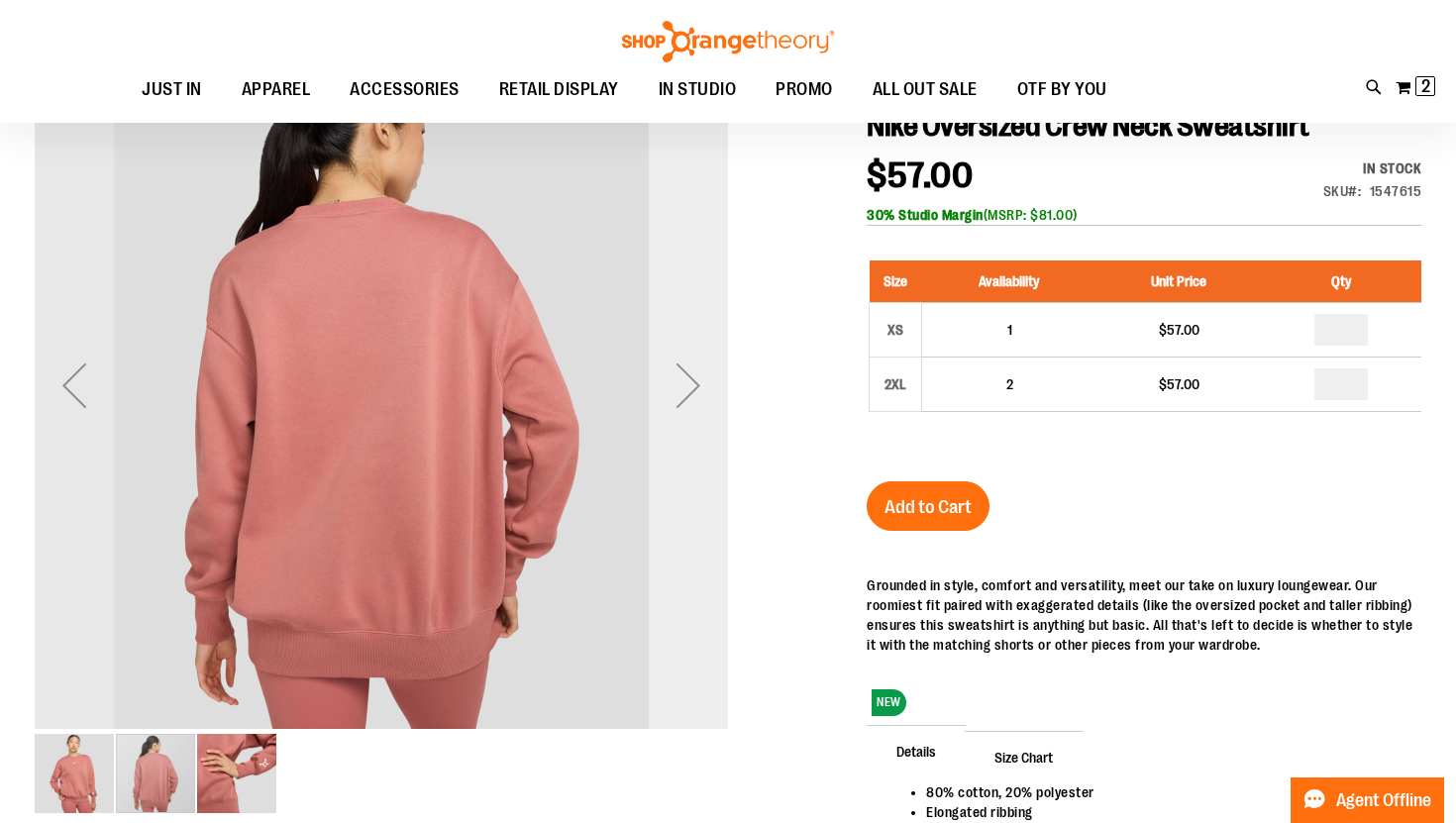 click at bounding box center (688, 385) 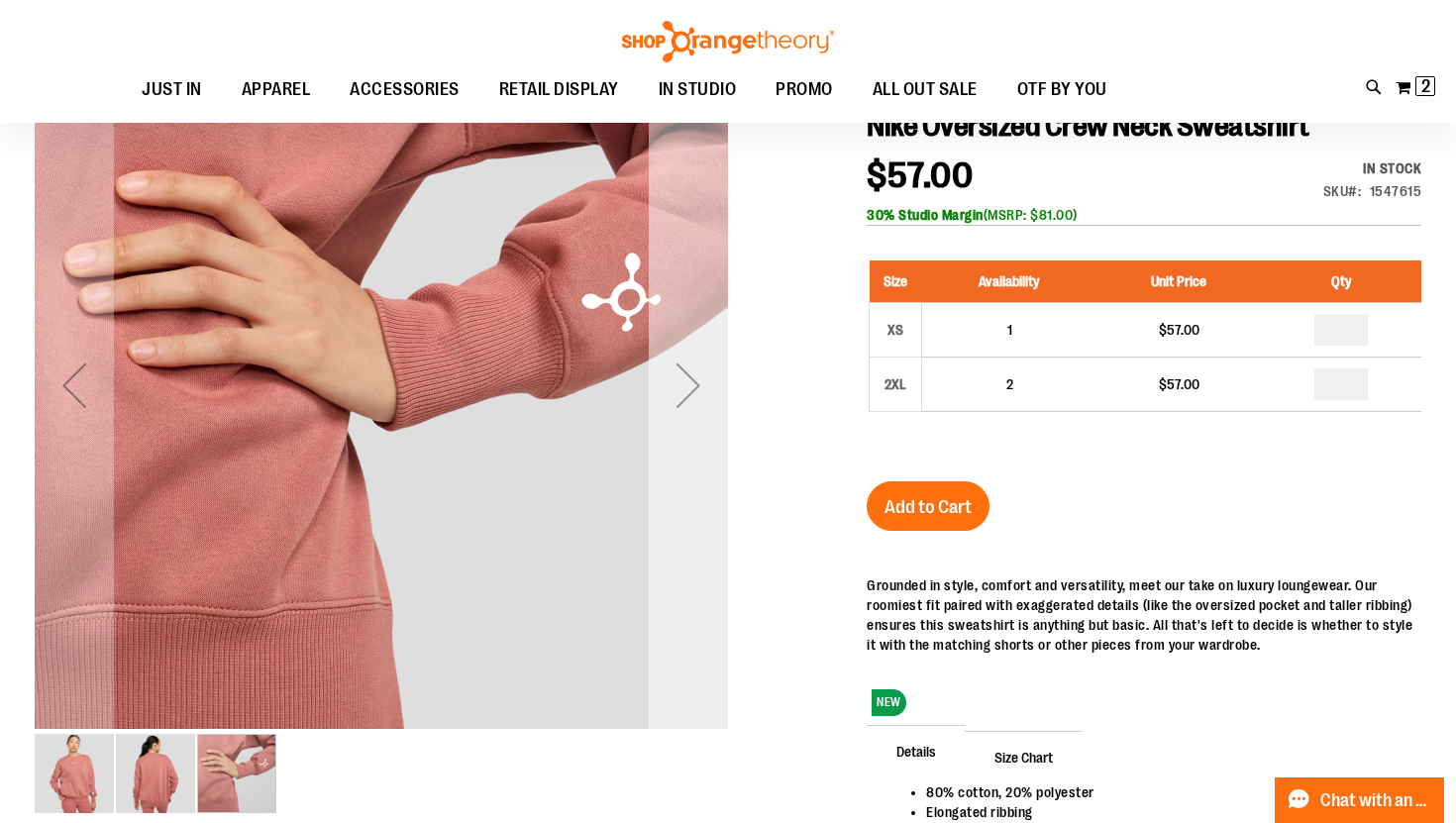click at bounding box center (688, 385) 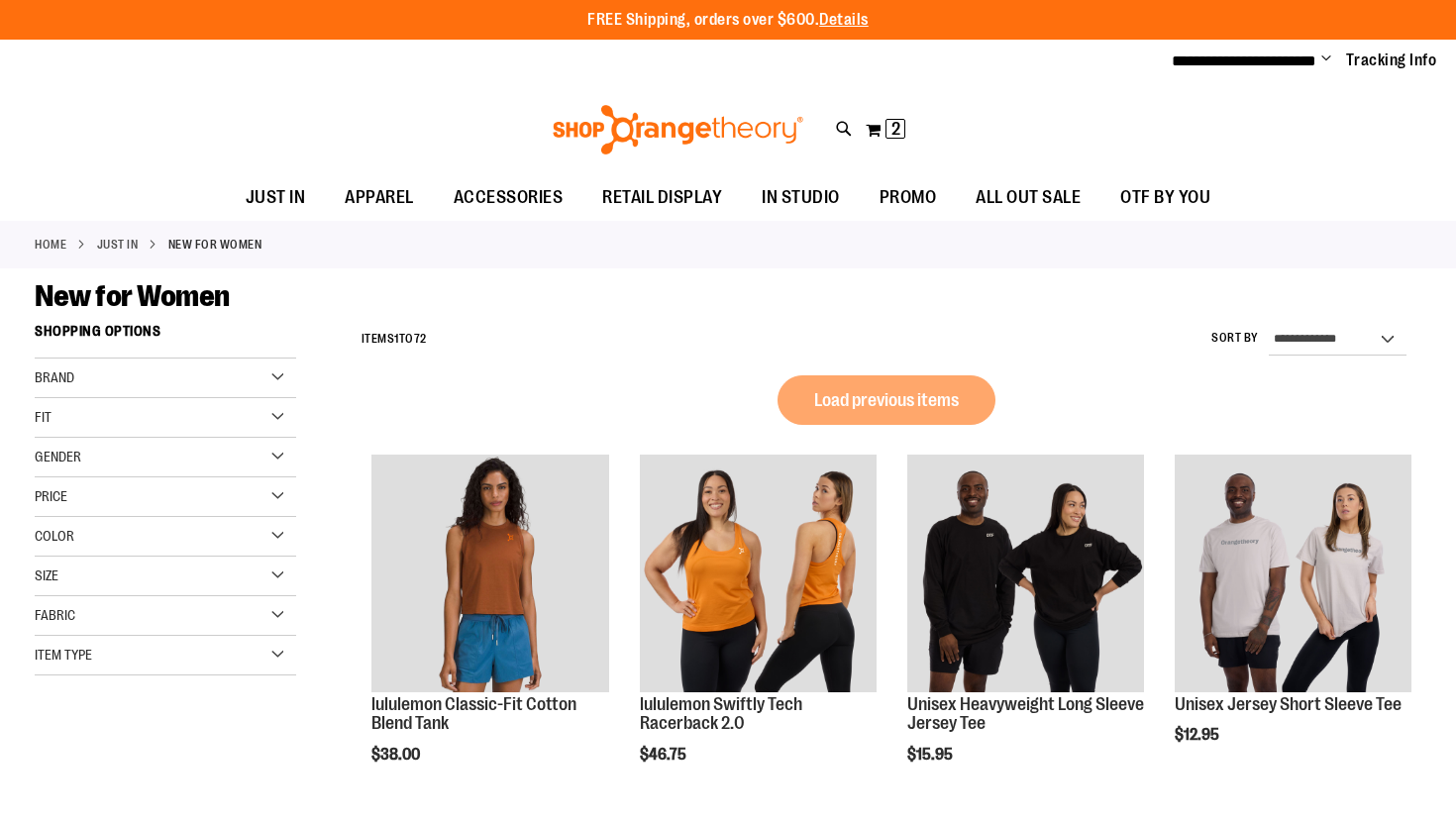 scroll, scrollTop: 0, scrollLeft: 0, axis: both 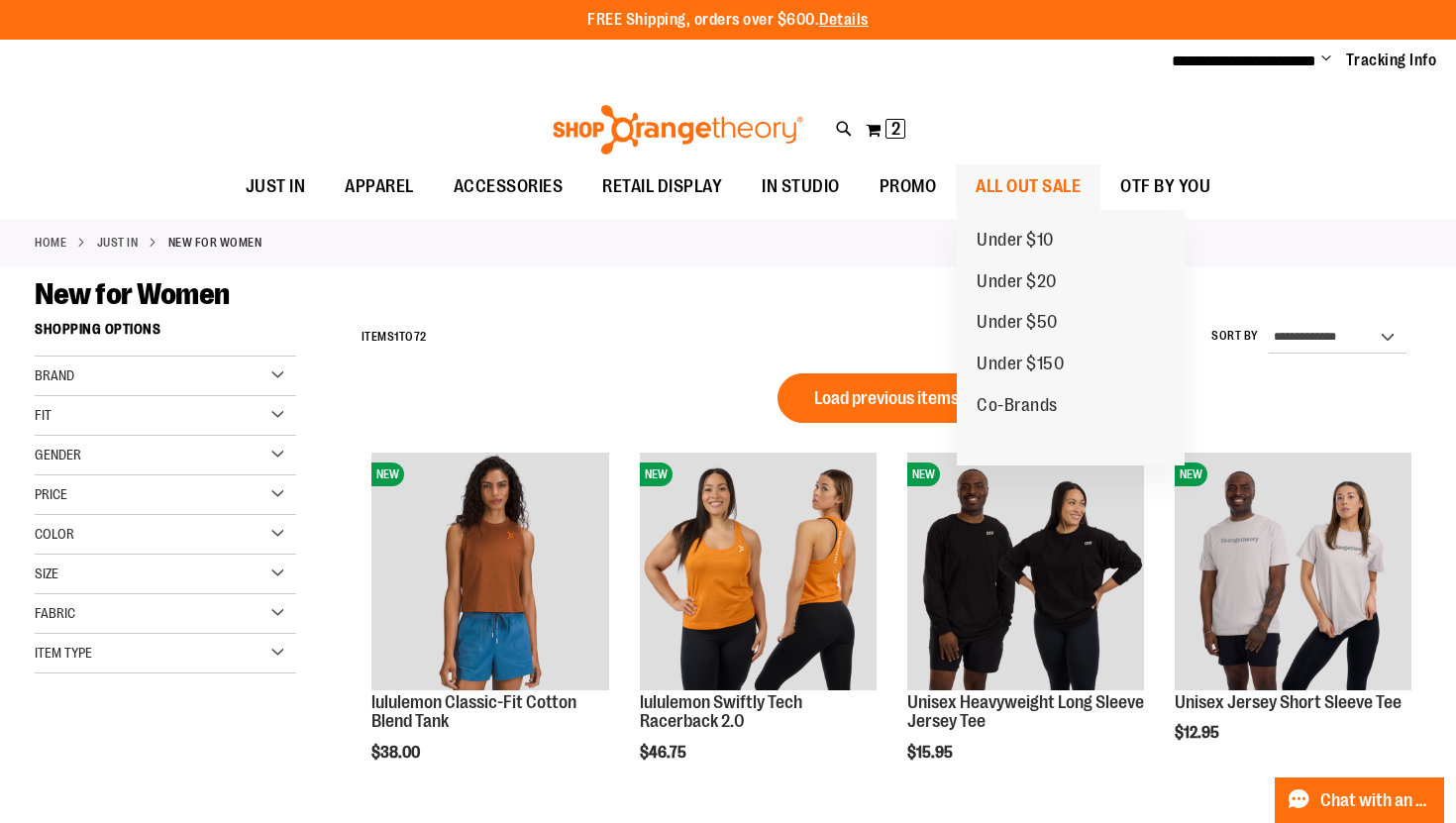 click on "ALL OUT SALE" at bounding box center (1028, 186) 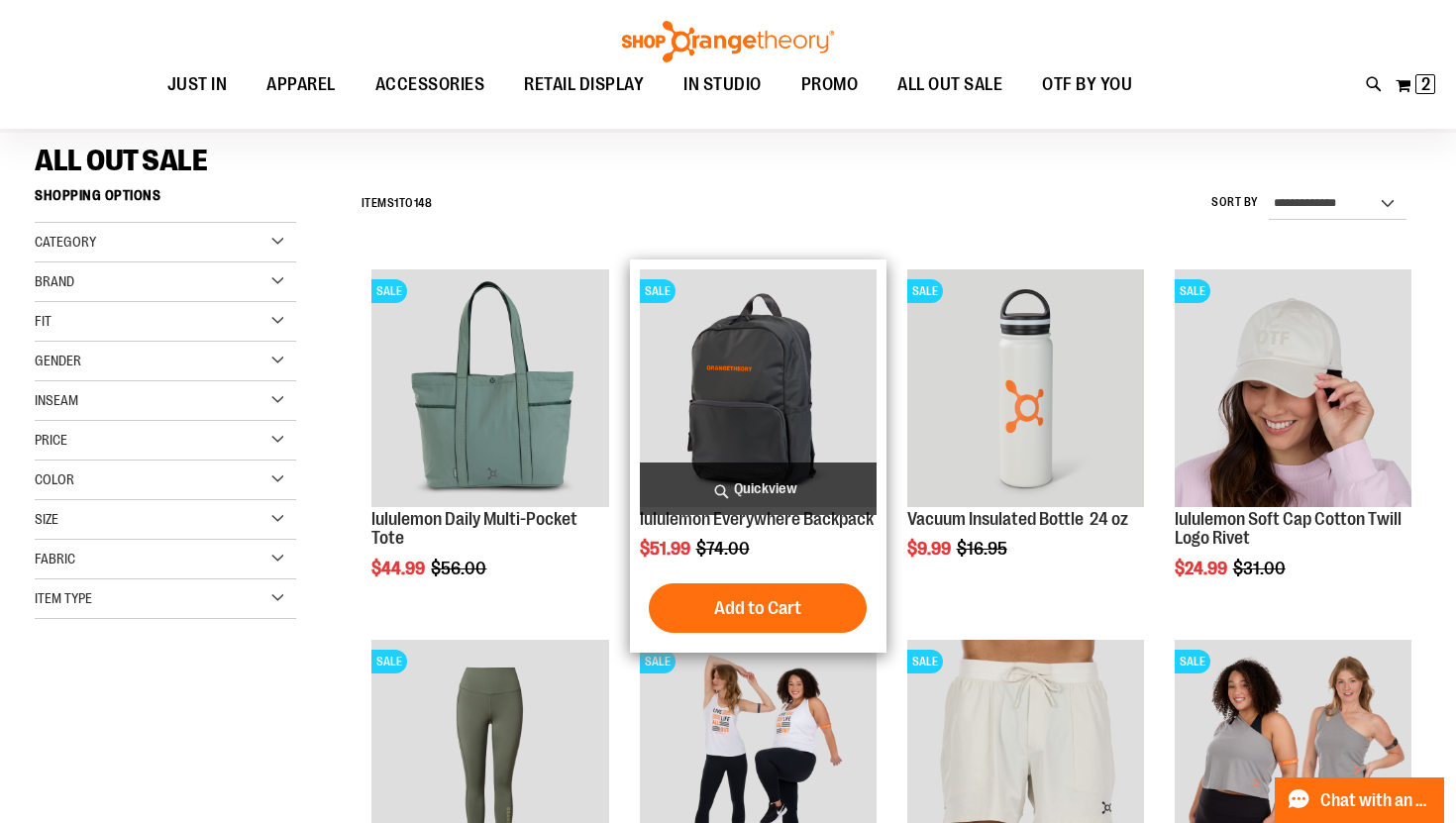 scroll, scrollTop: 221, scrollLeft: 0, axis: vertical 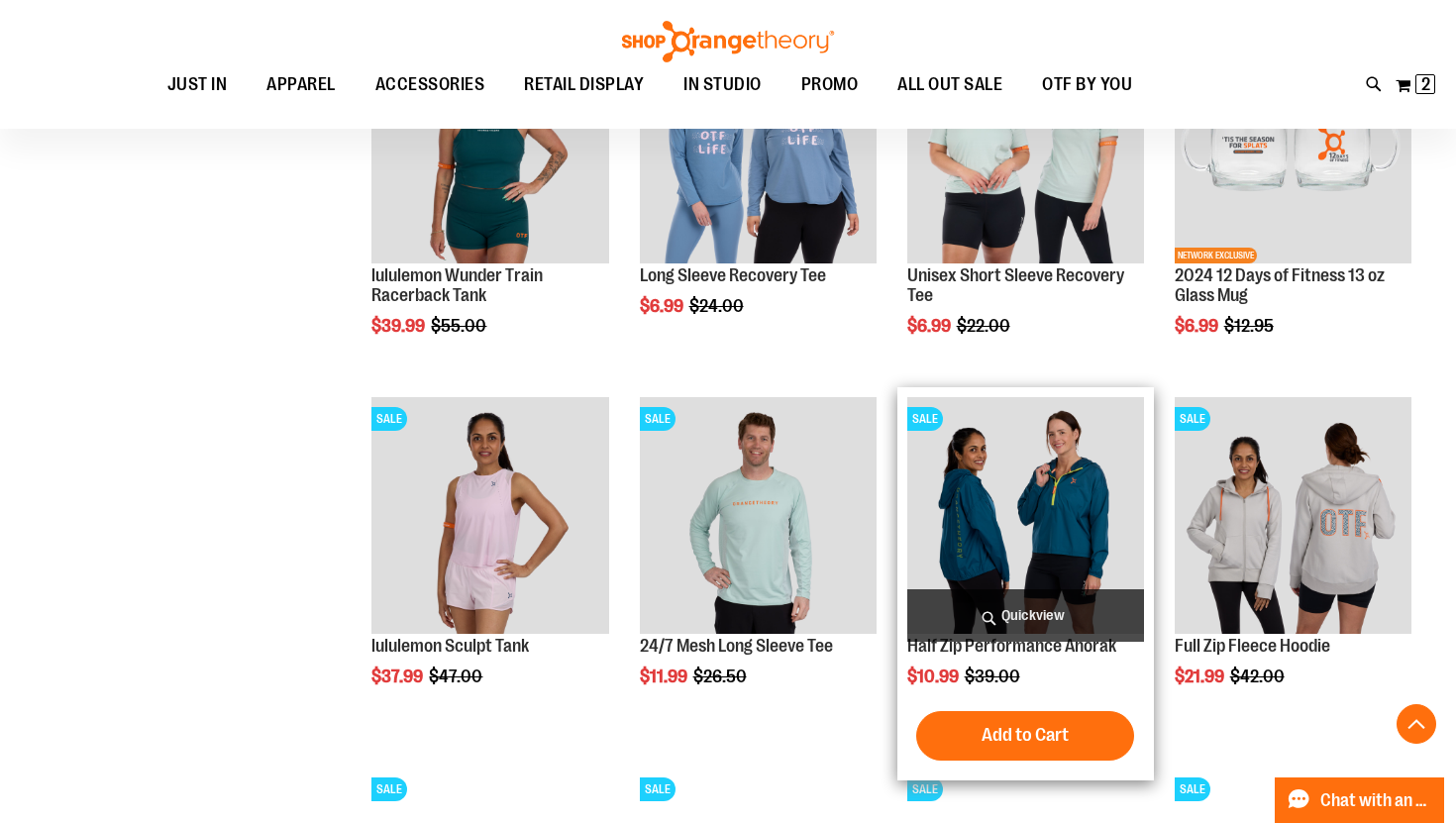 click at bounding box center (1025, 515) 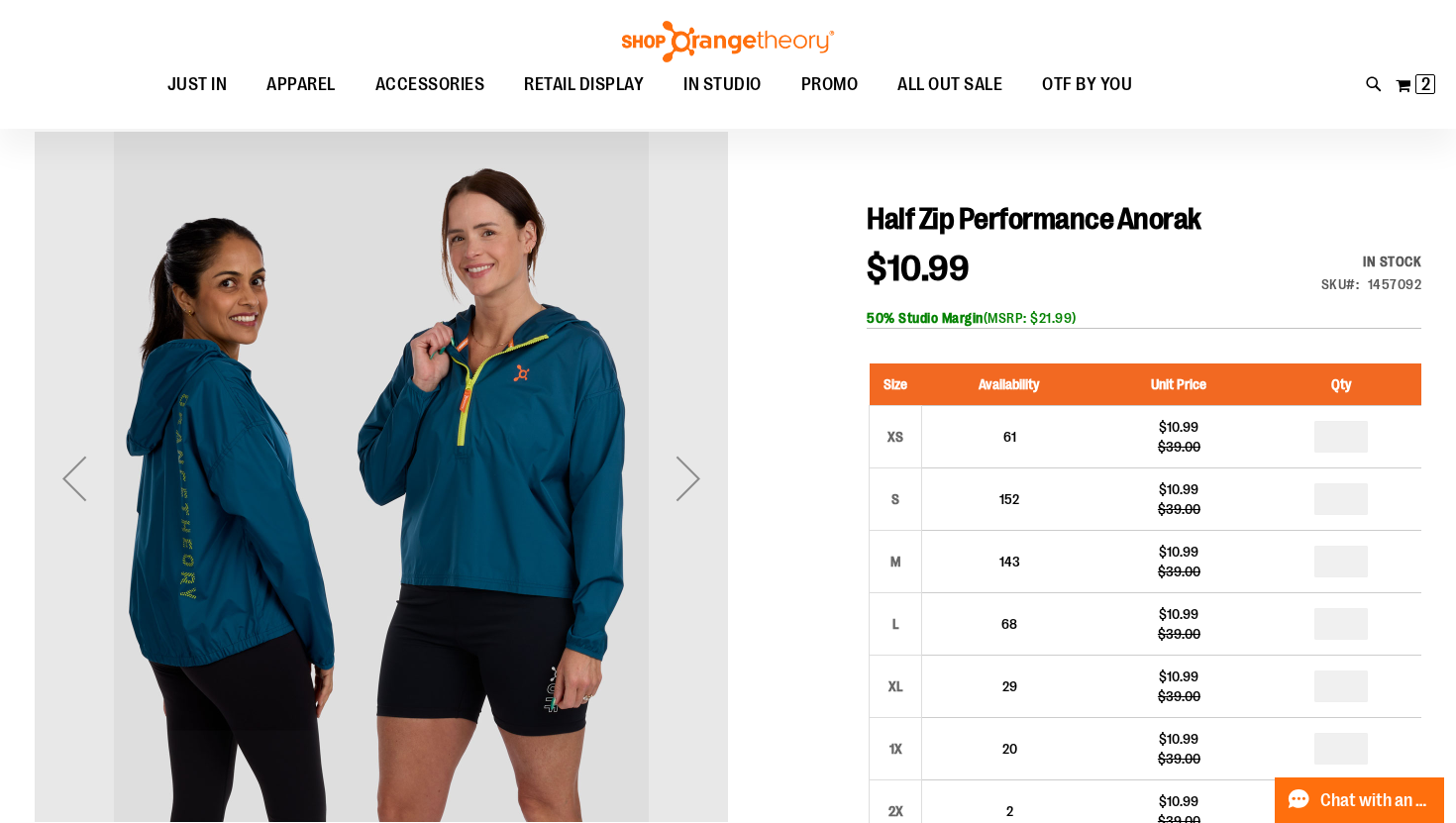 scroll, scrollTop: 159, scrollLeft: 0, axis: vertical 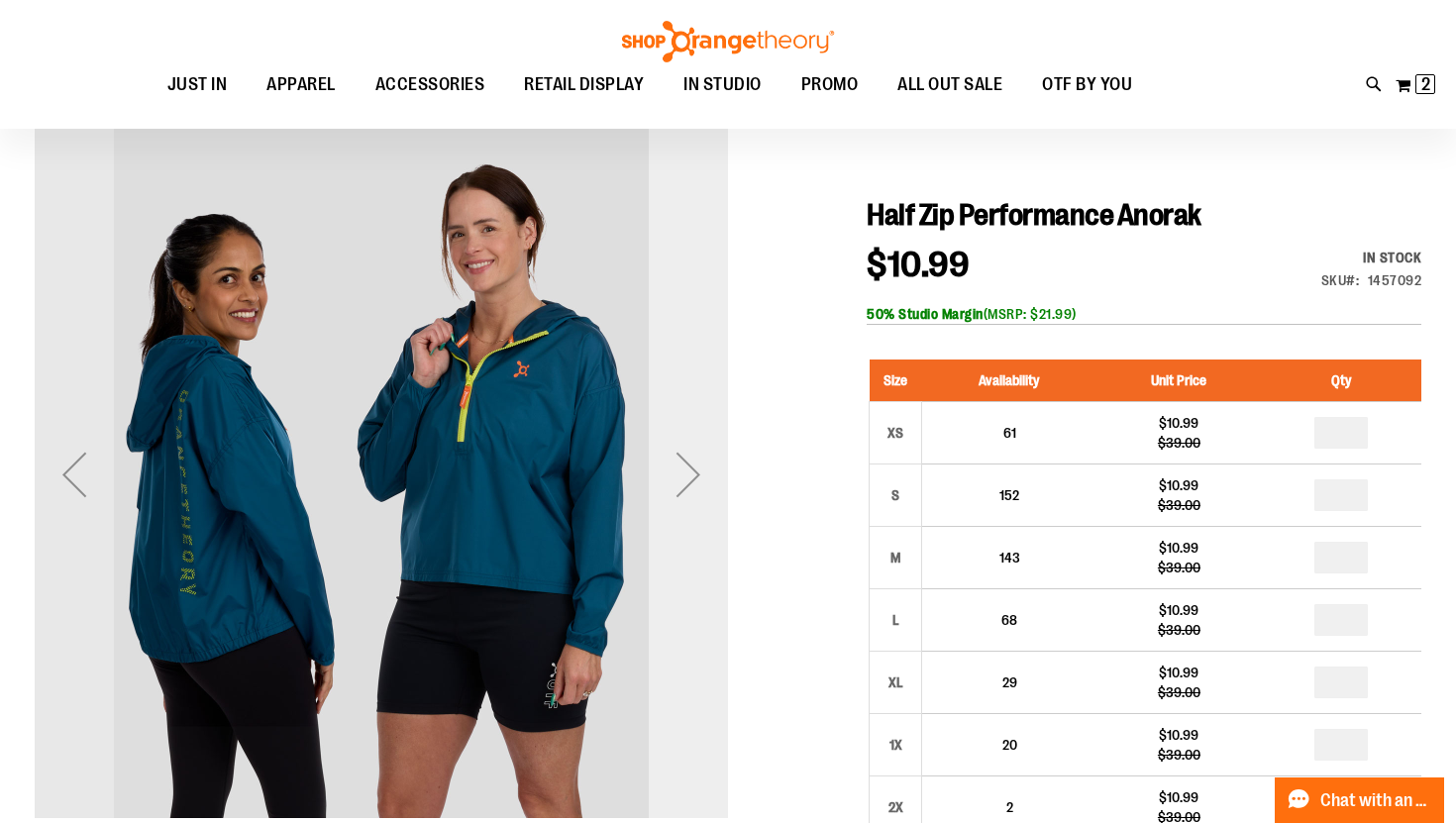 click at bounding box center [688, 474] 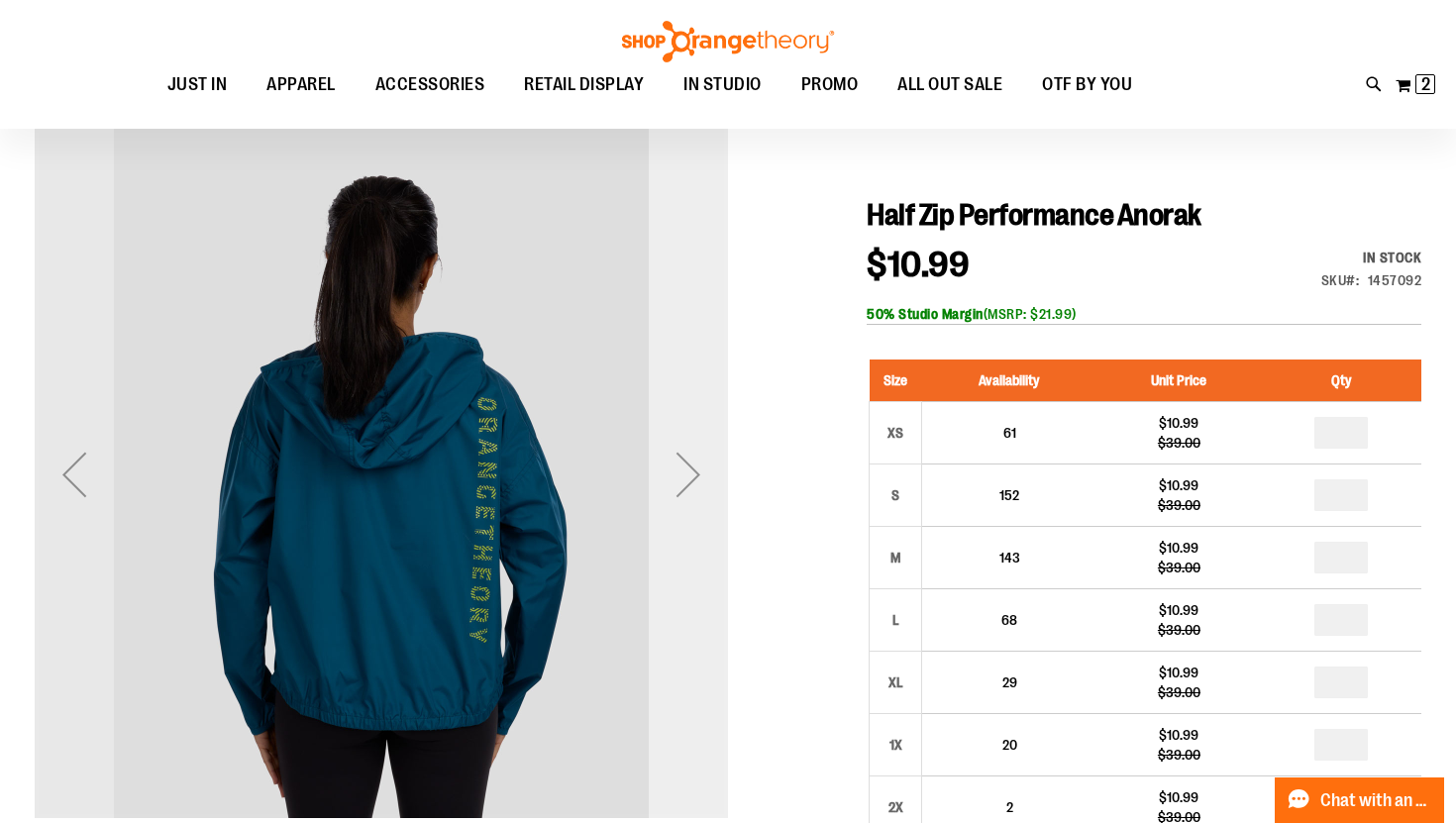 click at bounding box center [688, 474] 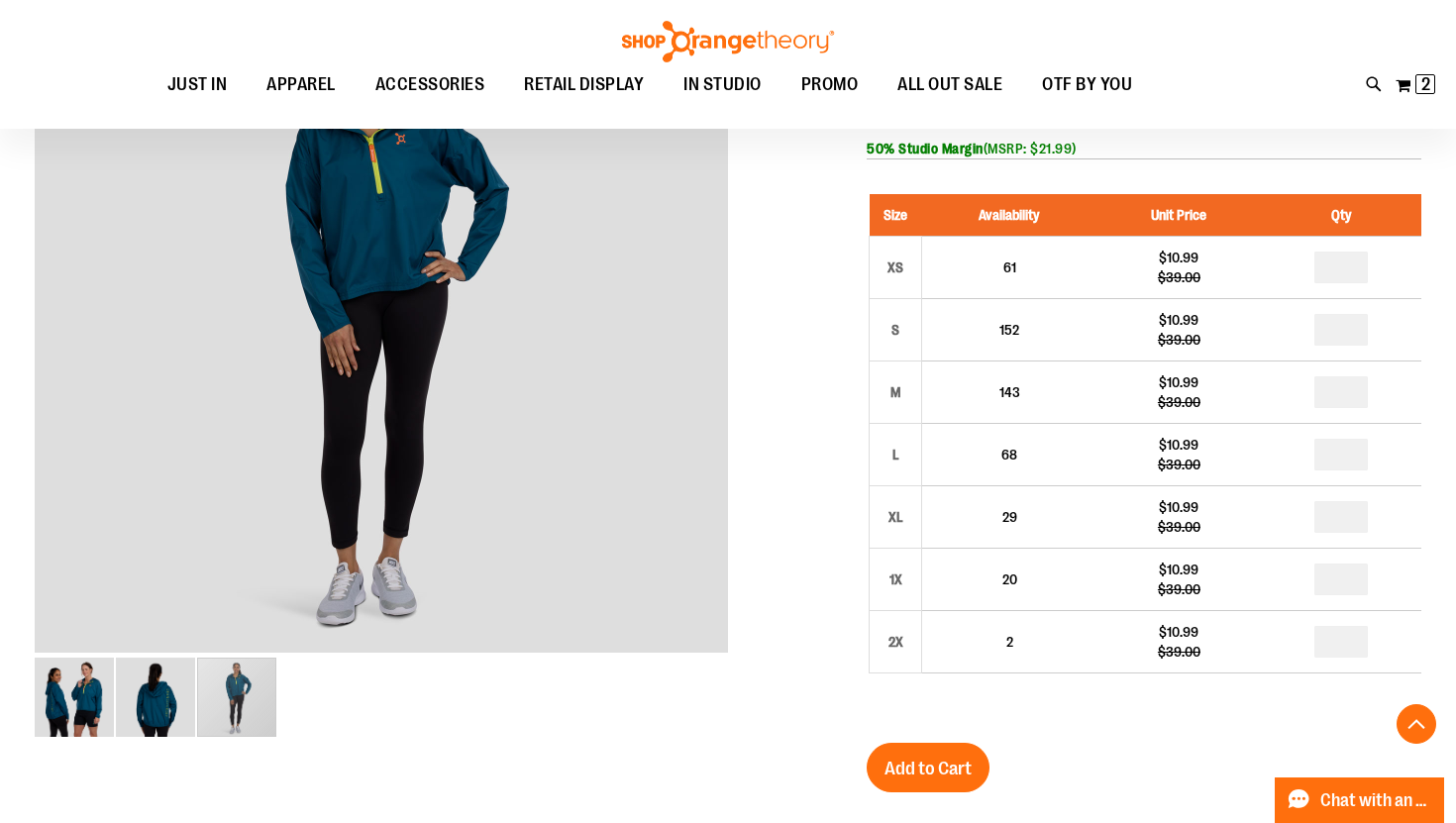 scroll, scrollTop: 328, scrollLeft: 0, axis: vertical 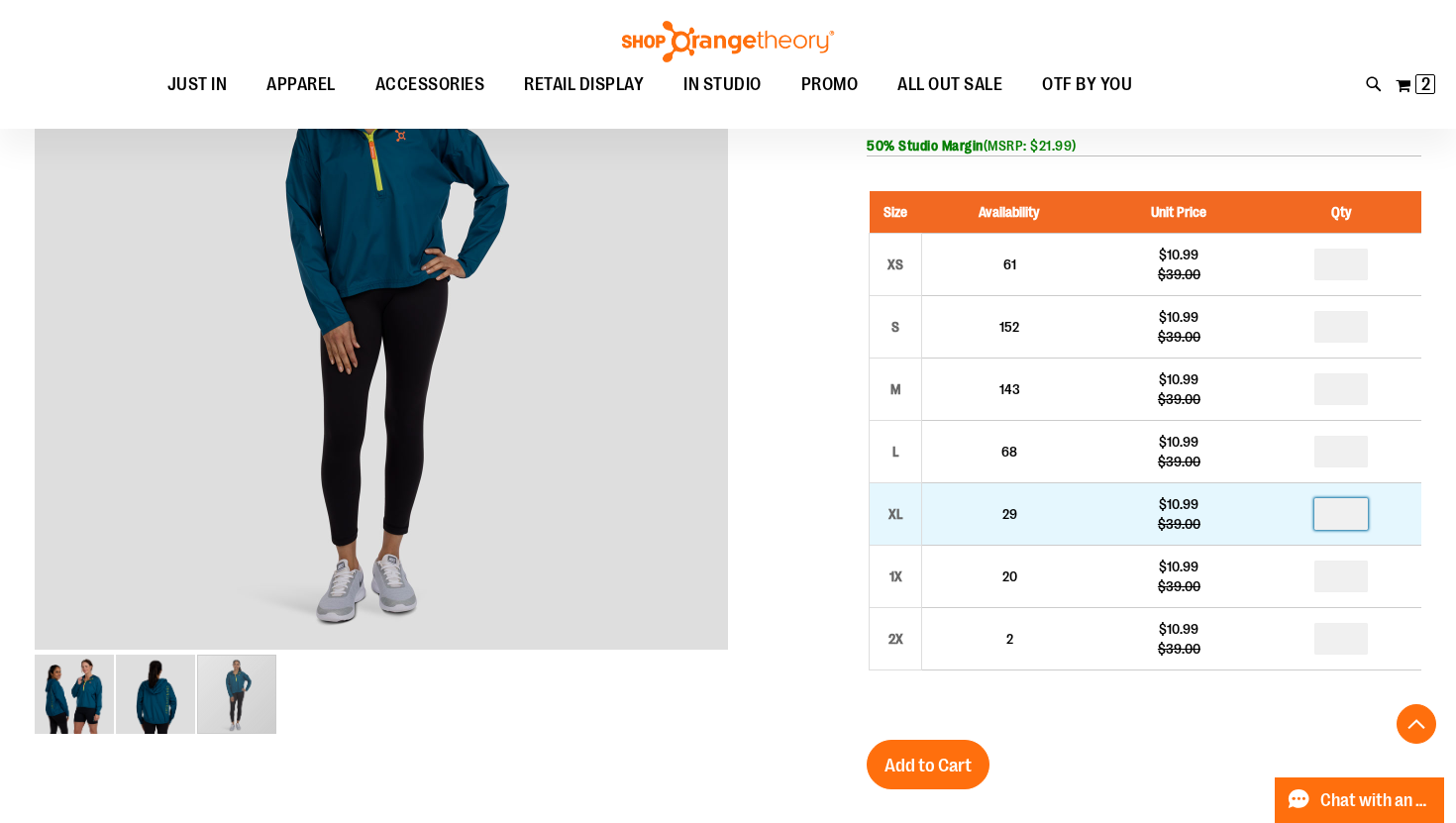 click at bounding box center [1341, 514] 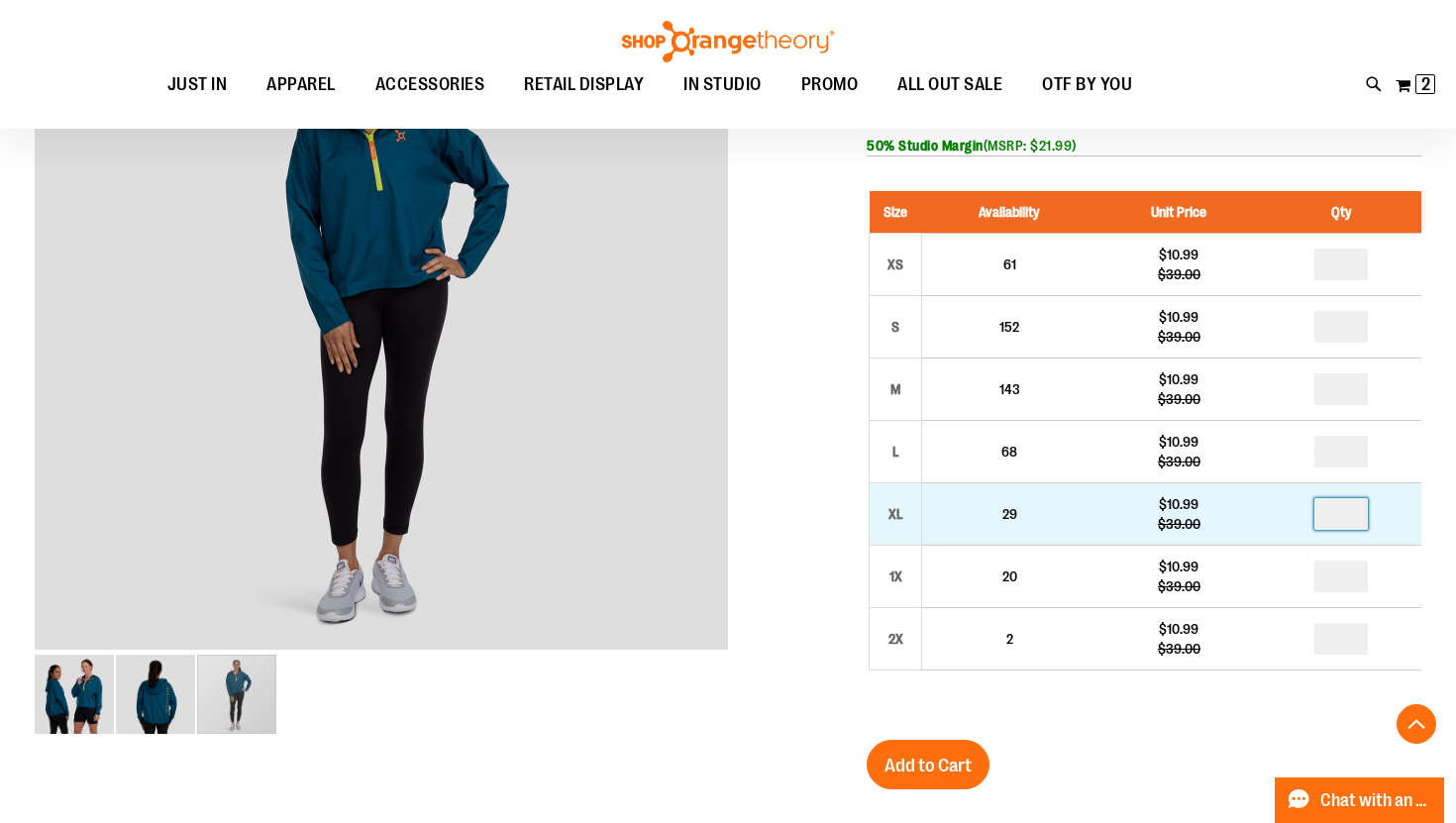 type on "*" 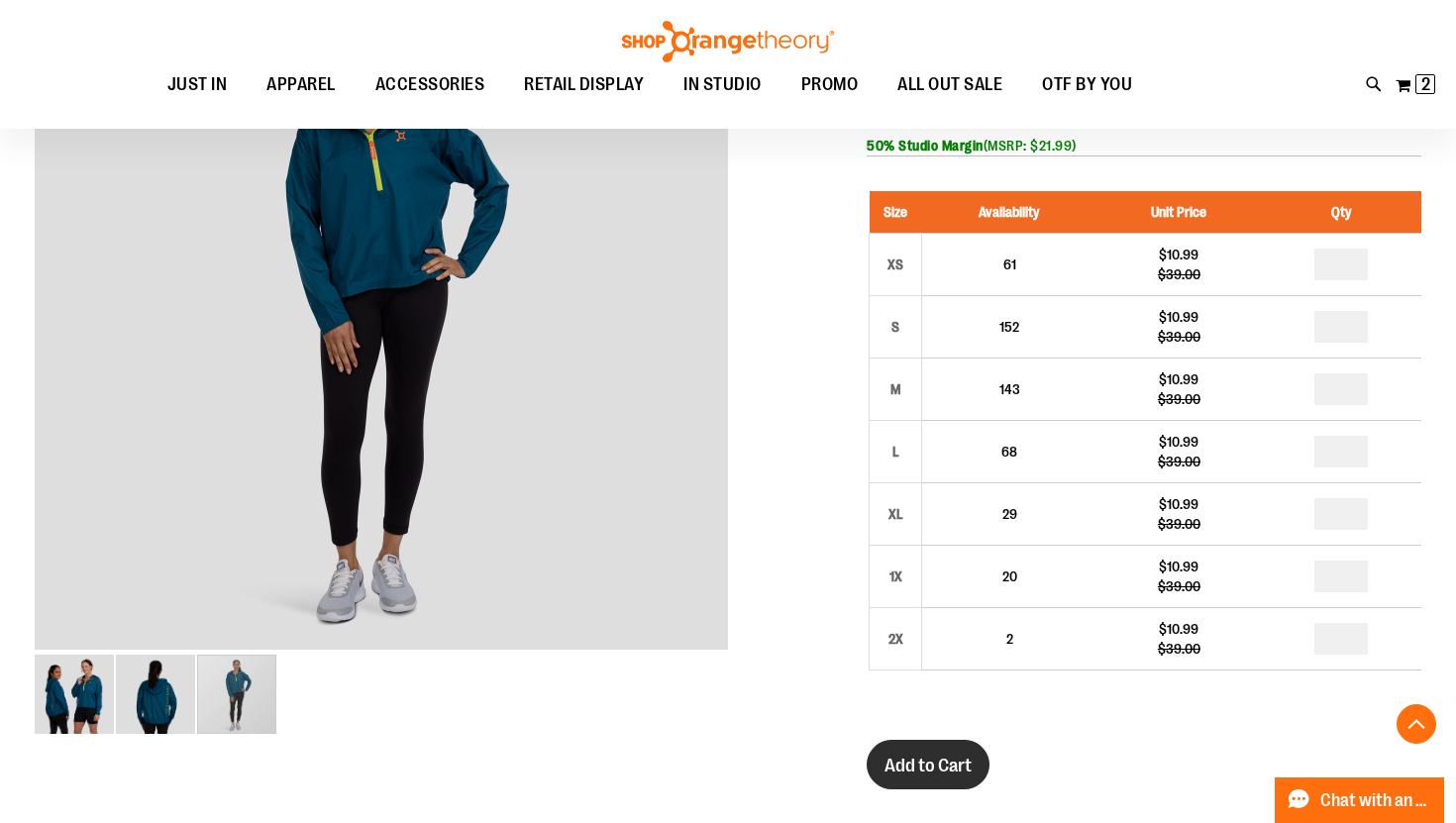 click on "Add to Cart" at bounding box center (928, 765) 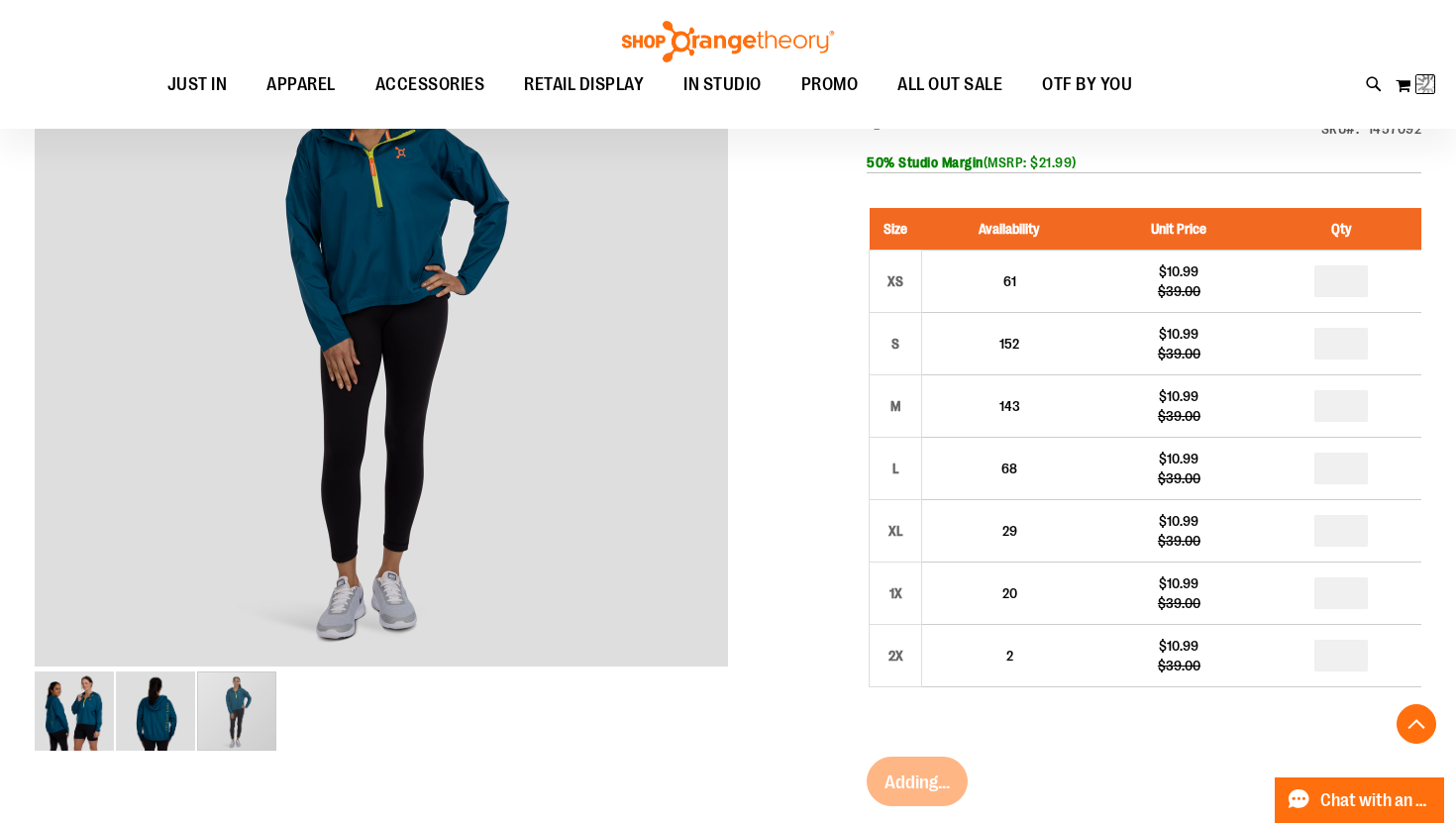 scroll, scrollTop: 319, scrollLeft: 0, axis: vertical 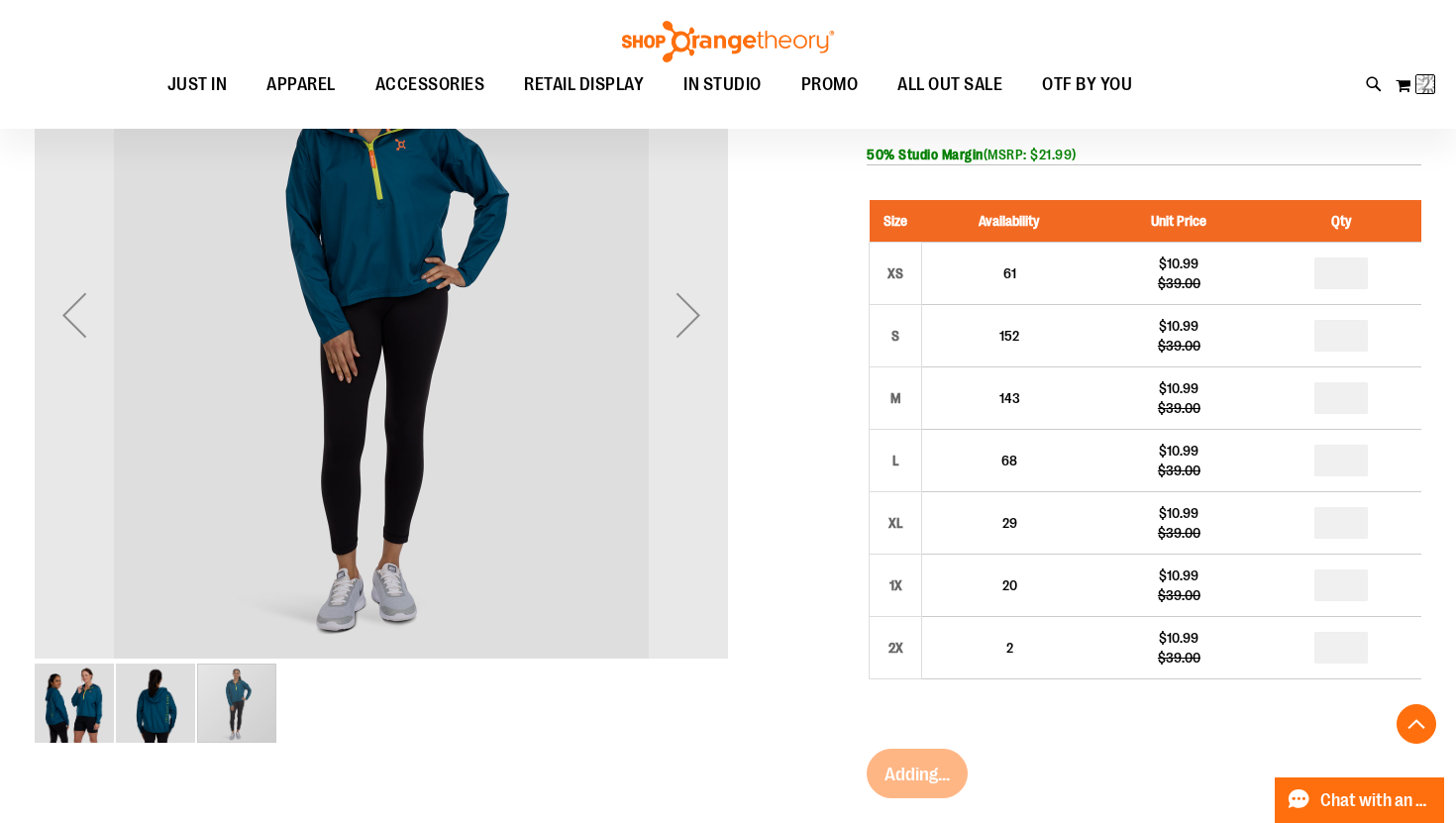 click at bounding box center [237, 703] 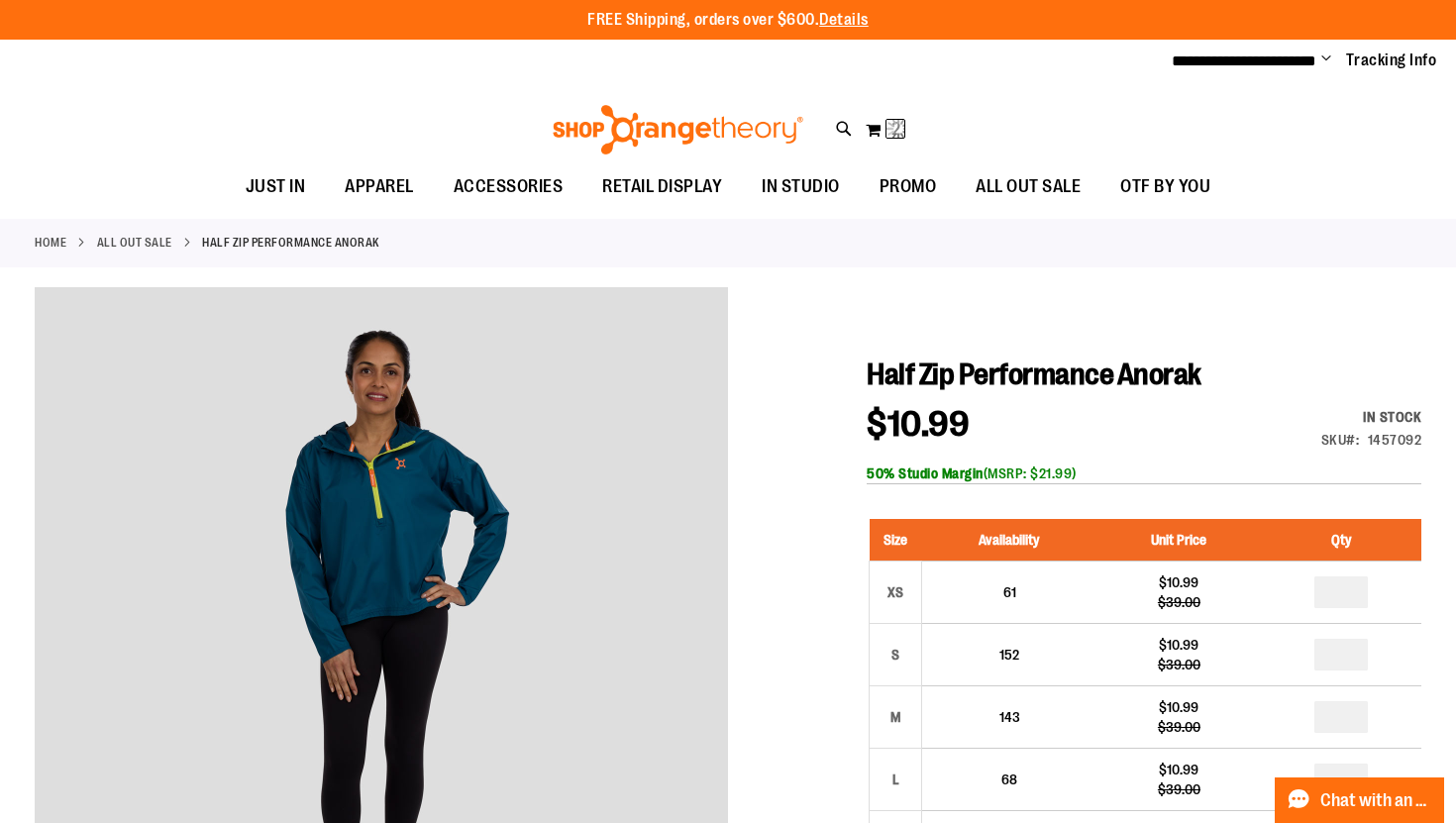 scroll, scrollTop: 53, scrollLeft: 0, axis: vertical 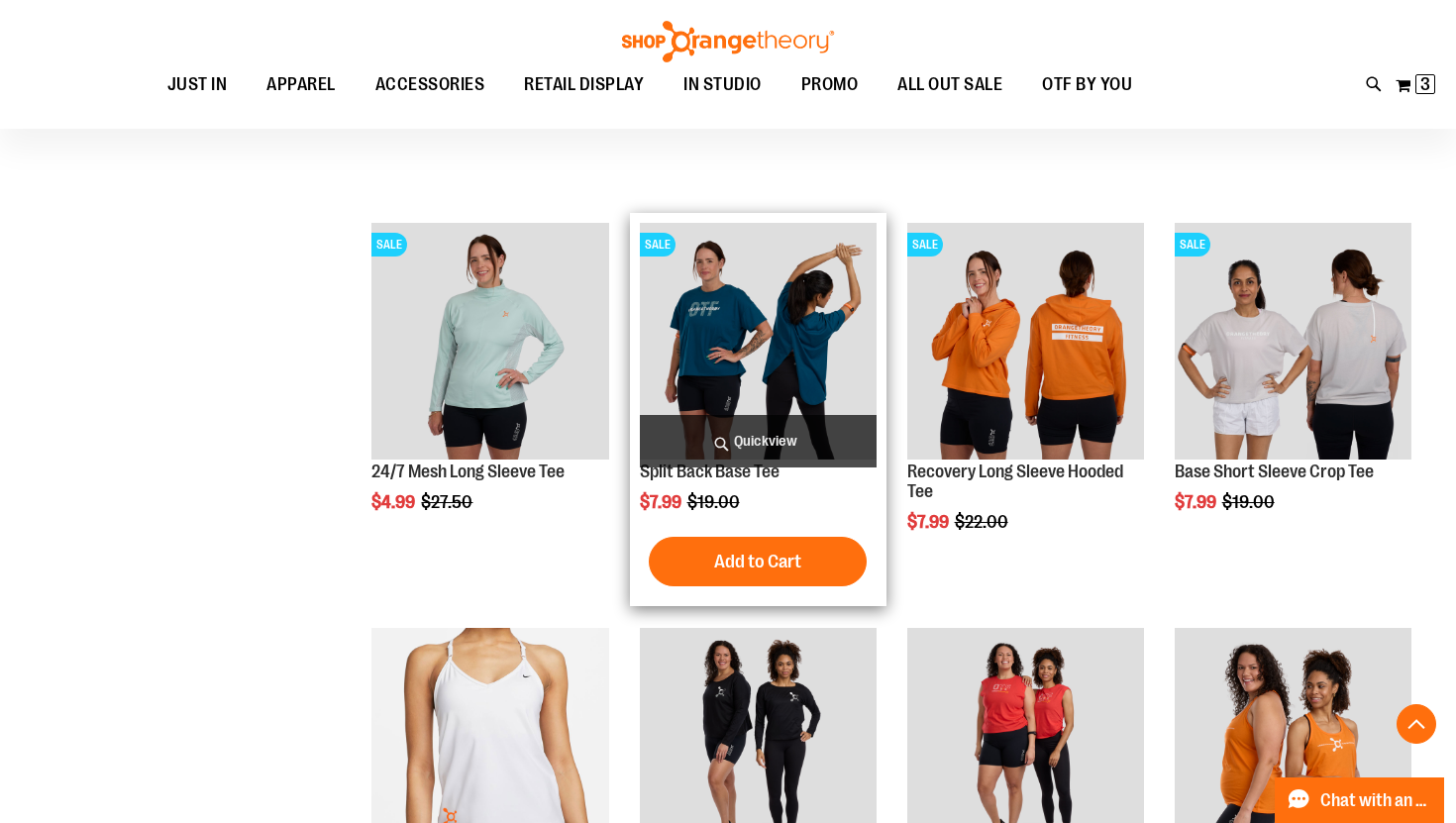 click at bounding box center [758, 341] 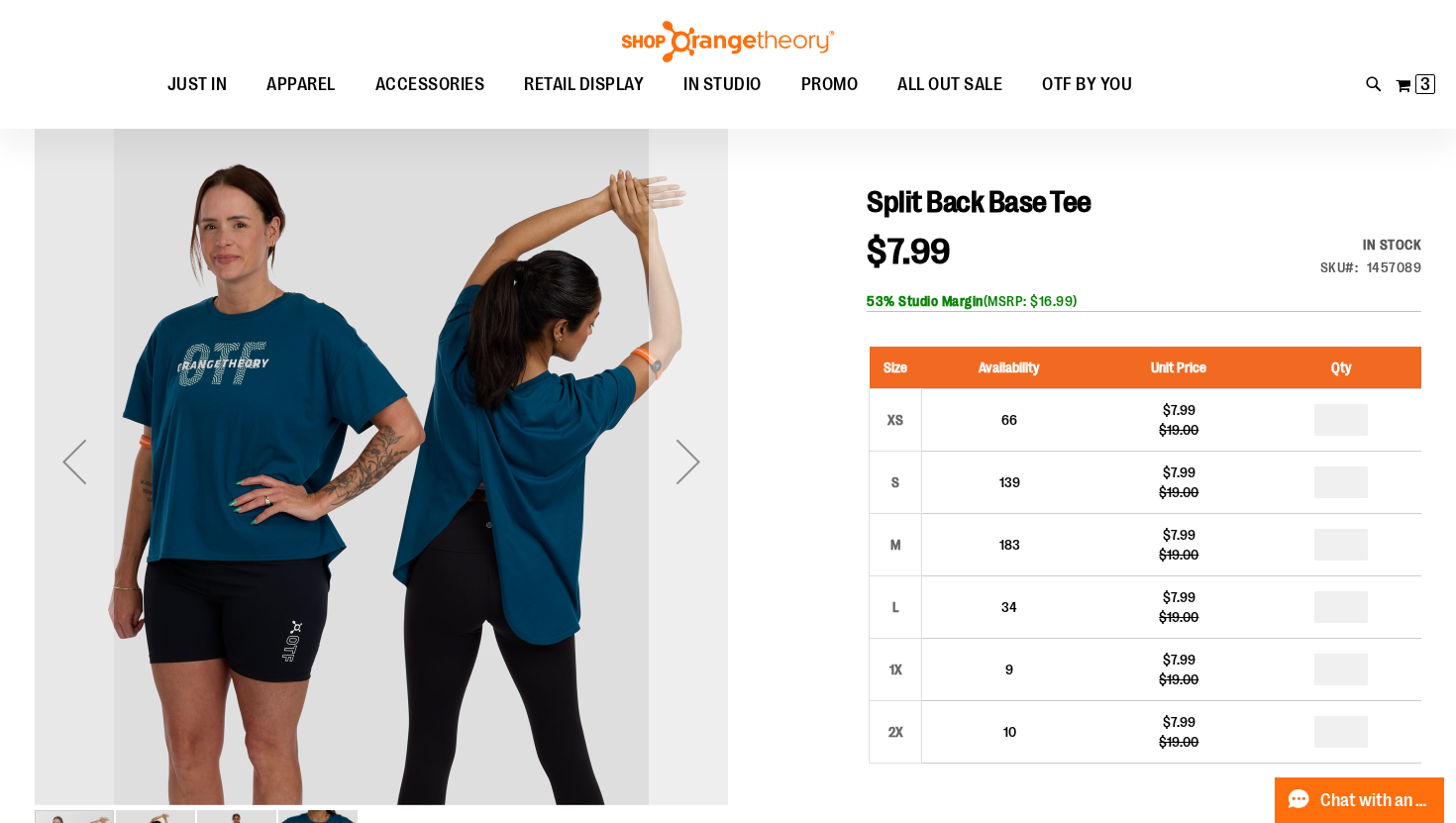 scroll, scrollTop: 173, scrollLeft: 0, axis: vertical 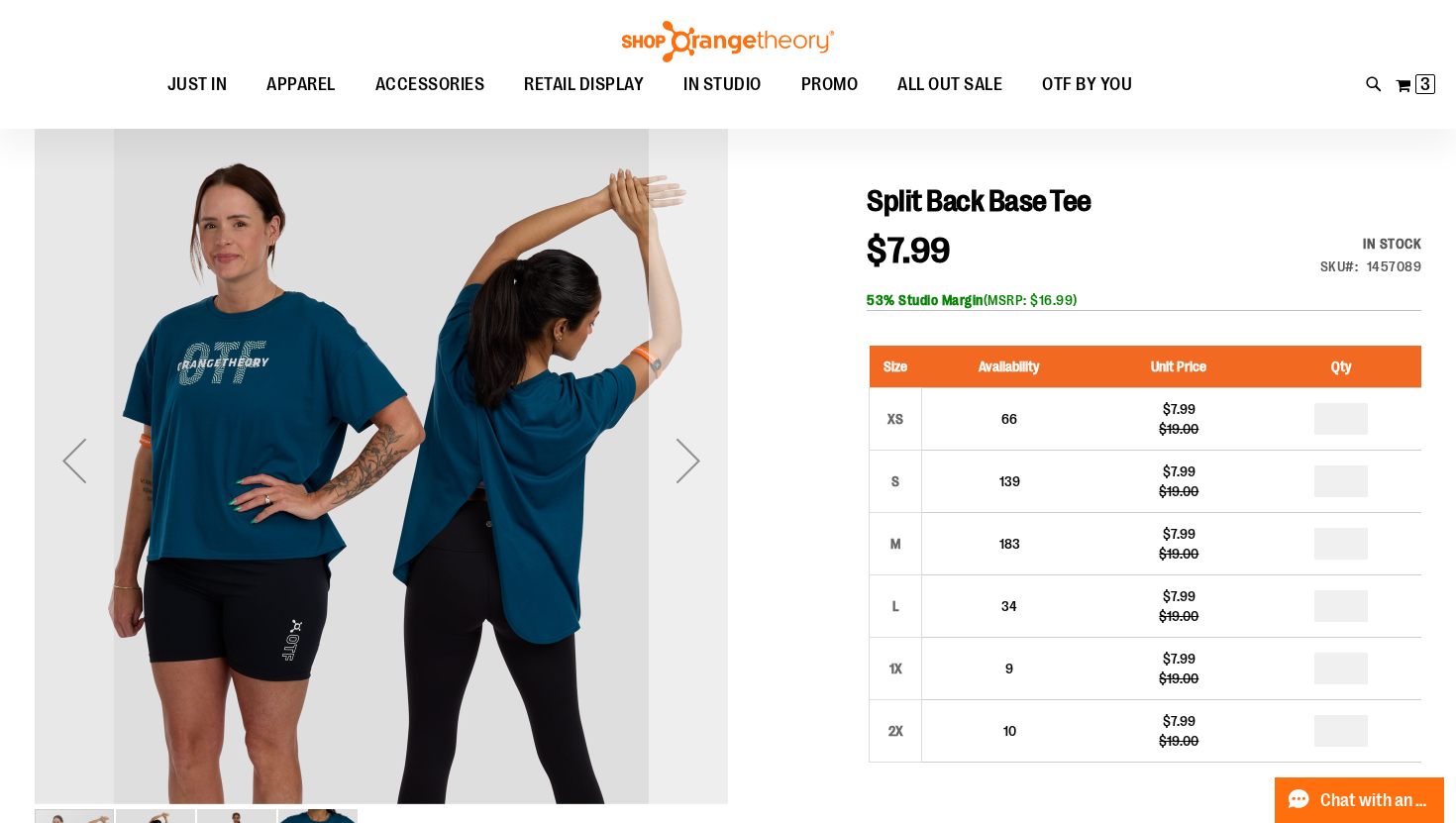 click at bounding box center (688, 461) 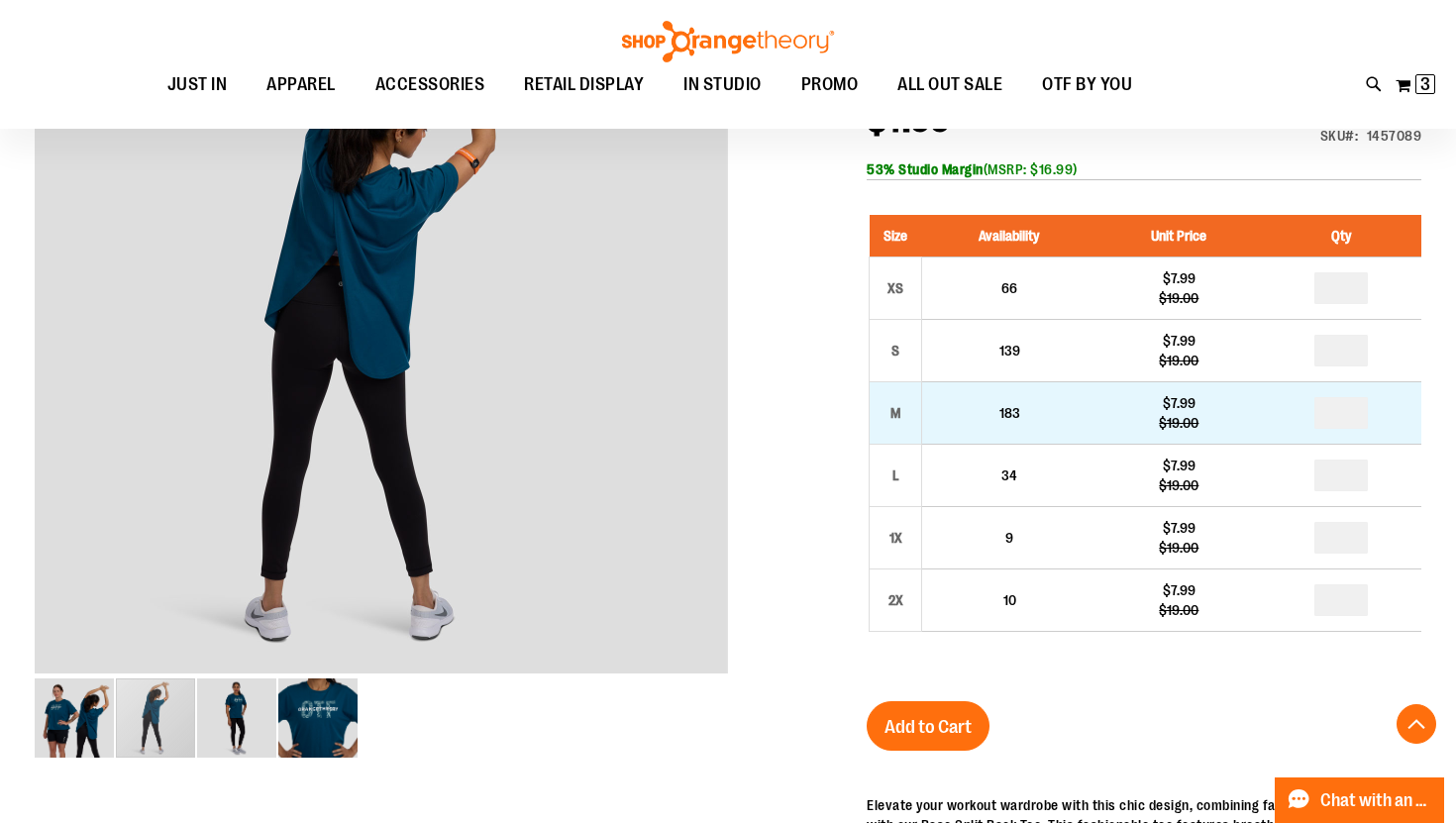 scroll, scrollTop: 305, scrollLeft: 0, axis: vertical 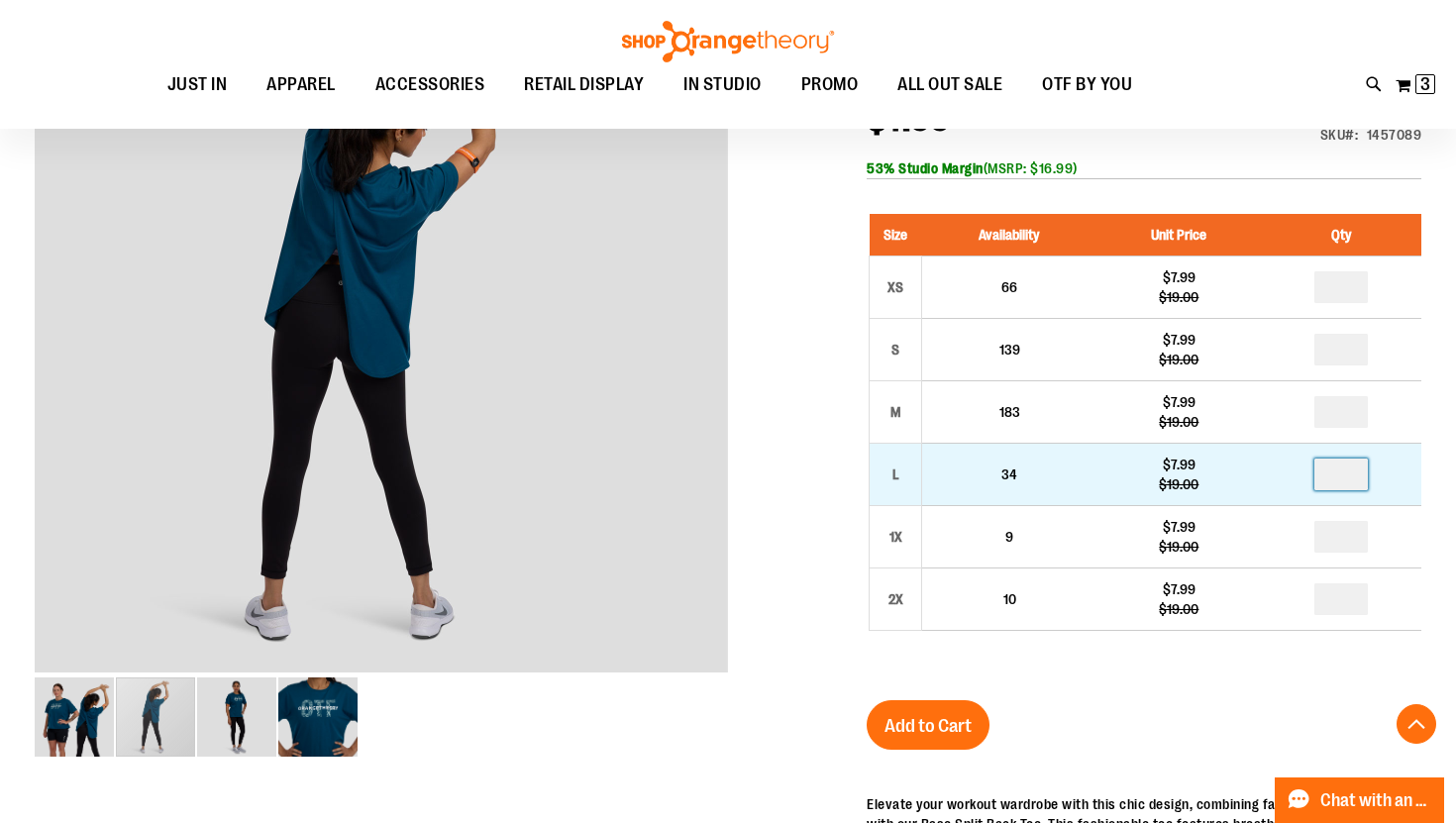 click at bounding box center [1341, 474] 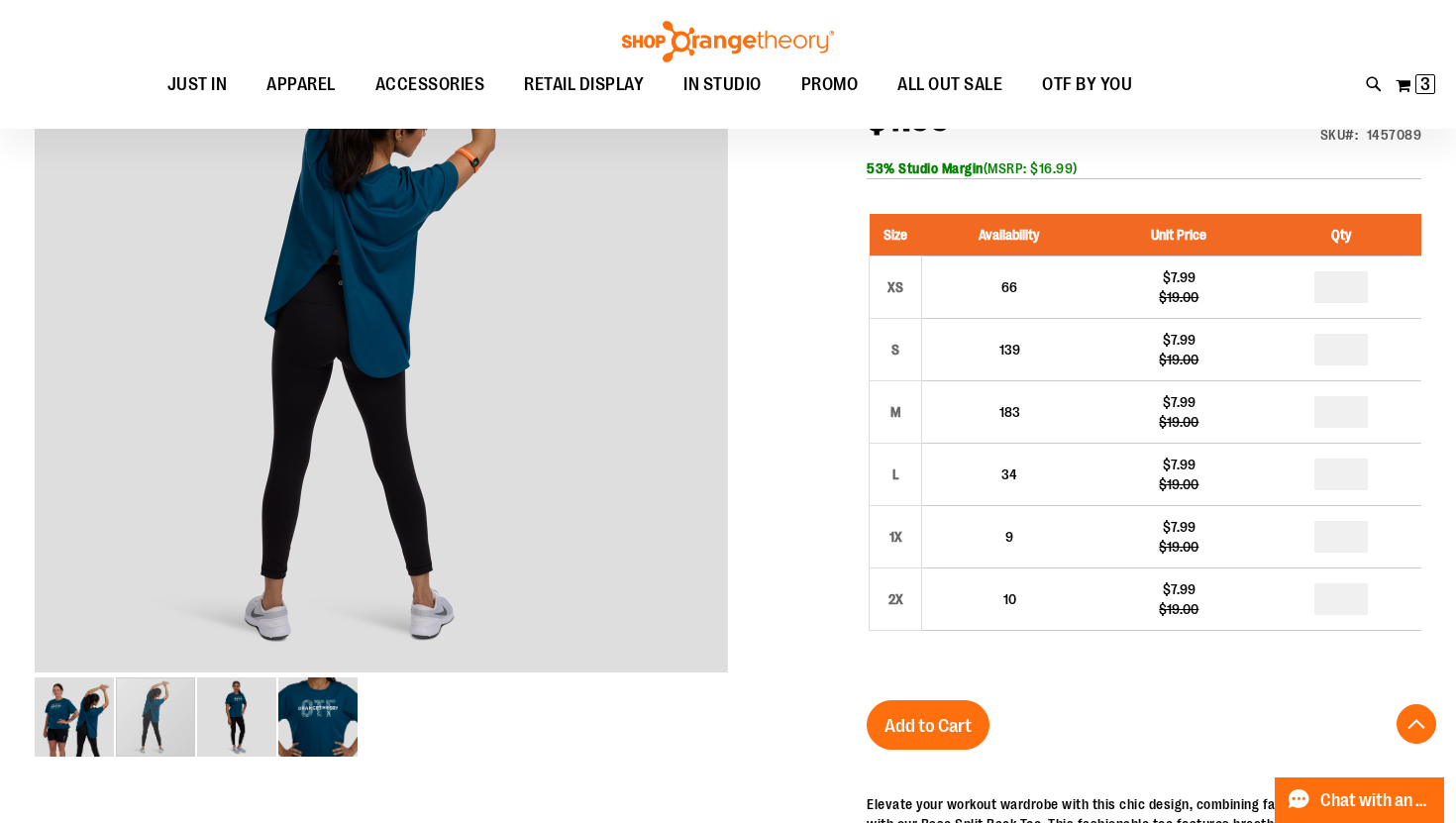 click on "Split Back Base Tee
$7.99
Regular Price
$19.00
In stock
Only  %1  left
SKU
1457089
53% Studio Margin  (MSRP: $16.99)
Size
Availability
Unit Price
Qty
XS
66" at bounding box center [1144, 680] 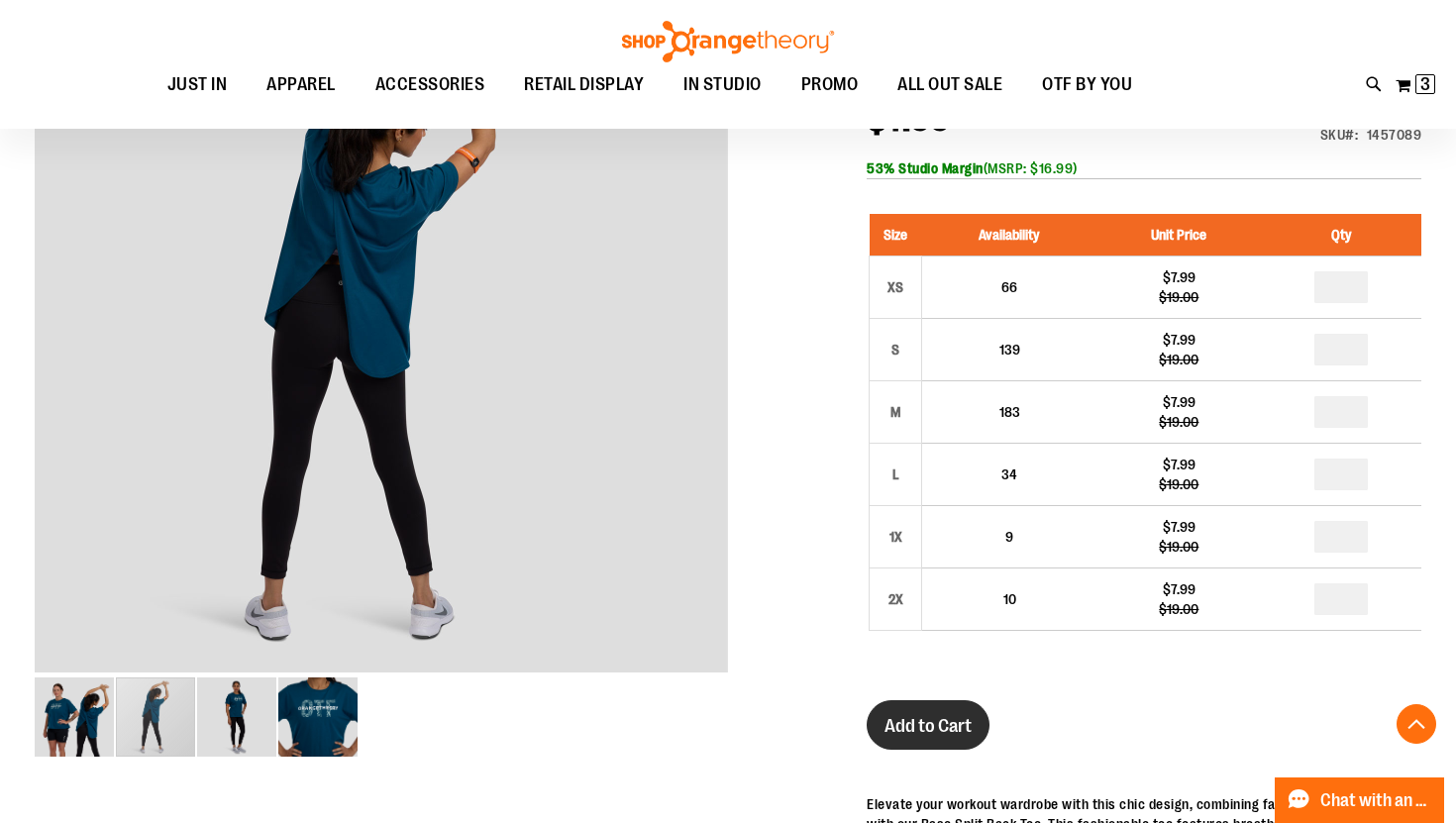 click on "Add to Cart" at bounding box center [928, 726] 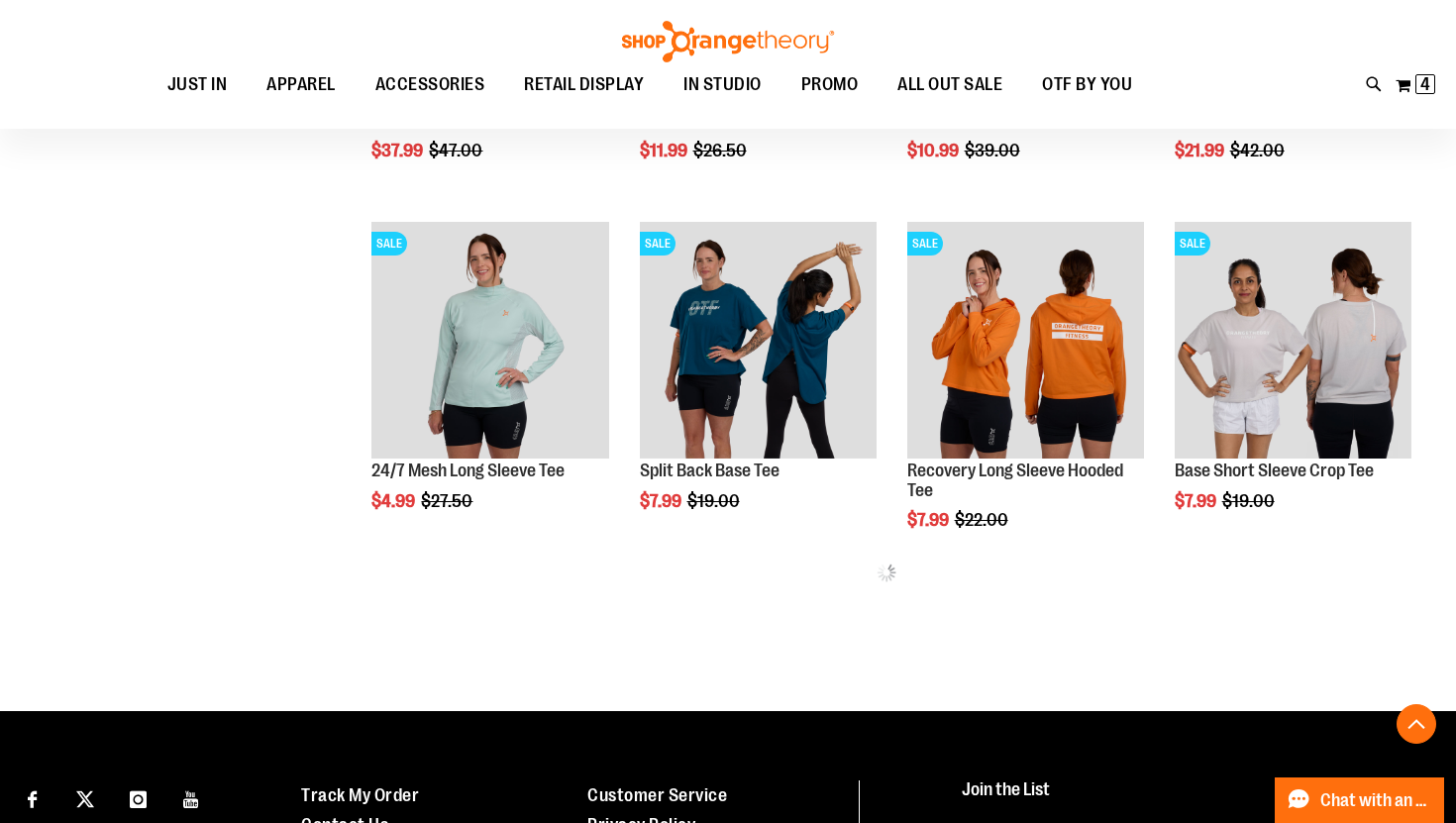 scroll, scrollTop: 667, scrollLeft: 0, axis: vertical 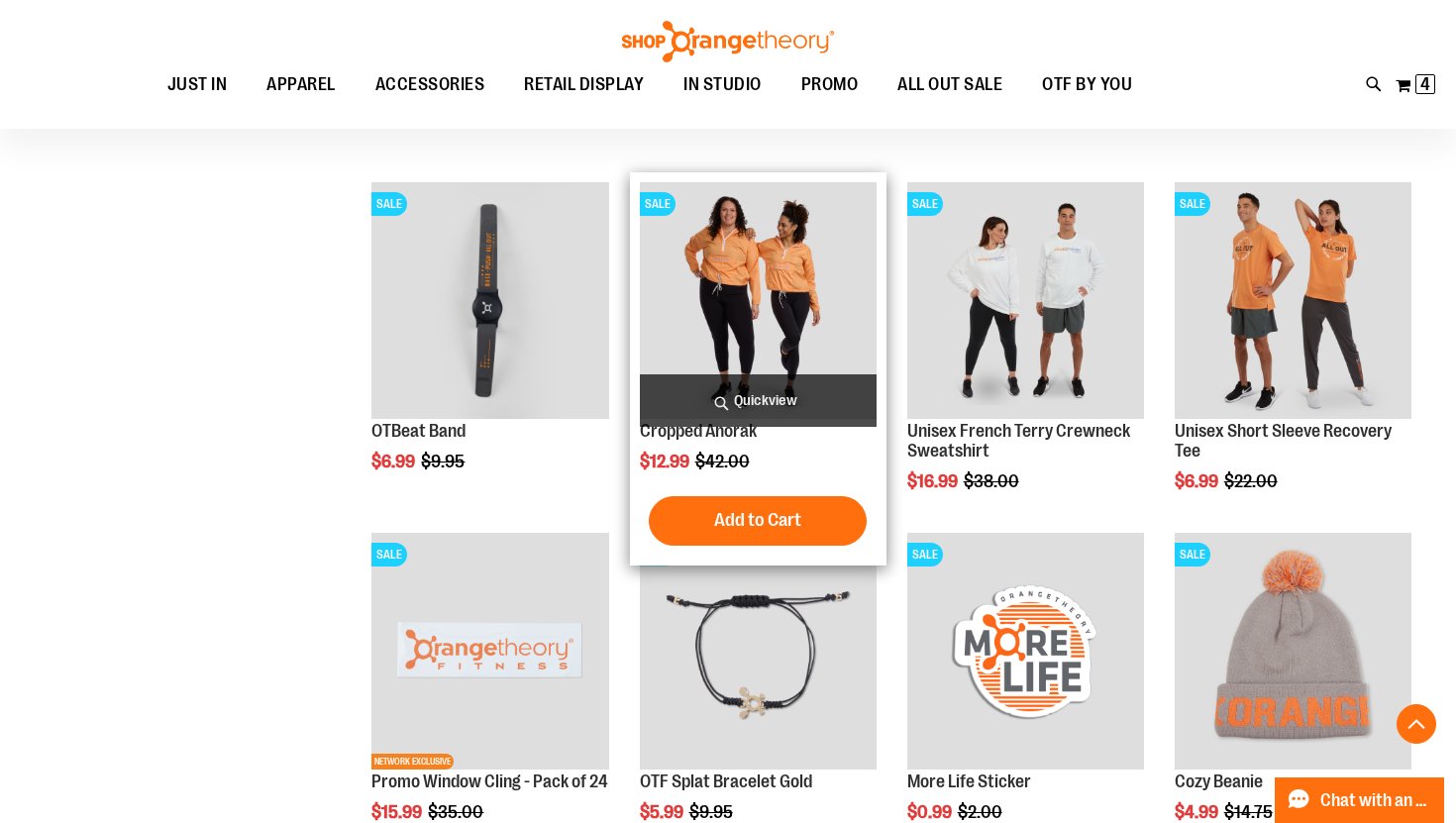 click at bounding box center [758, 300] 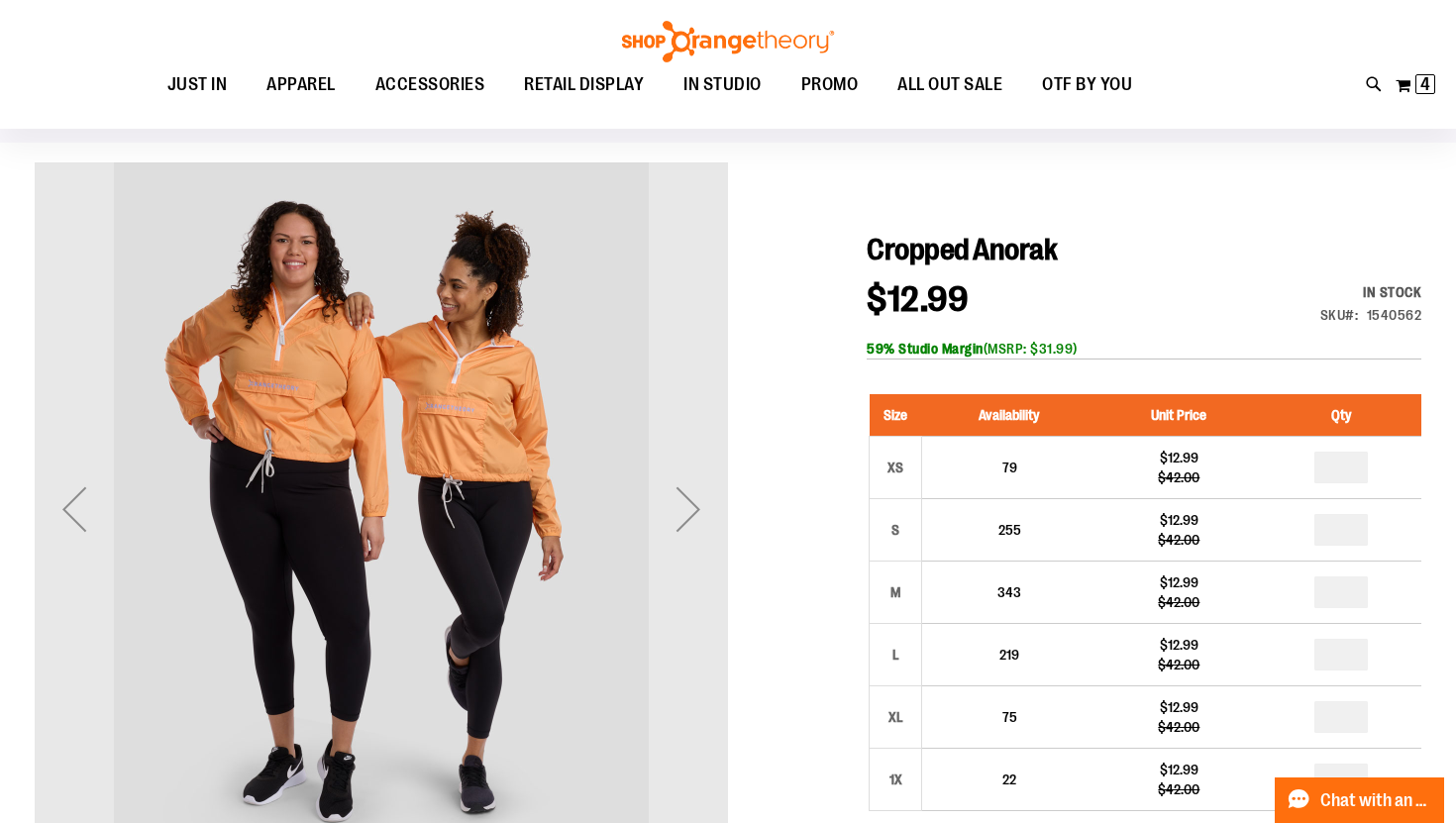 scroll, scrollTop: 127, scrollLeft: 0, axis: vertical 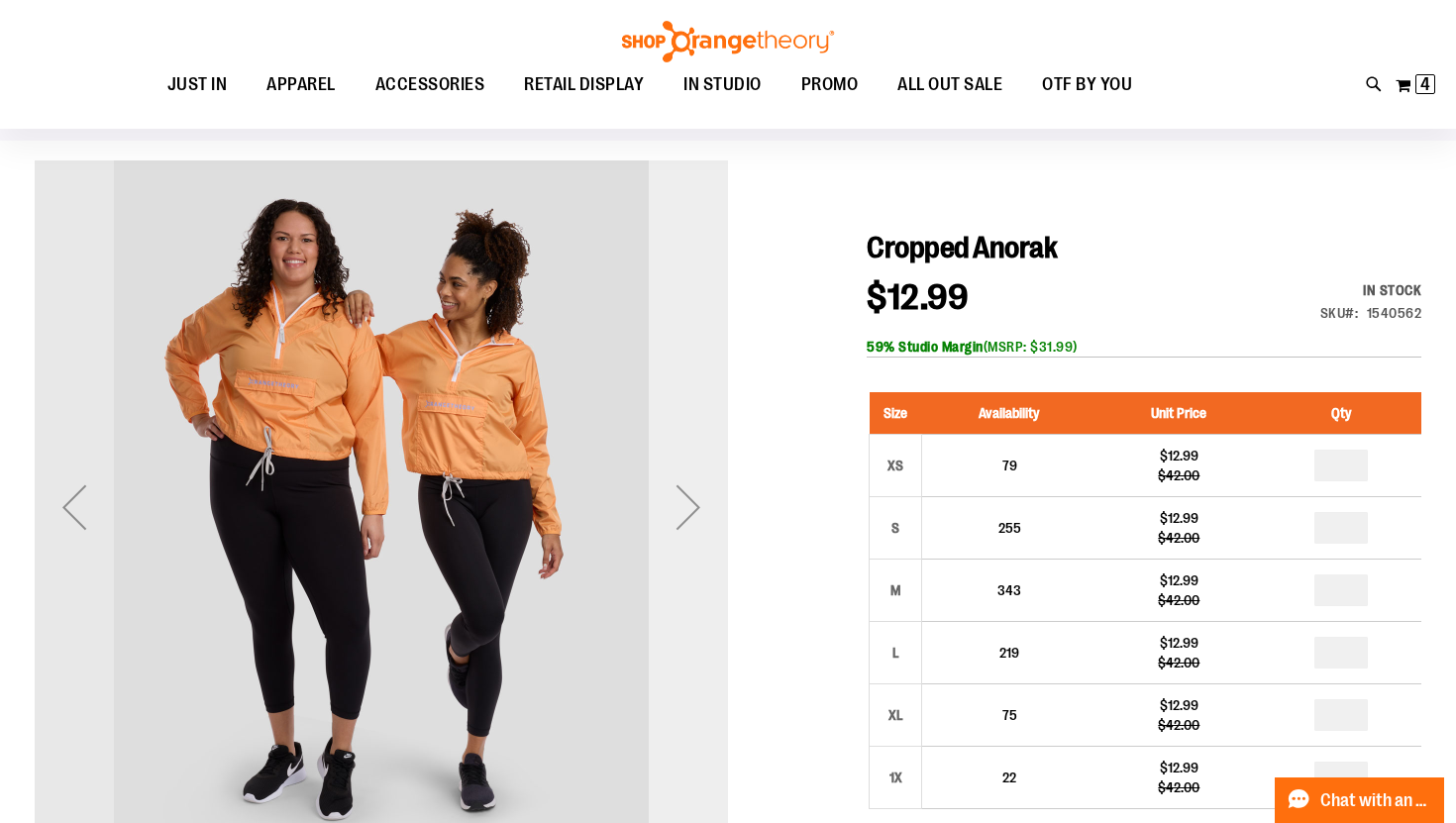 click at bounding box center (688, 507) 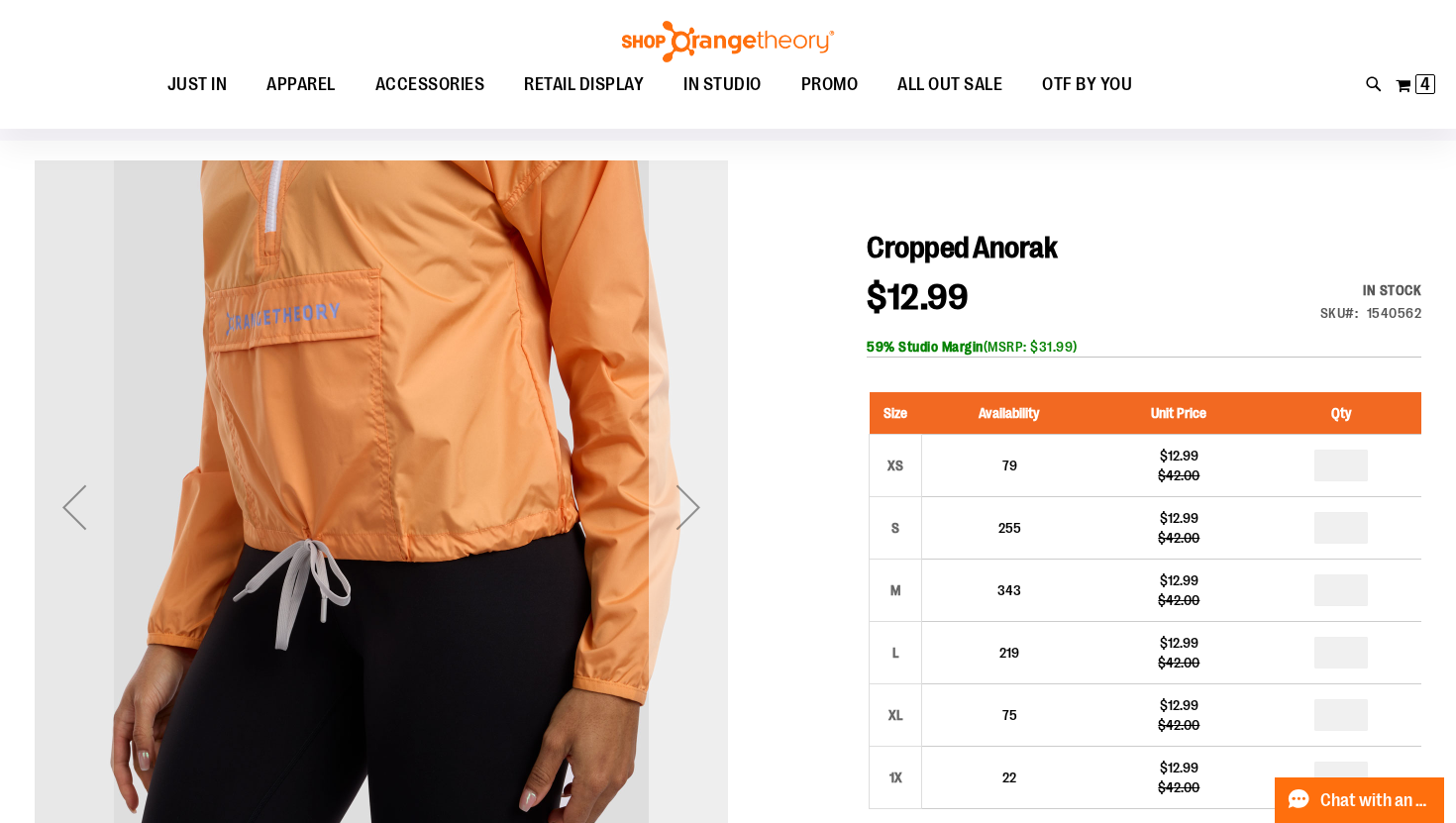 click at bounding box center (688, 507) 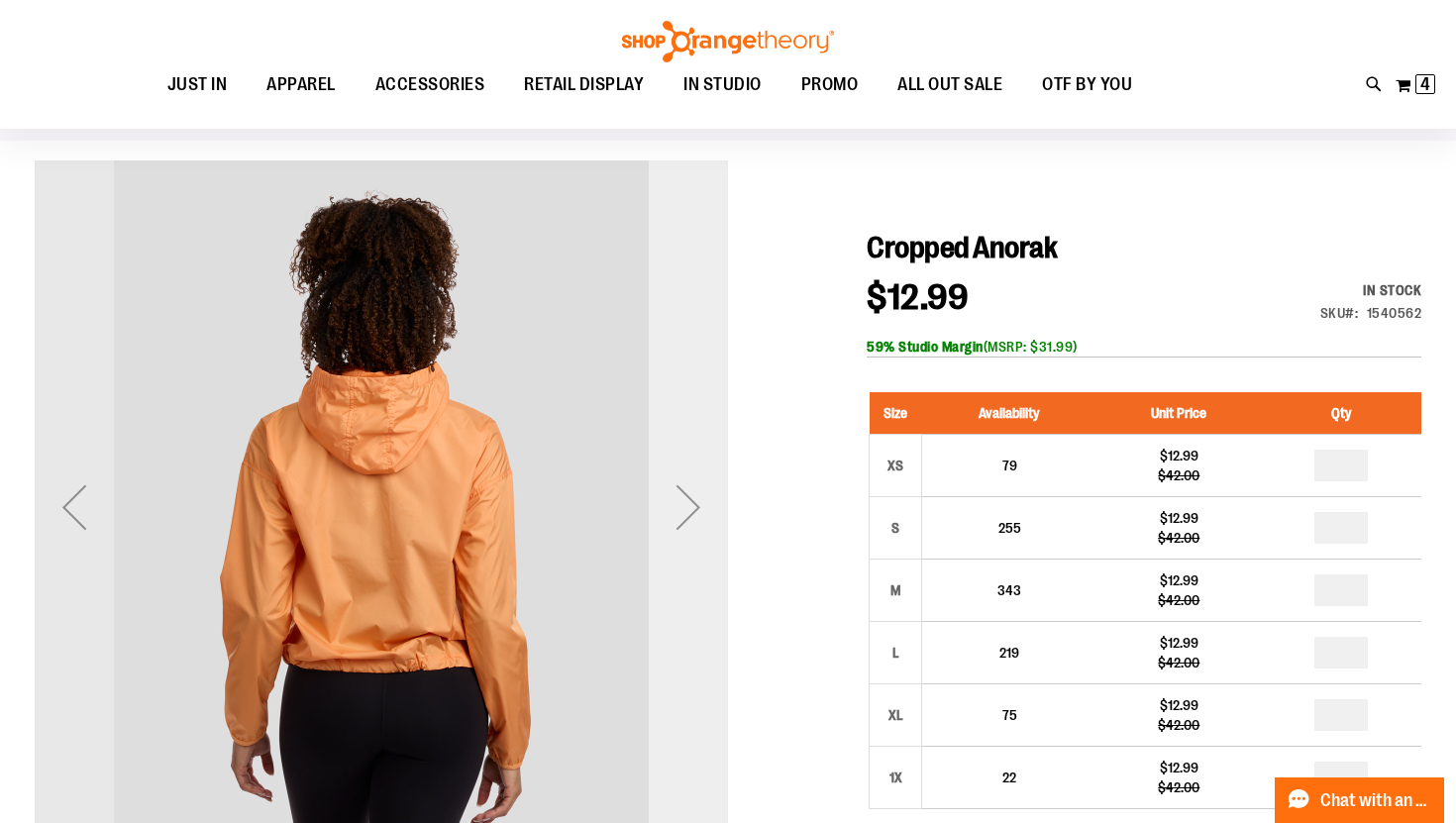 click at bounding box center (688, 507) 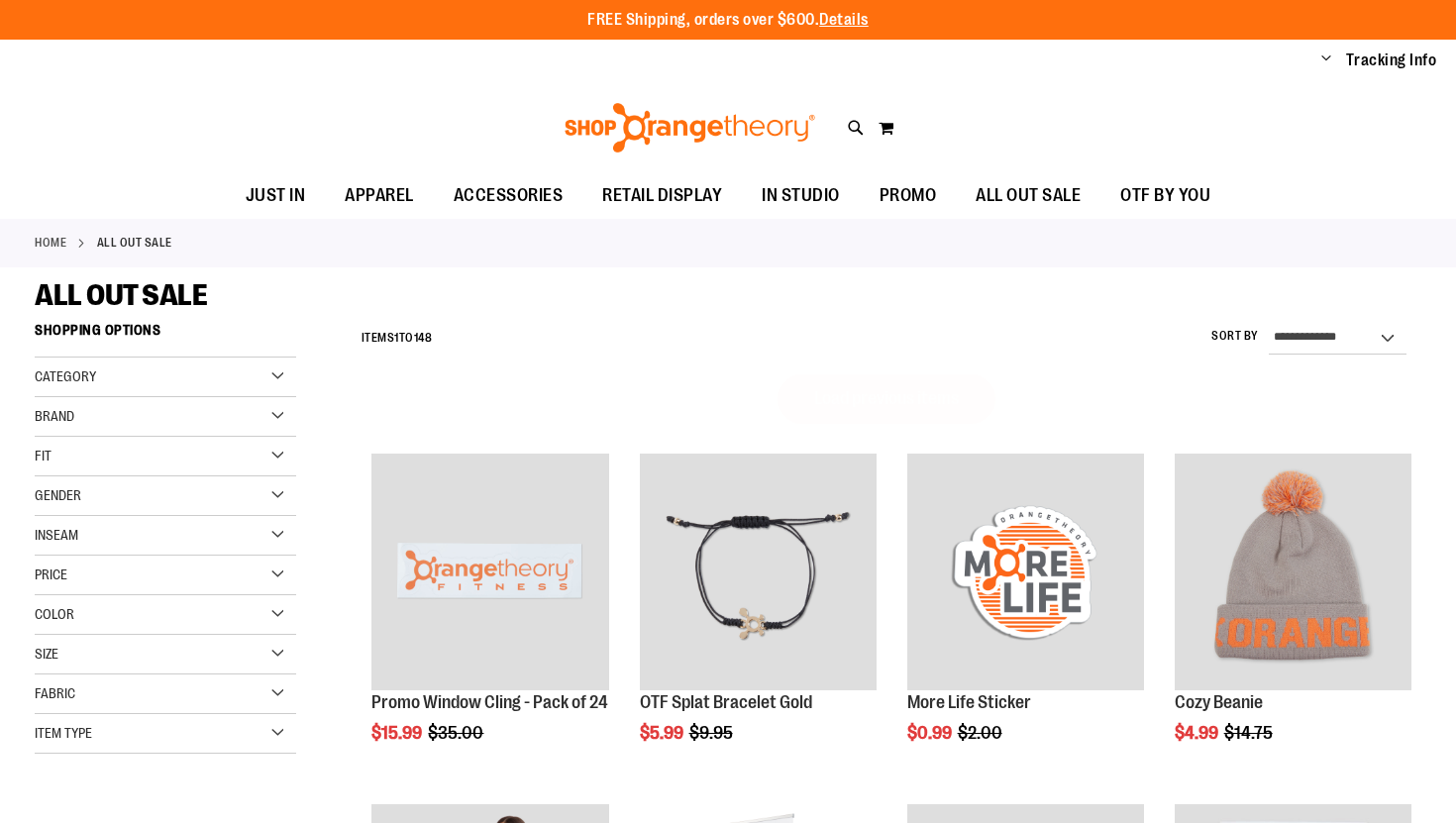scroll, scrollTop: 0, scrollLeft: 0, axis: both 